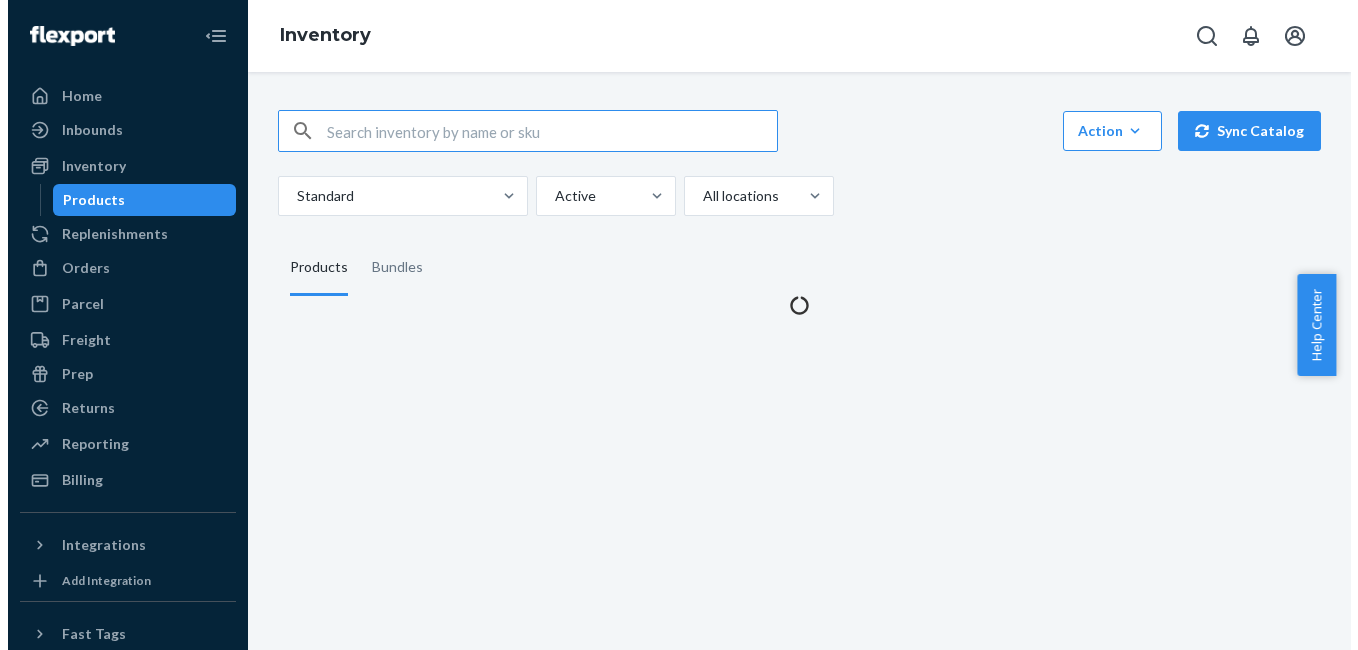 scroll, scrollTop: 0, scrollLeft: 0, axis: both 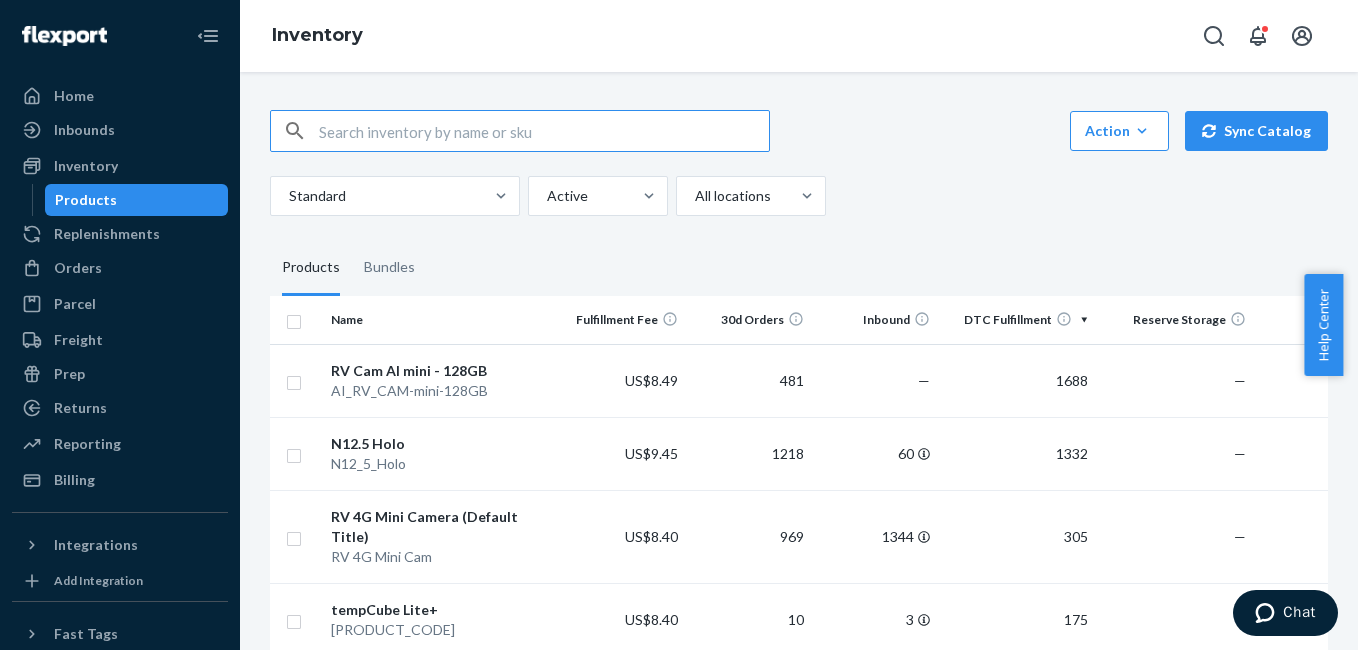 click on "Action Create product Create bundle Bulk create products Bulk update products Bulk update bundles Bulk update product alias attribute Sync Catalog" at bounding box center (799, 131) 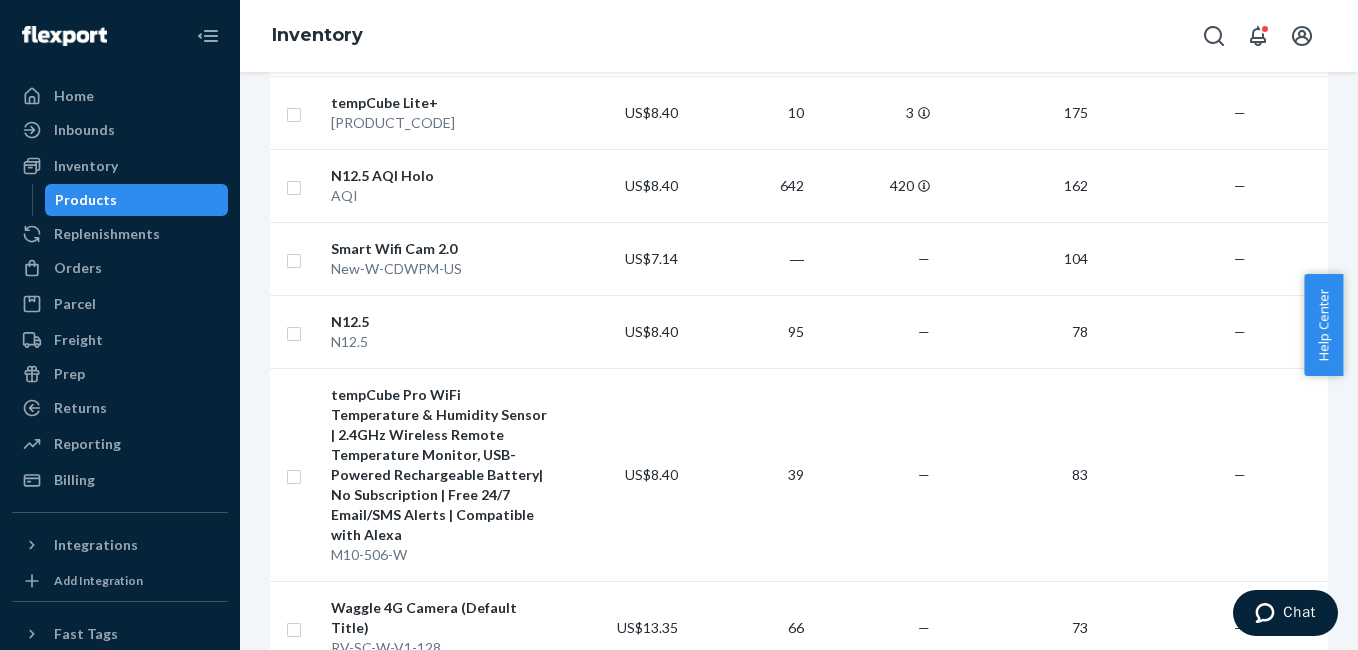 scroll, scrollTop: 0, scrollLeft: 0, axis: both 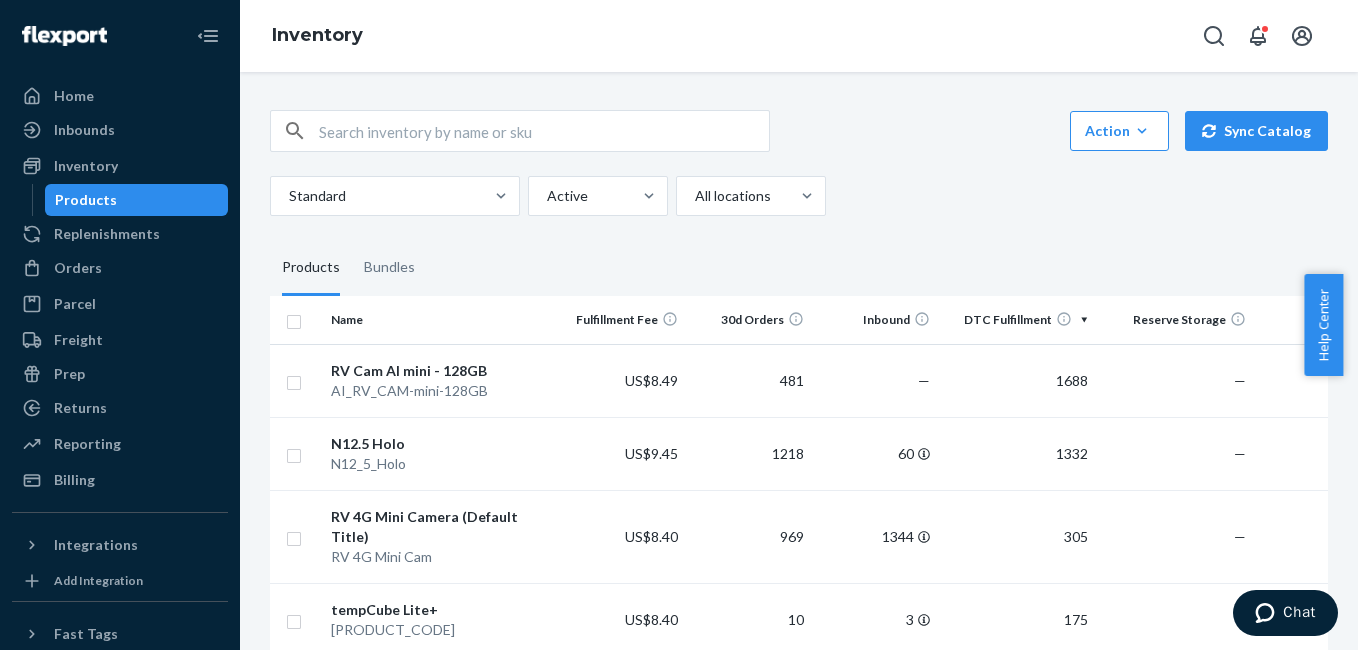 click on "Action Create product Create bundle Bulk create products Bulk update products Bulk update bundles Bulk update product alias attribute Sync Catalog" at bounding box center [799, 131] 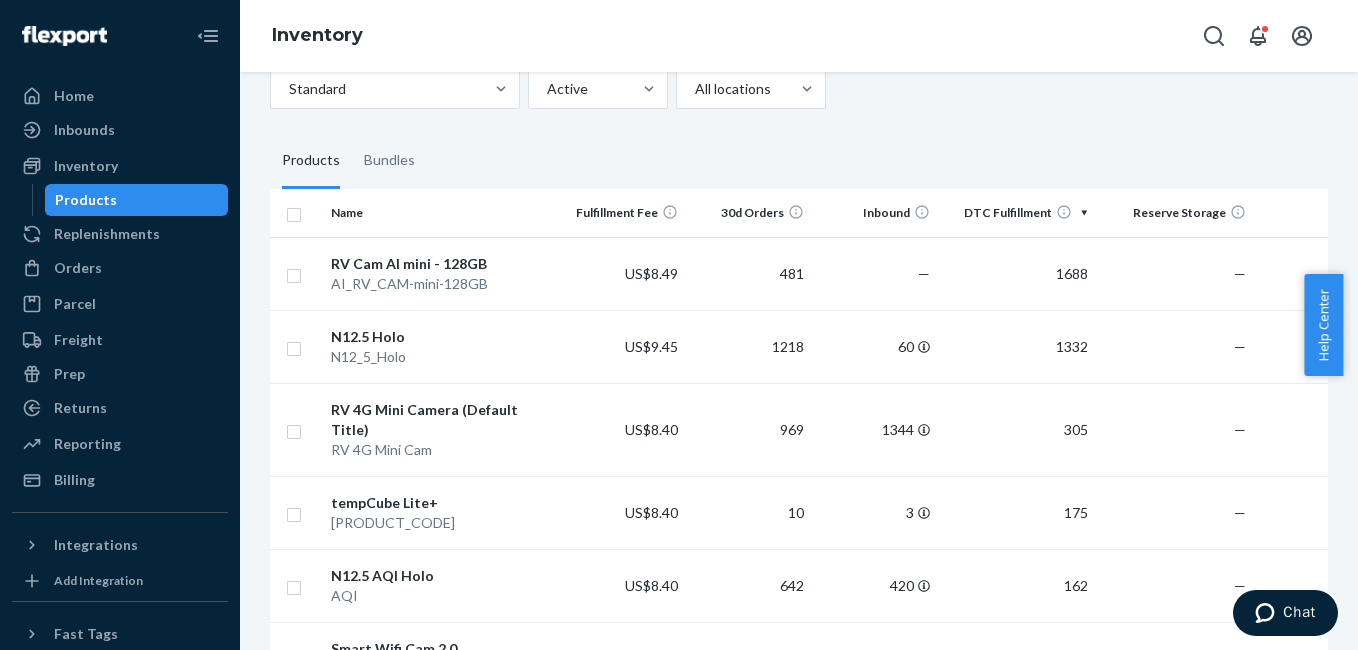 scroll, scrollTop: 0, scrollLeft: 0, axis: both 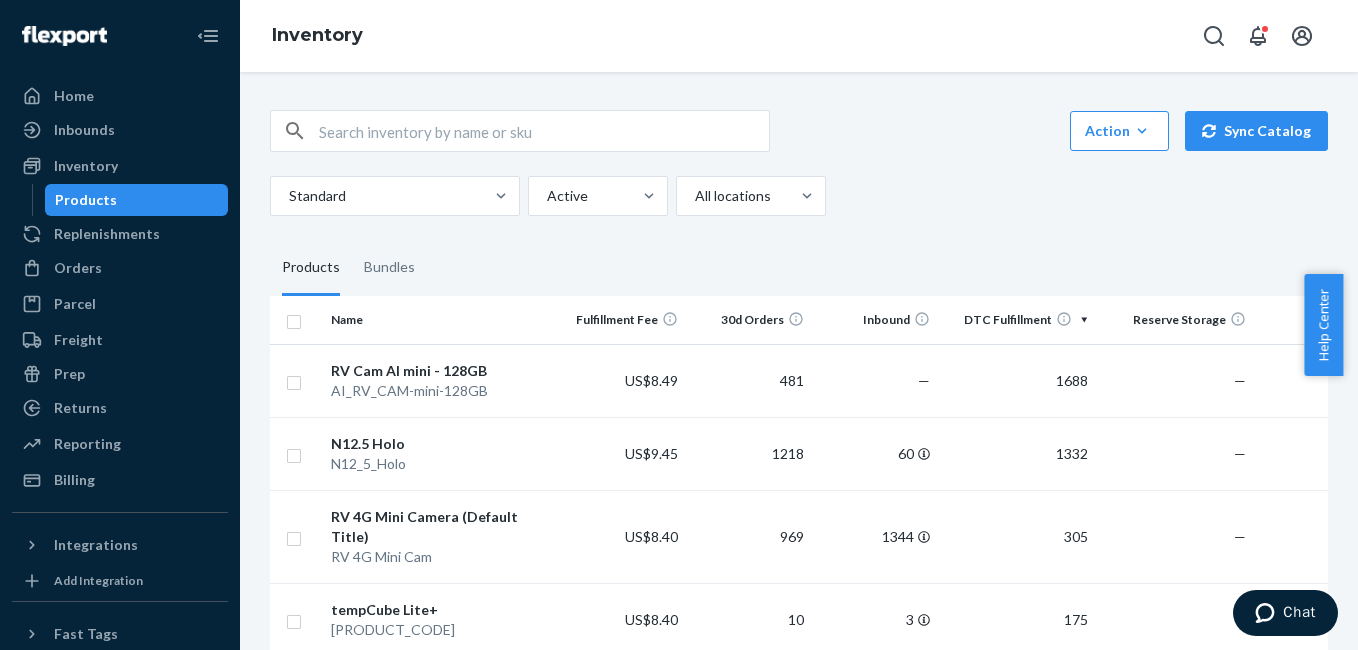 click on "Action Create product Create bundle Bulk create products Bulk update products Bulk update bundles Bulk update product alias attribute Sync Catalog" at bounding box center [799, 131] 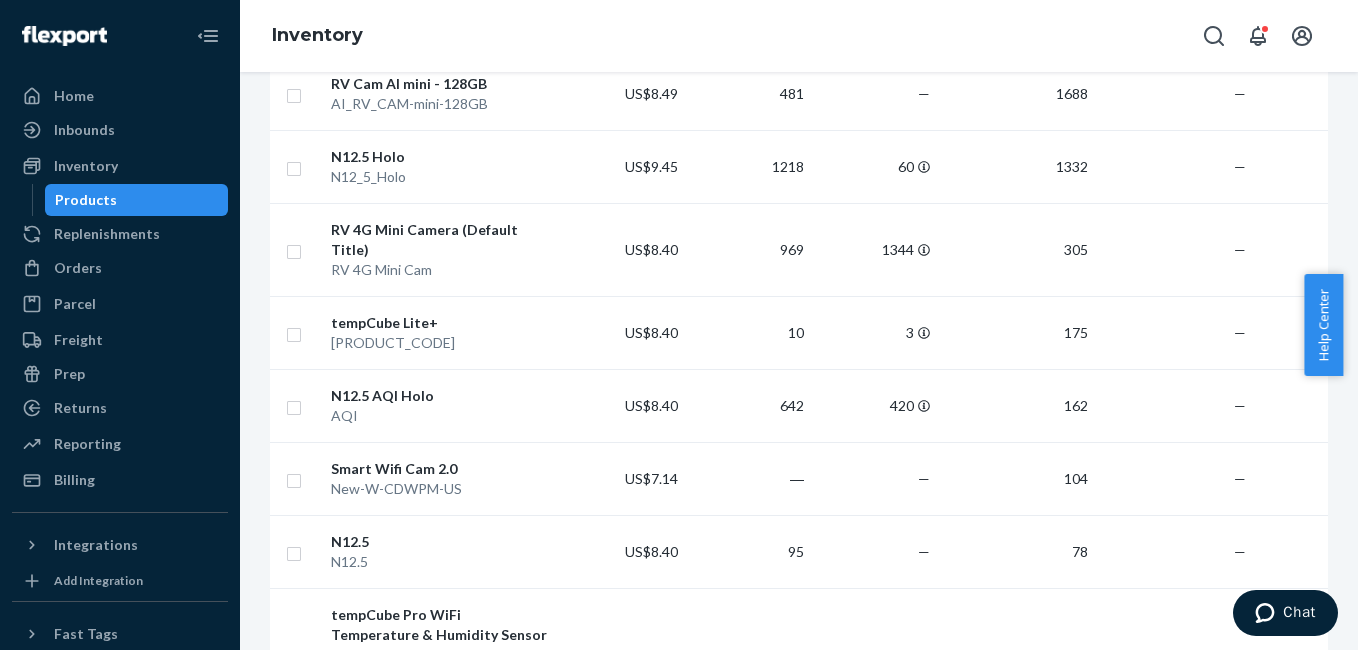 scroll, scrollTop: 0, scrollLeft: 0, axis: both 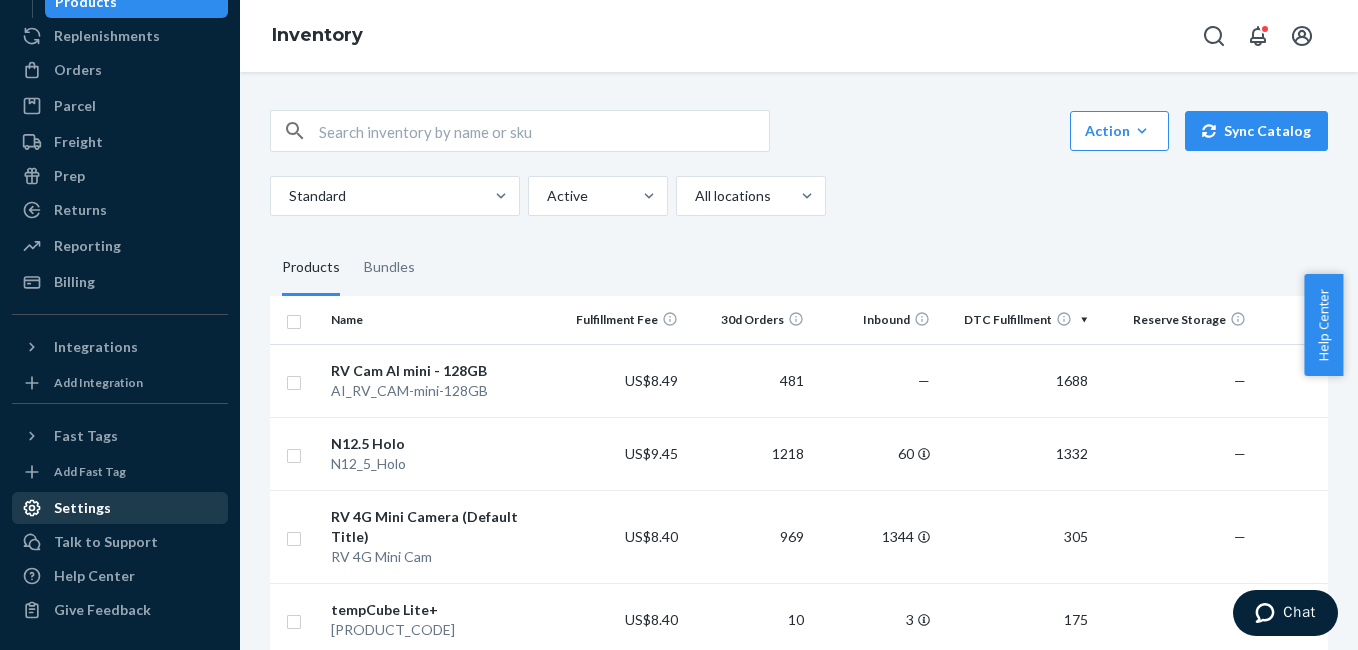 click on "Settings" at bounding box center (82, 508) 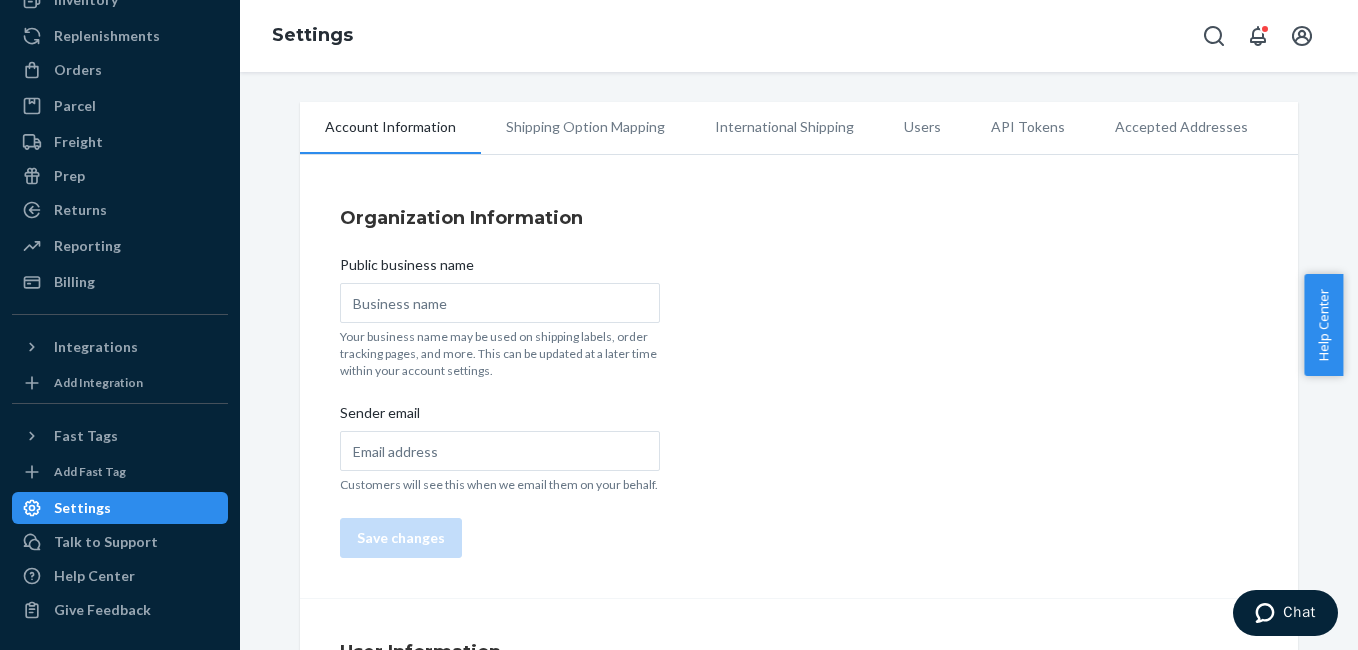 scroll, scrollTop: 166, scrollLeft: 0, axis: vertical 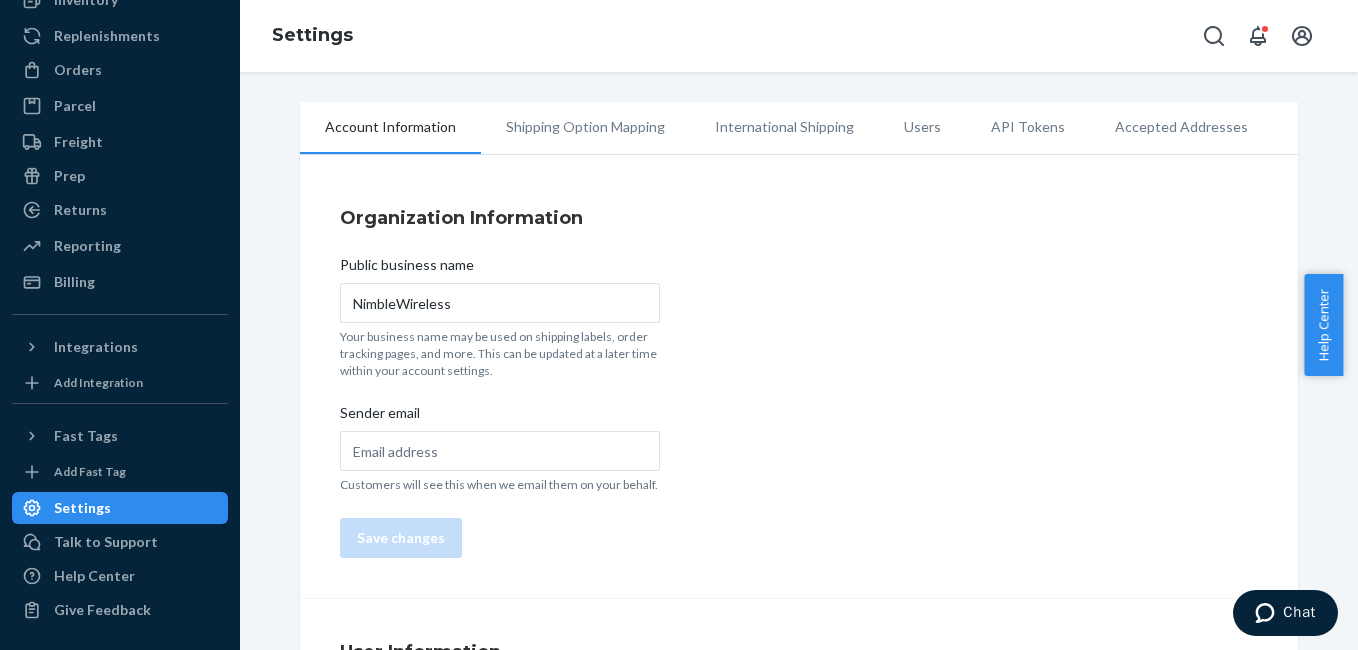 click on "Shipping Option Mapping" at bounding box center (585, 127) 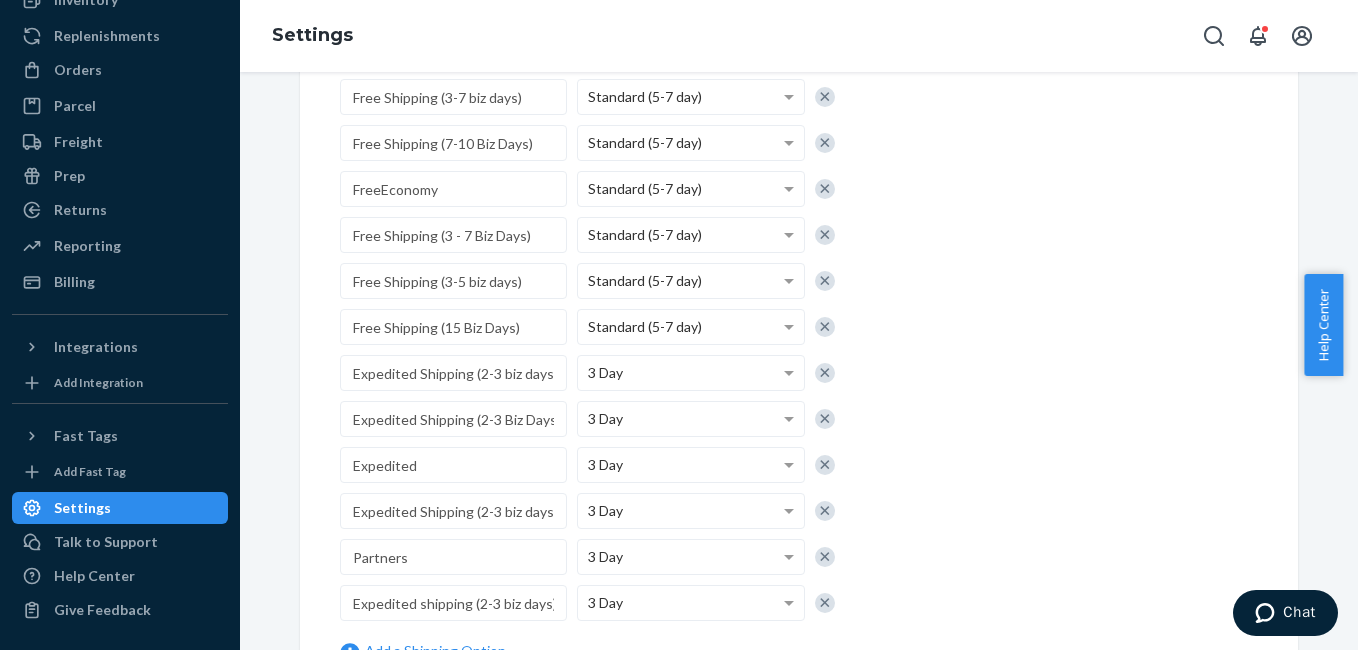 scroll, scrollTop: 1607, scrollLeft: 0, axis: vertical 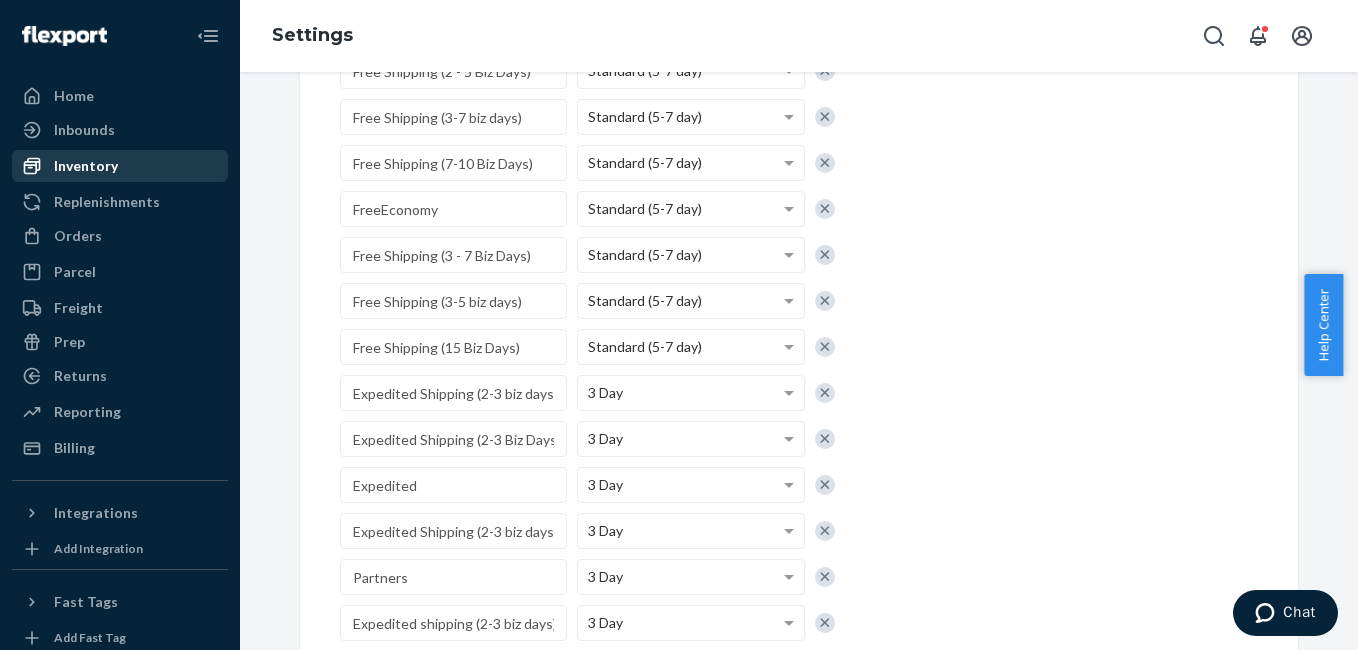 click on "Inventory" at bounding box center [86, 166] 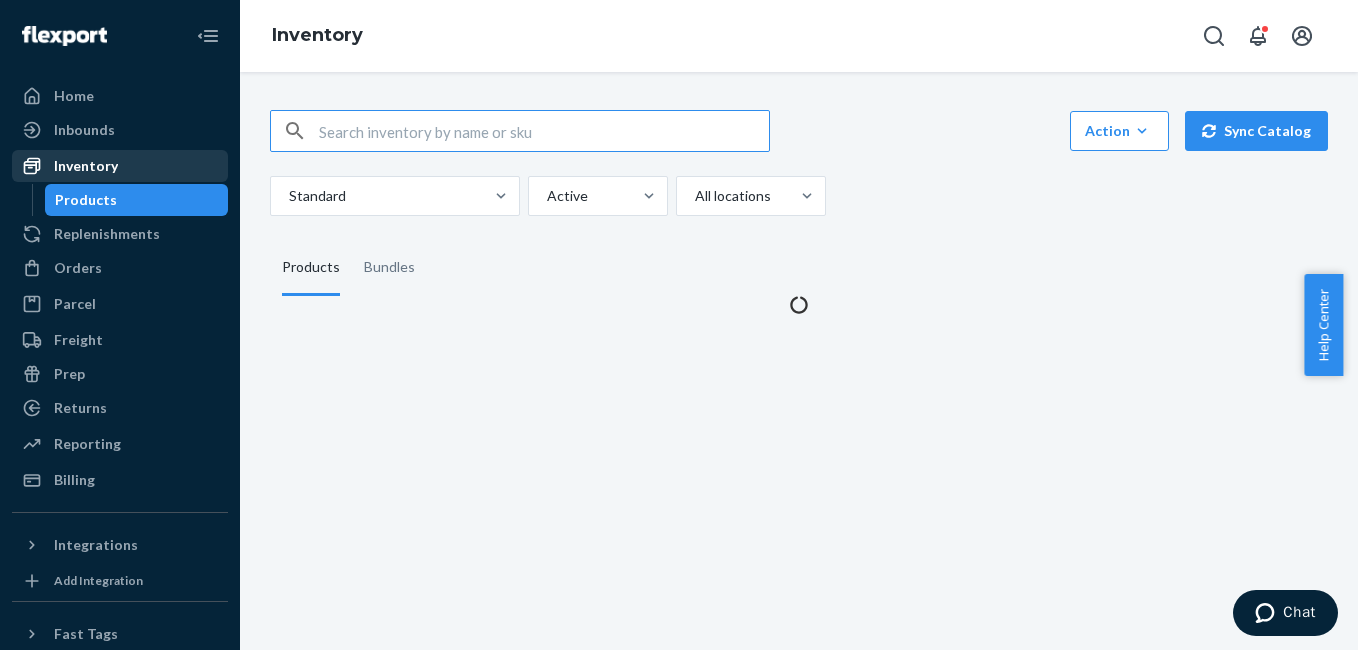 scroll, scrollTop: 0, scrollLeft: 0, axis: both 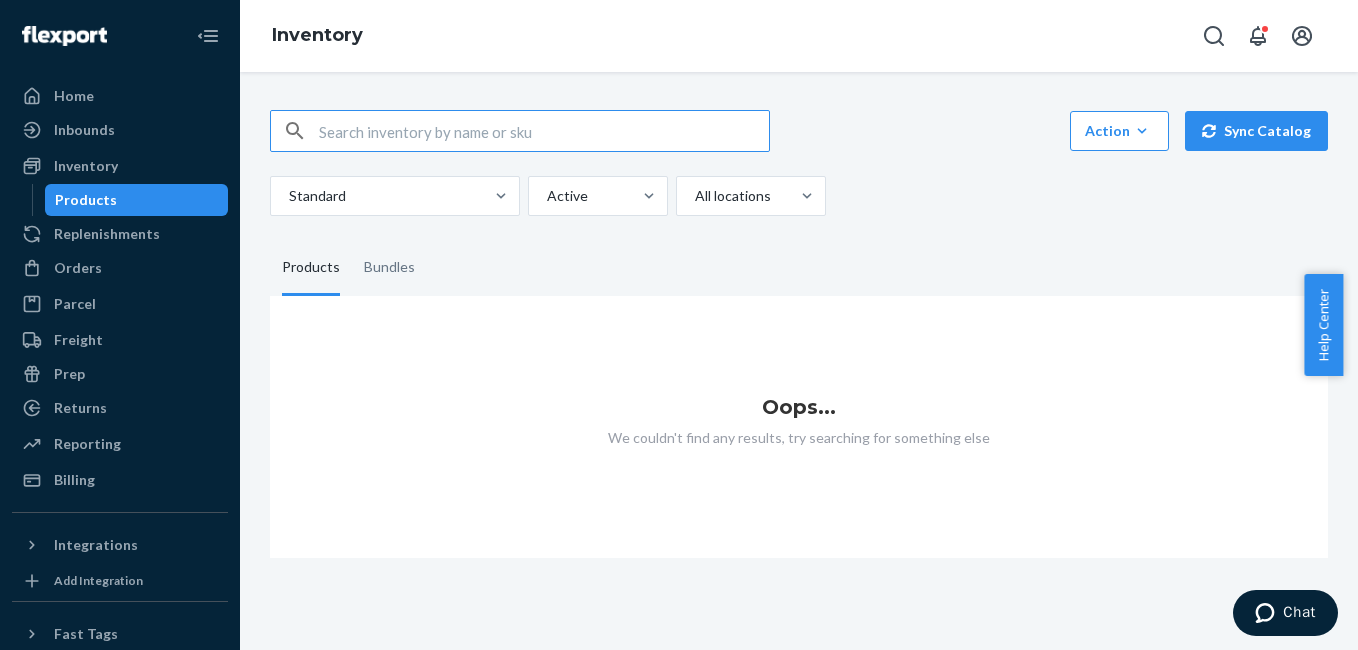 click at bounding box center [544, 131] 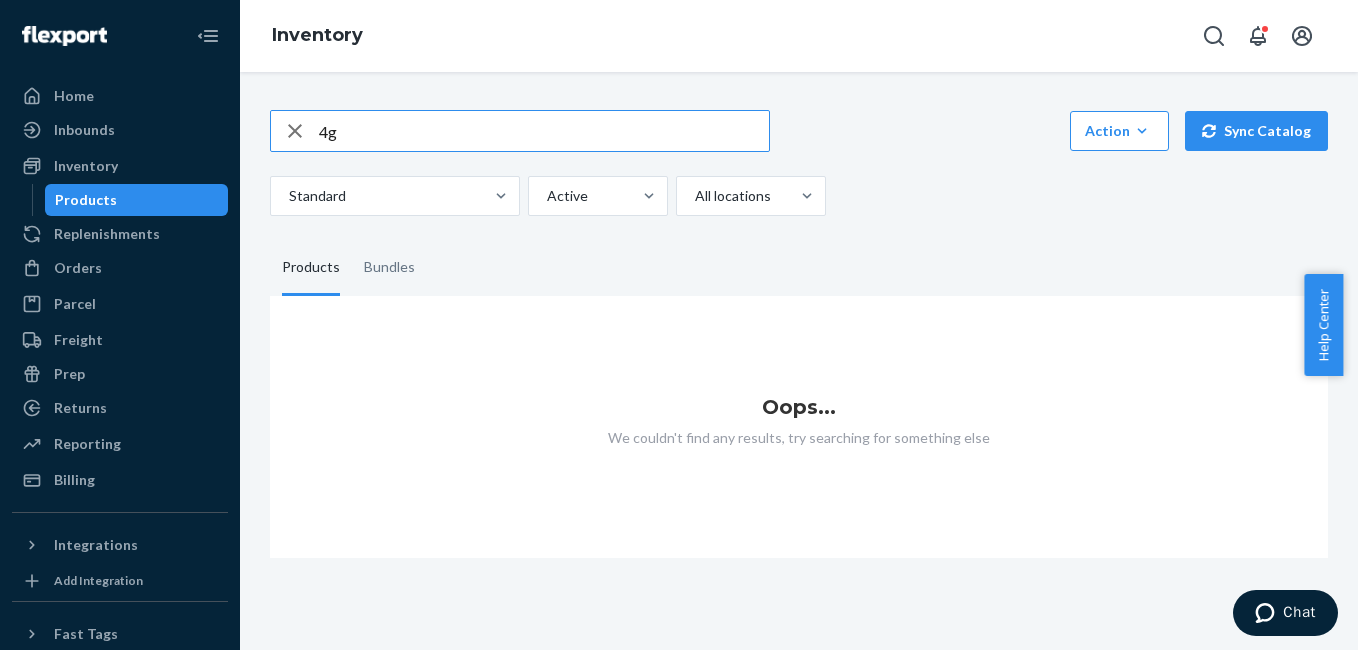type on "4g" 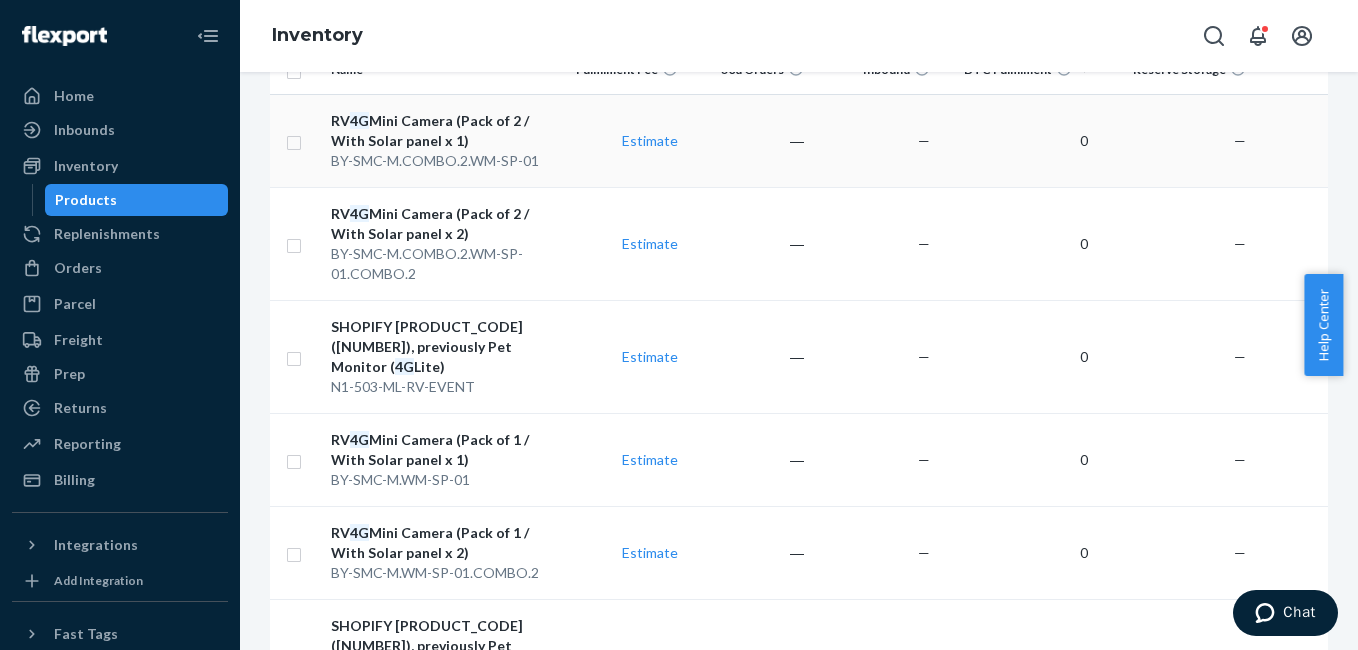 scroll, scrollTop: 0, scrollLeft: 0, axis: both 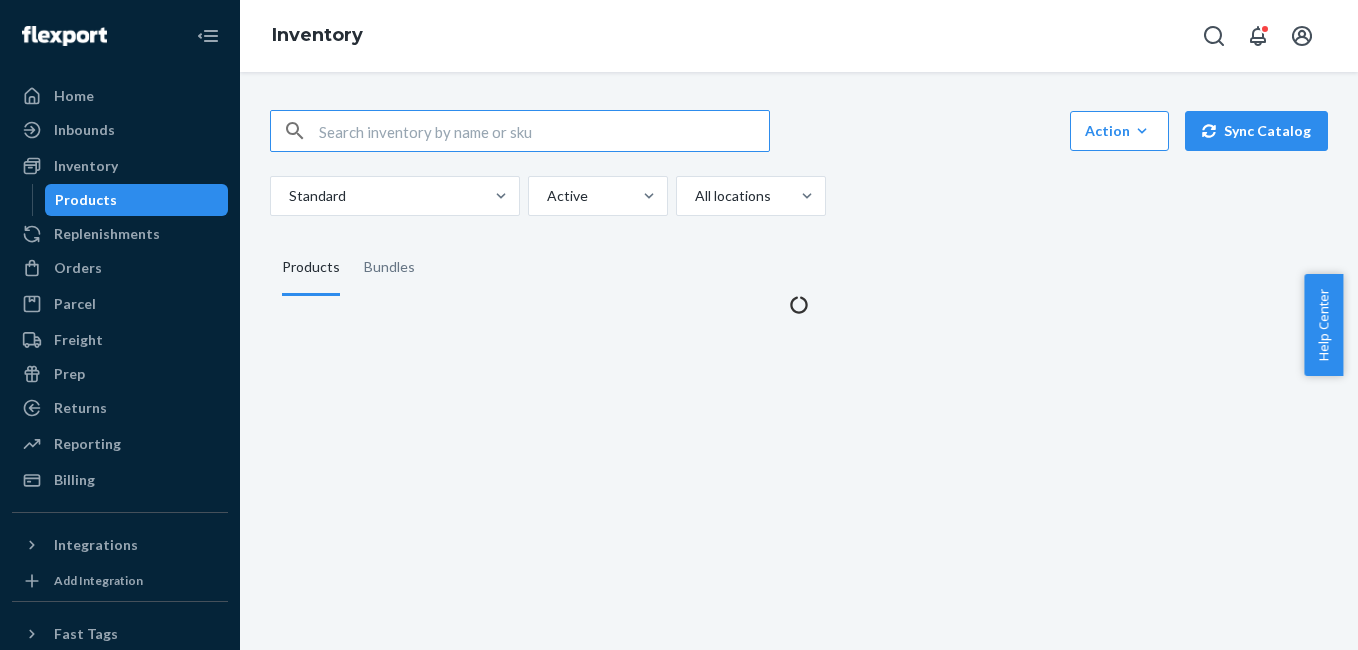 click at bounding box center [544, 131] 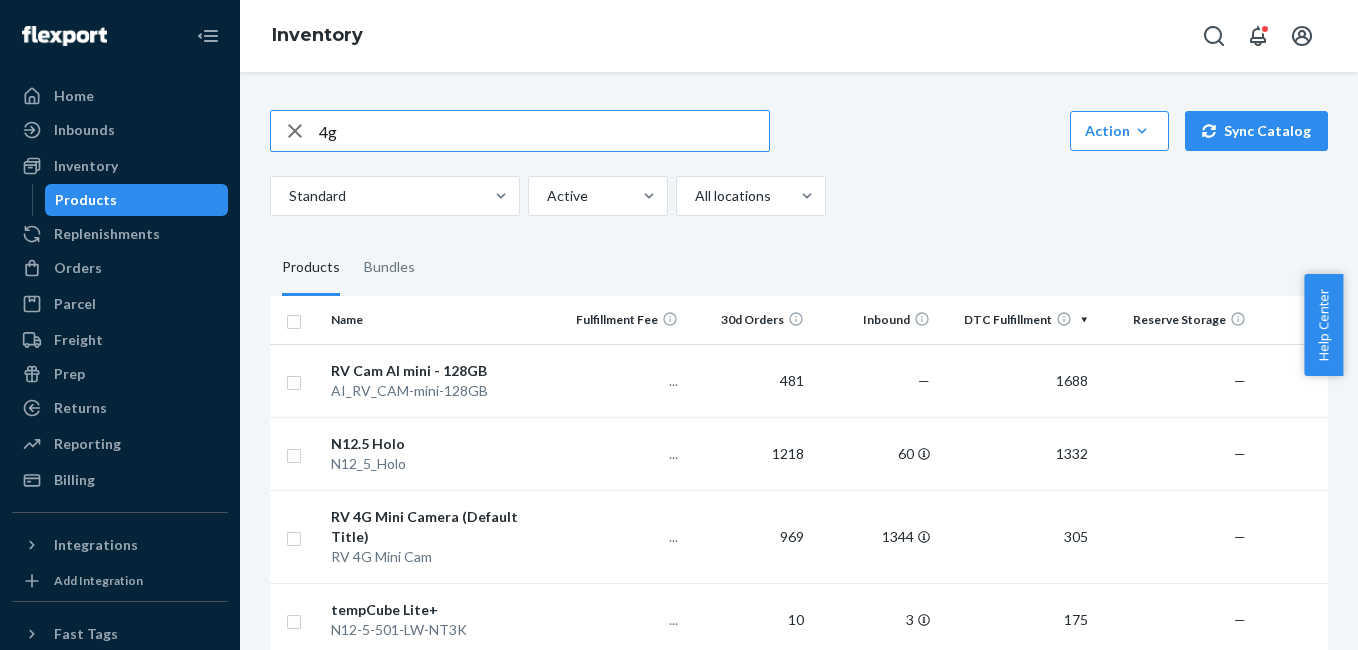 scroll, scrollTop: 0, scrollLeft: 0, axis: both 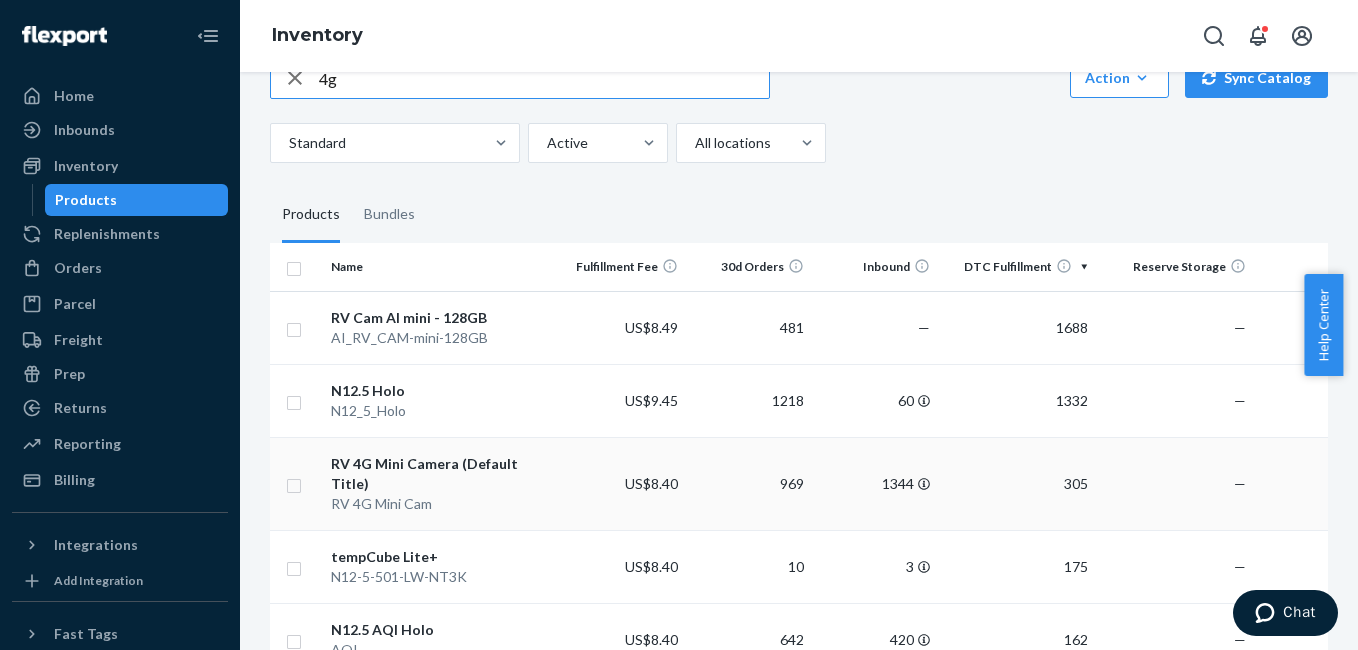 type on "4g" 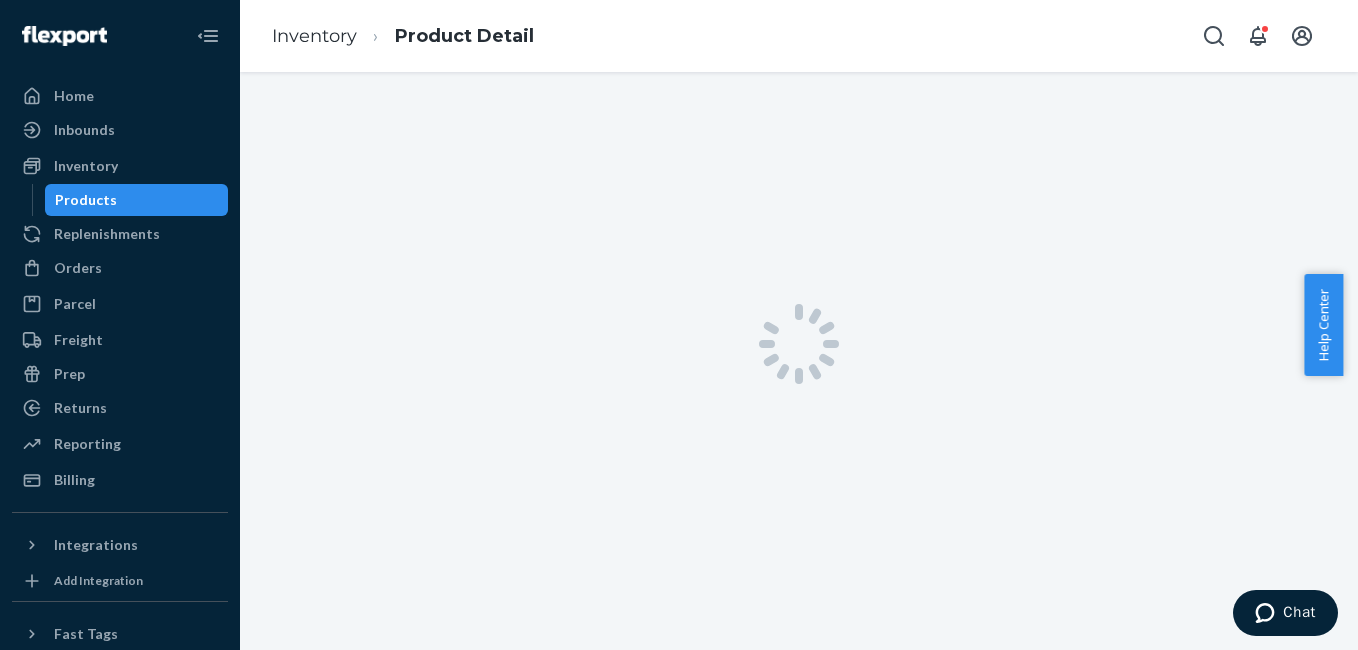scroll, scrollTop: 0, scrollLeft: 0, axis: both 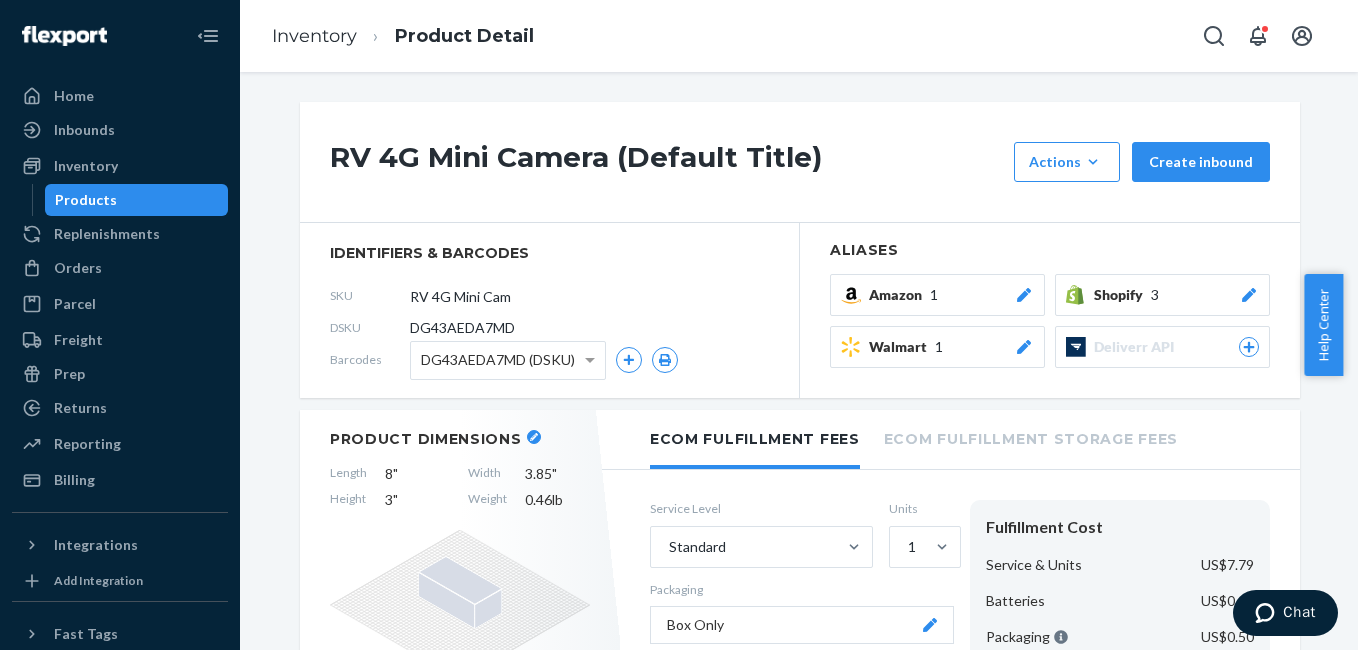 click 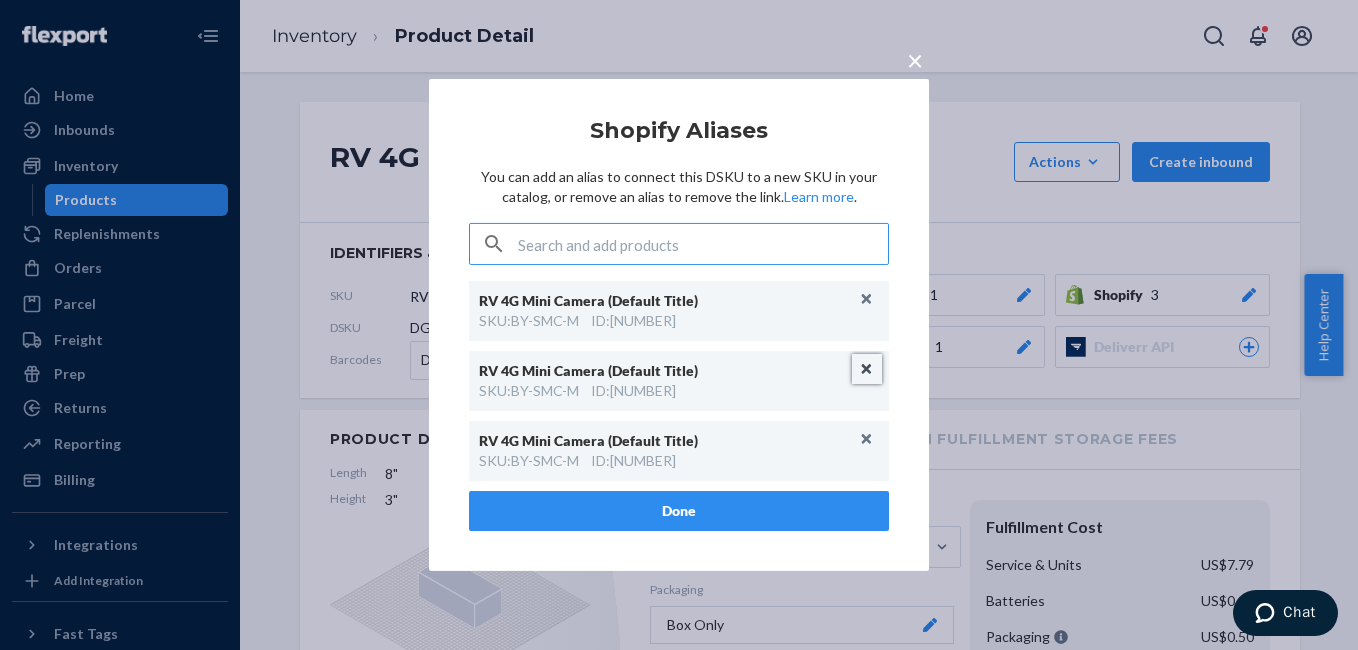 click at bounding box center [867, 369] 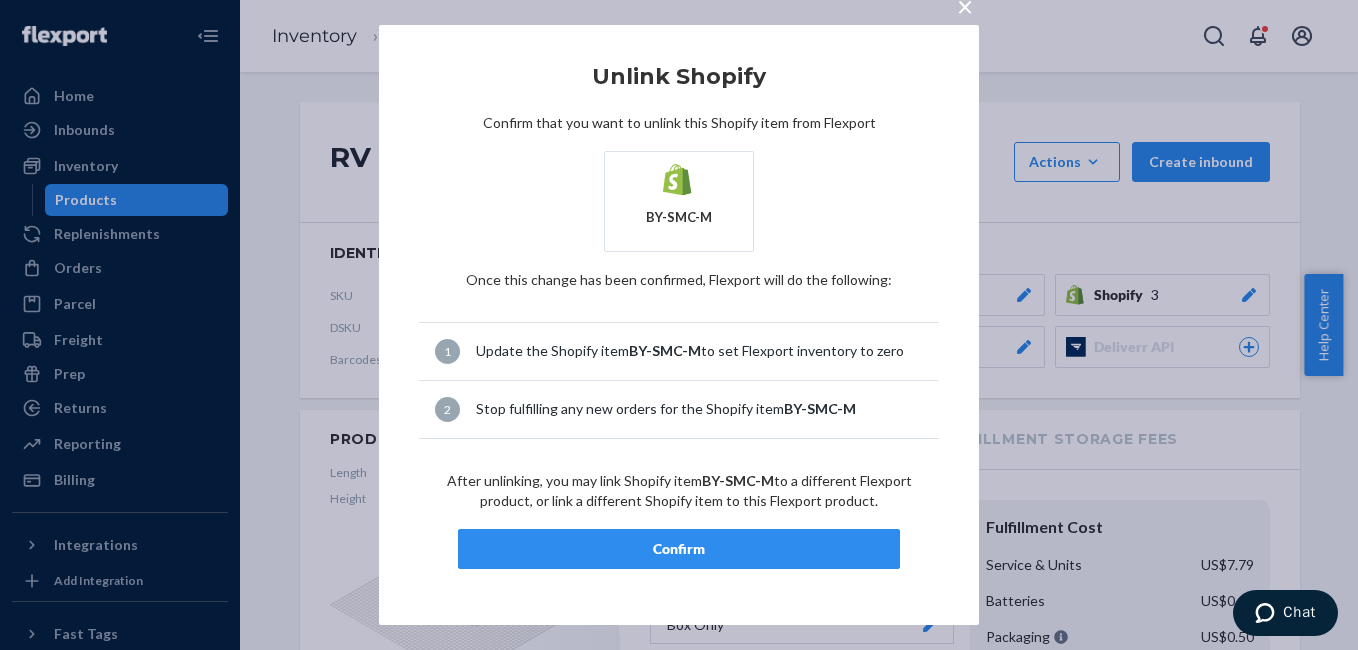click on "Confirm" at bounding box center [679, 549] 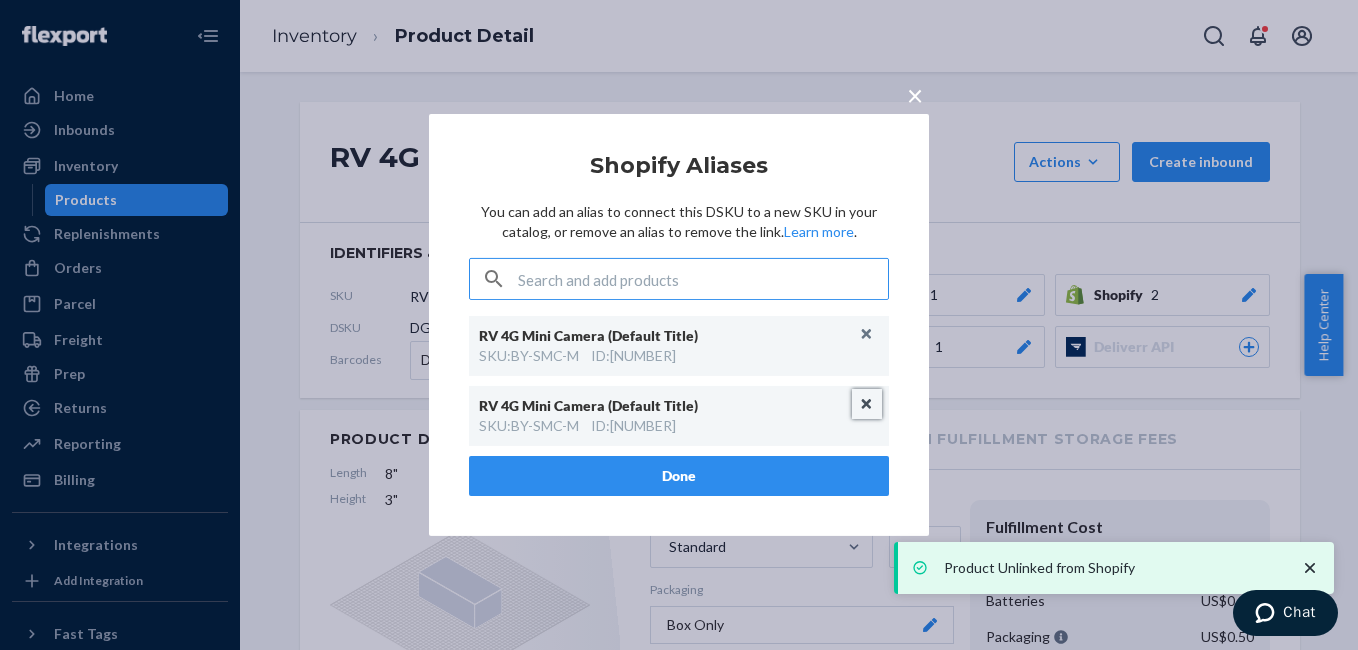 click at bounding box center (867, 404) 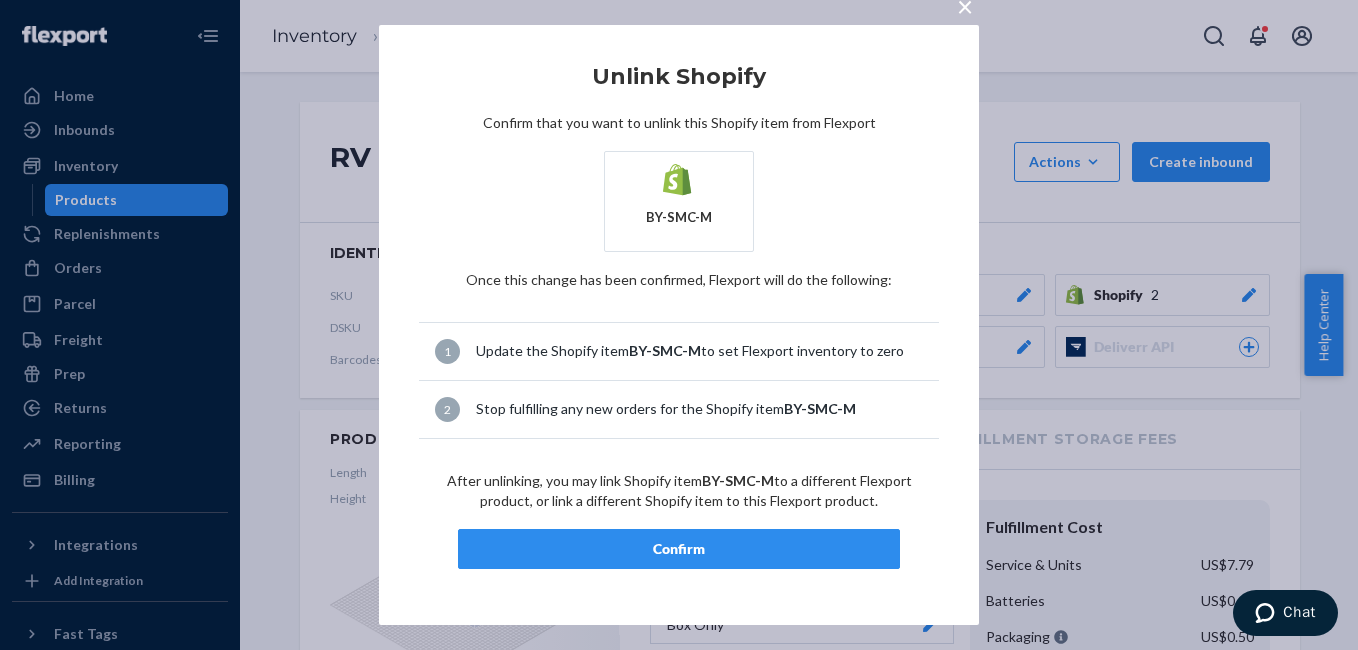 click on "Confirm" at bounding box center [679, 549] 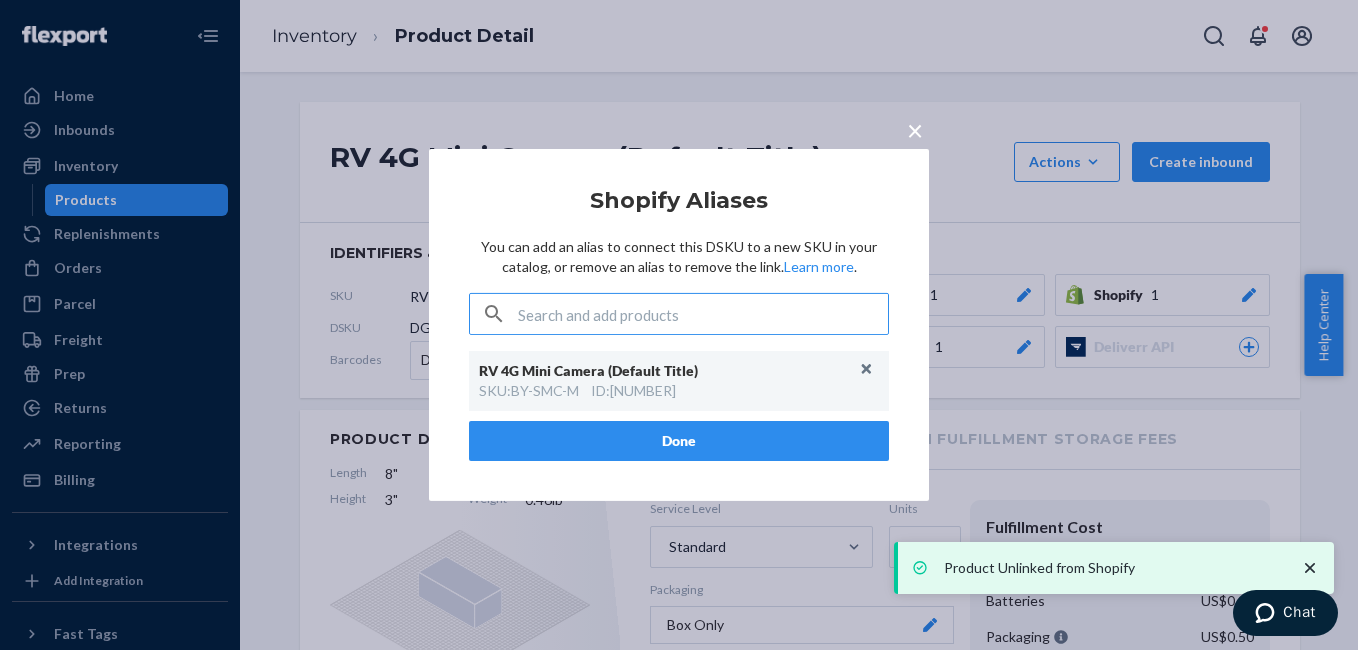 click on "Done" at bounding box center (679, 441) 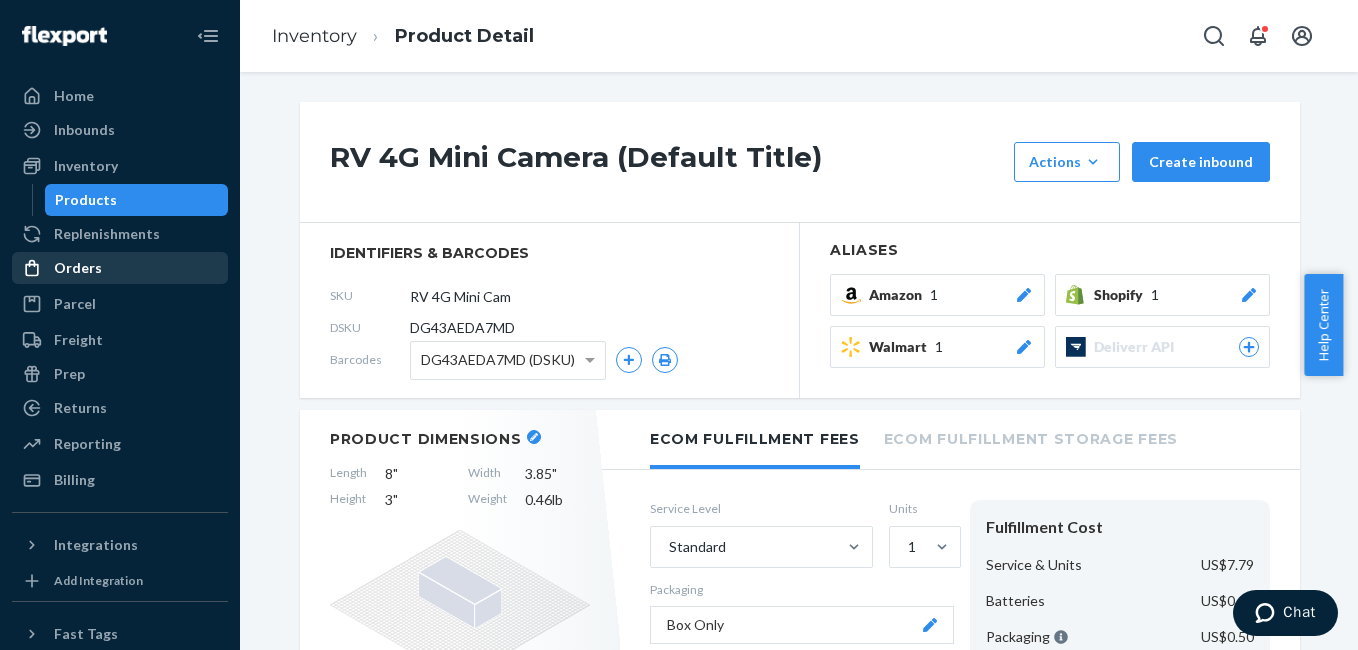 click on "Orders" at bounding box center (78, 268) 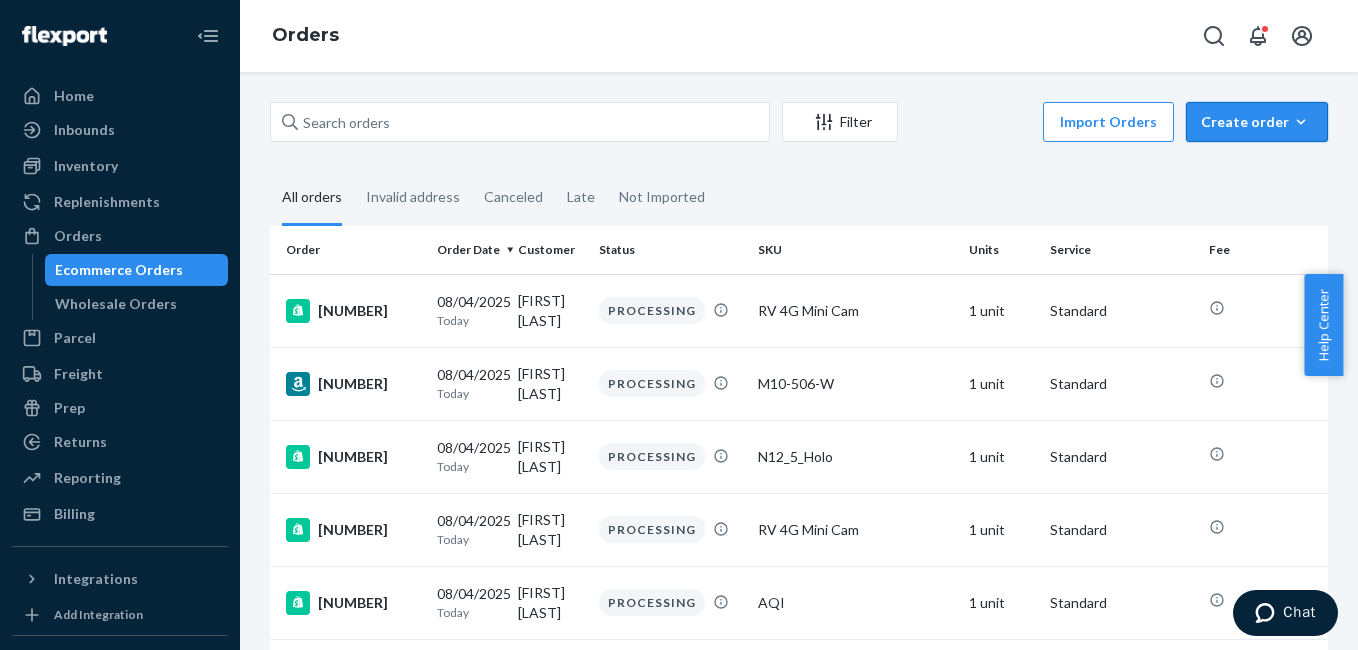 click on "Create order" at bounding box center (1257, 122) 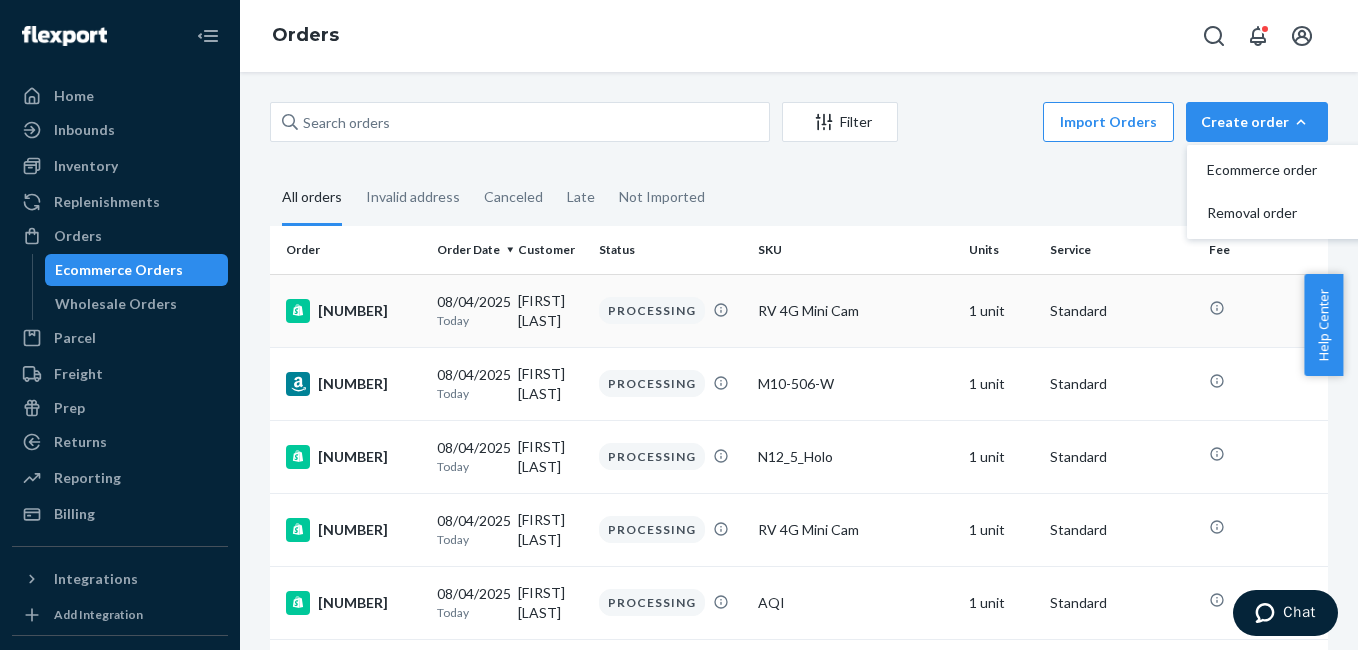 click on "3346593" at bounding box center (353, 311) 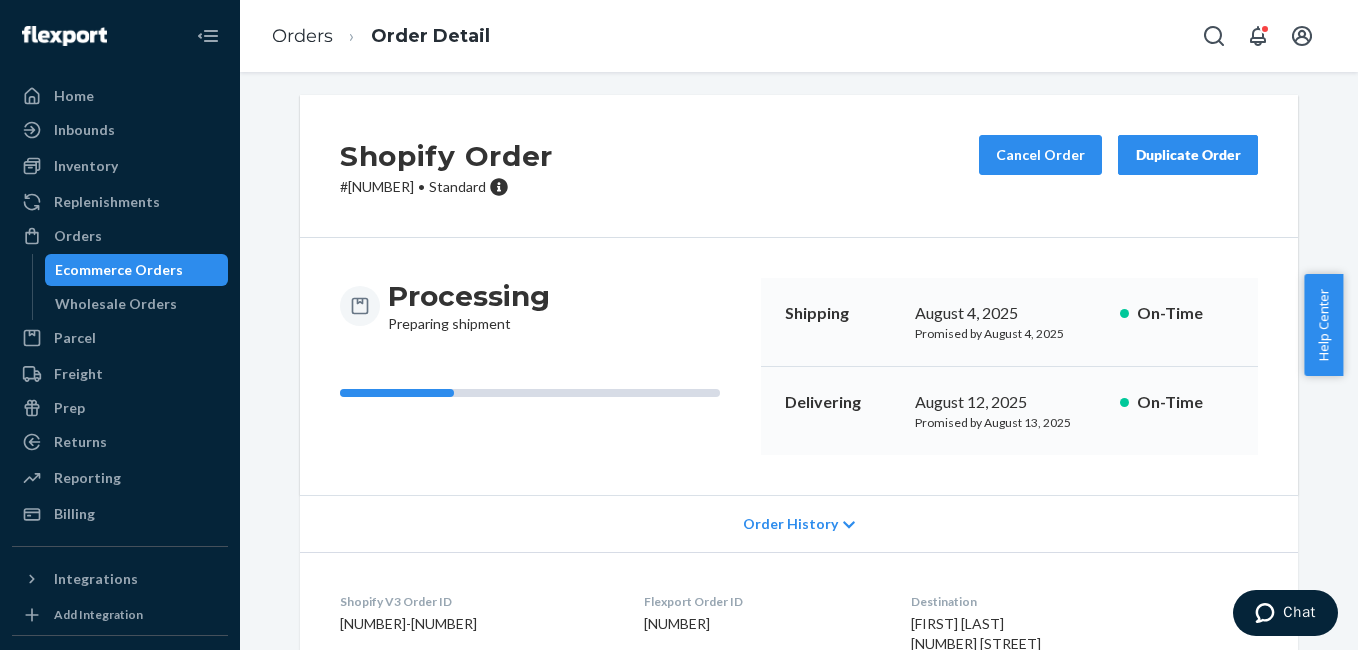 scroll, scrollTop: 0, scrollLeft: 0, axis: both 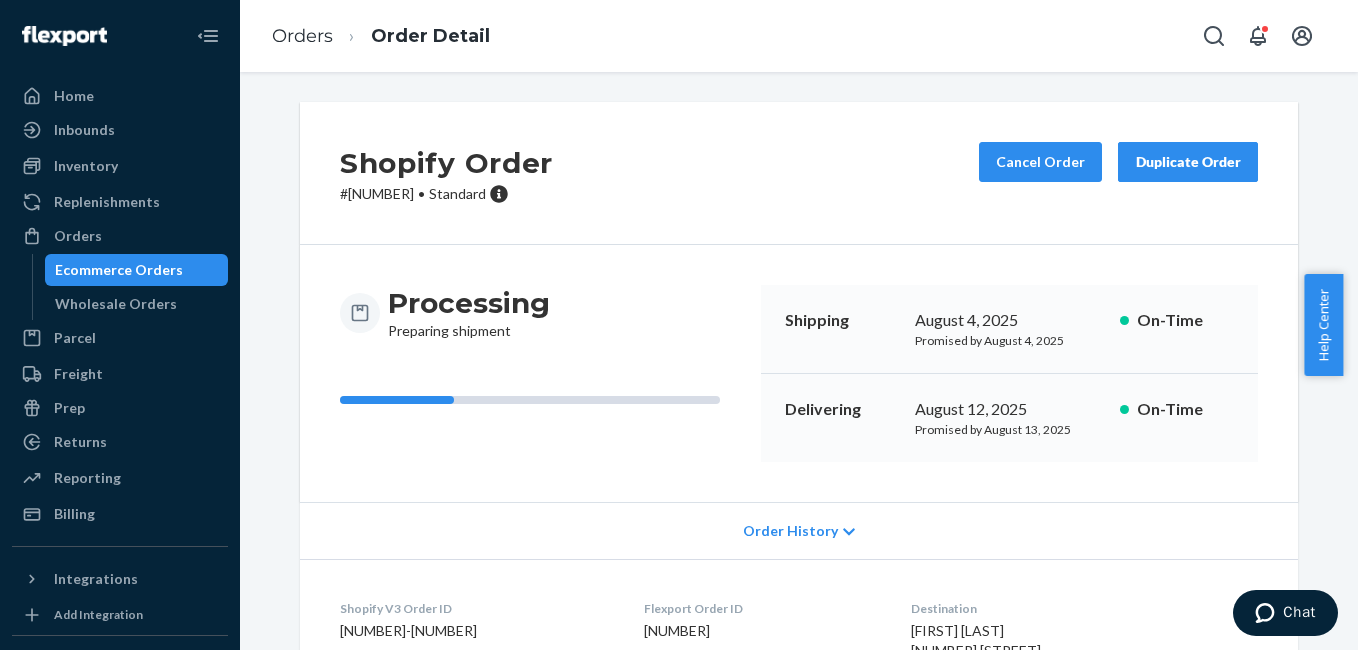 click on "Duplicate Order" at bounding box center [1188, 162] 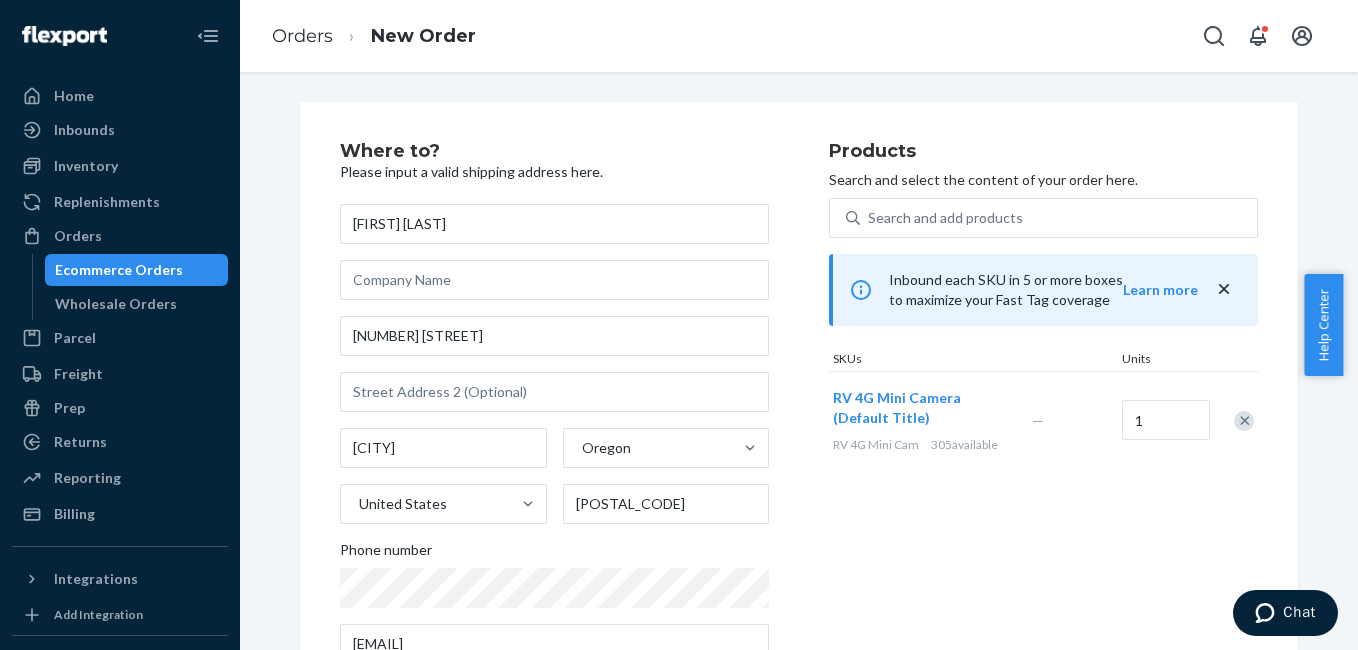 click at bounding box center [1244, 421] 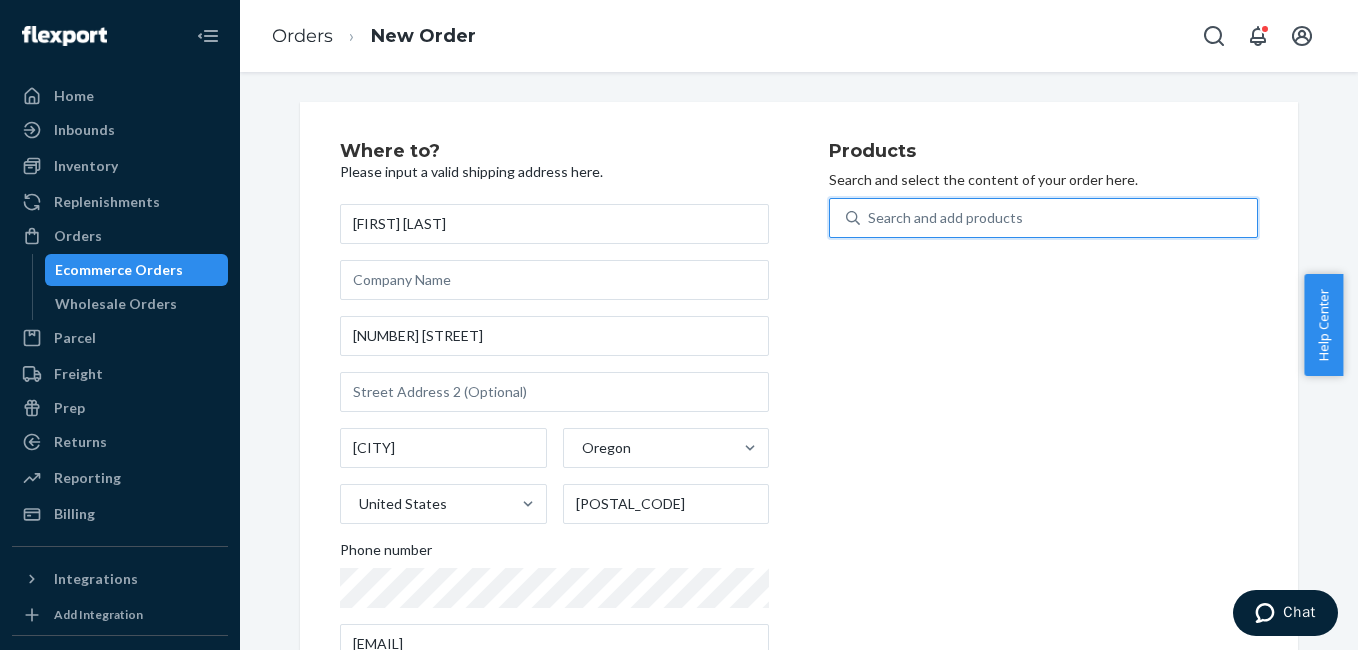 click on "Search and add products" at bounding box center [945, 218] 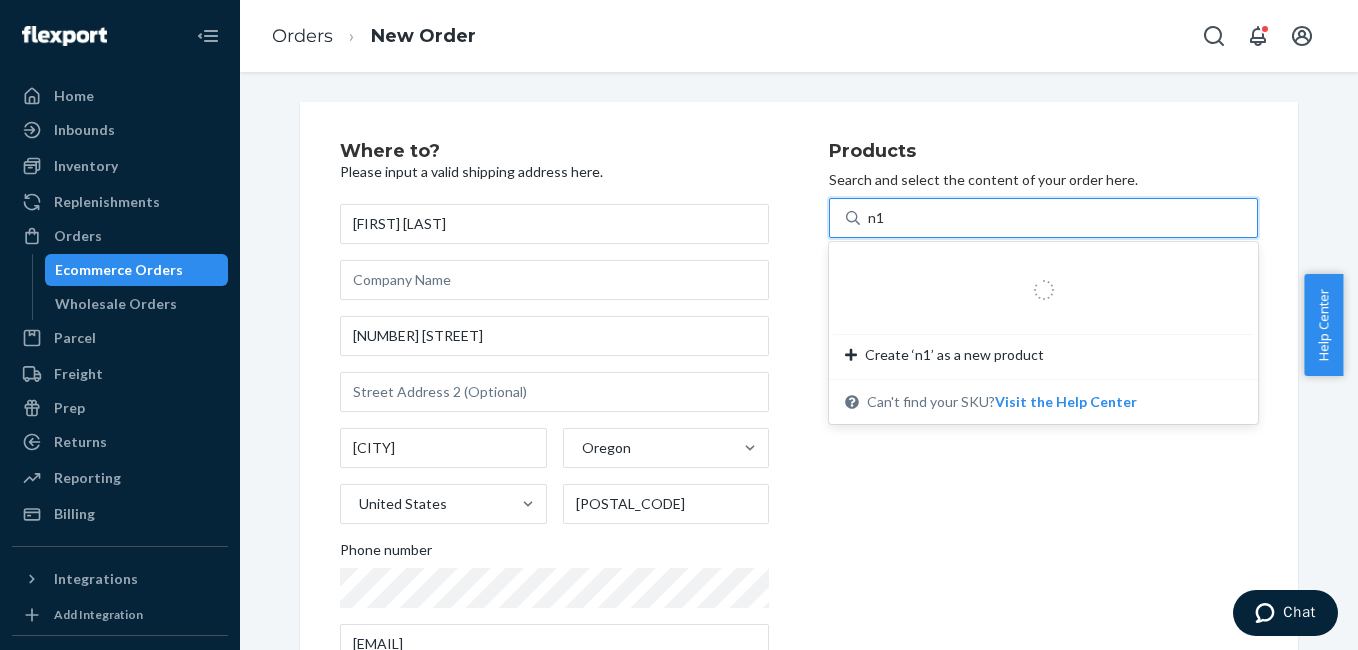 type on "n12" 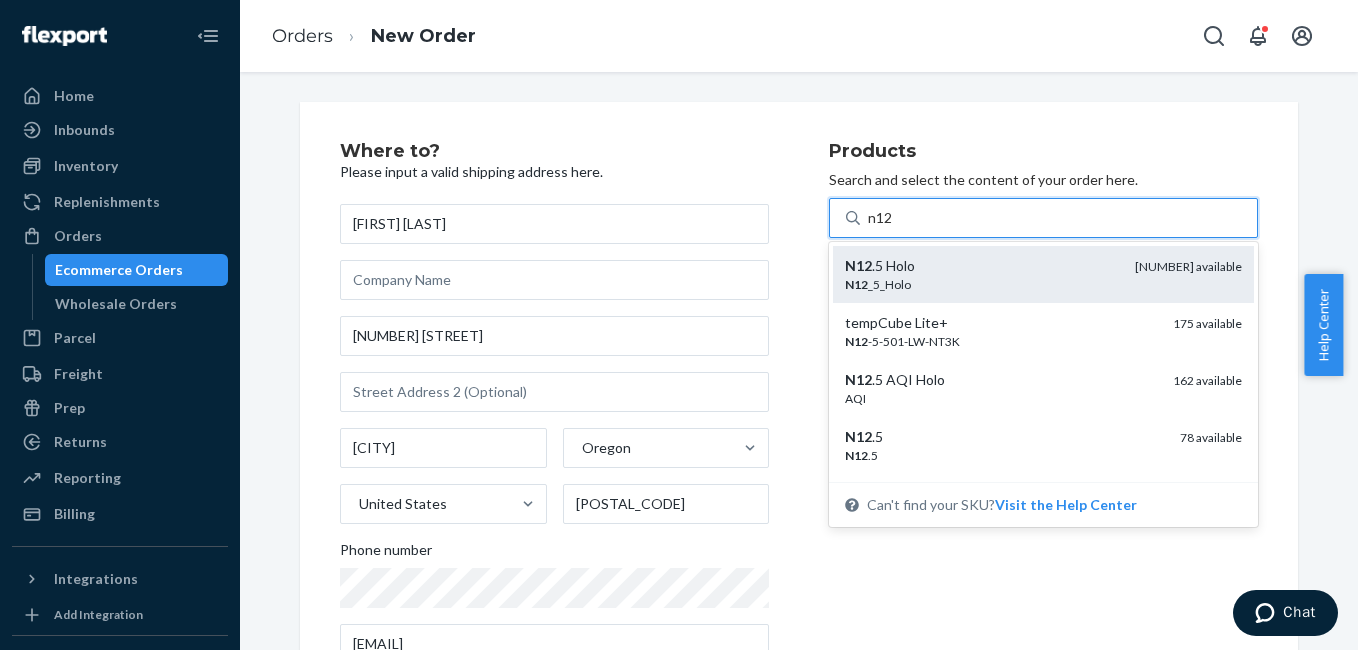 click on "N12 _5_Holo" at bounding box center (982, 284) 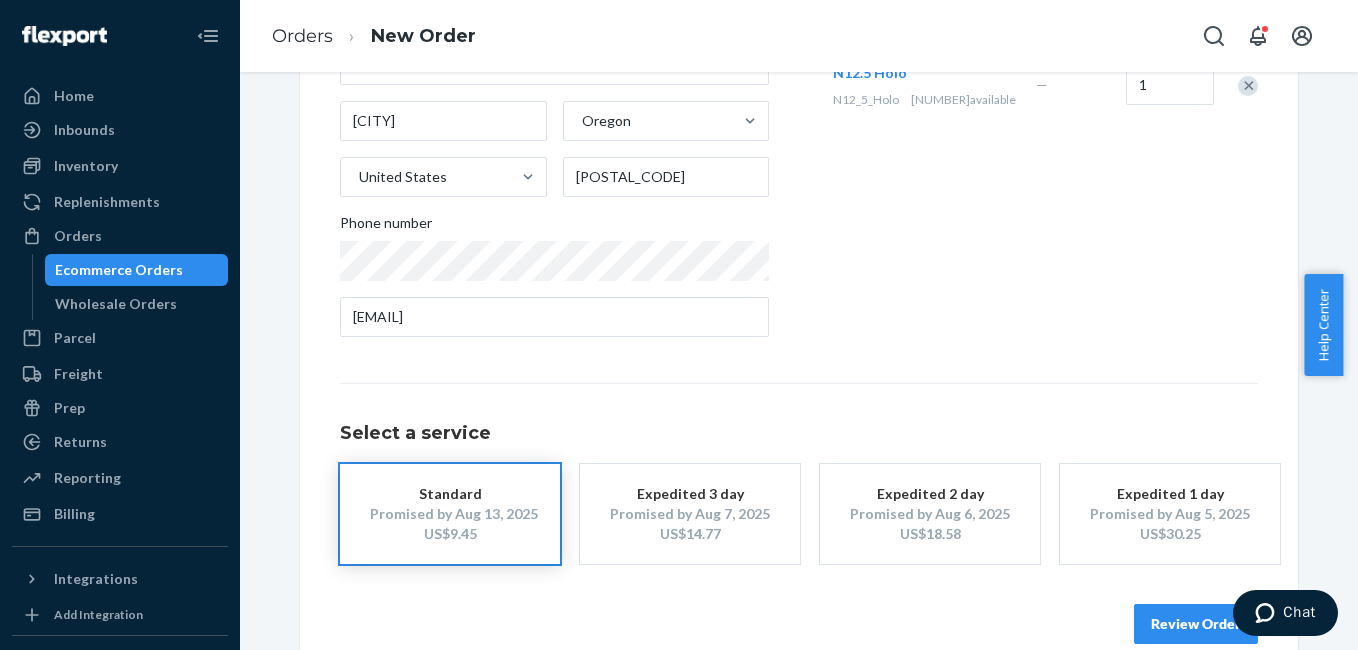 scroll, scrollTop: 361, scrollLeft: 0, axis: vertical 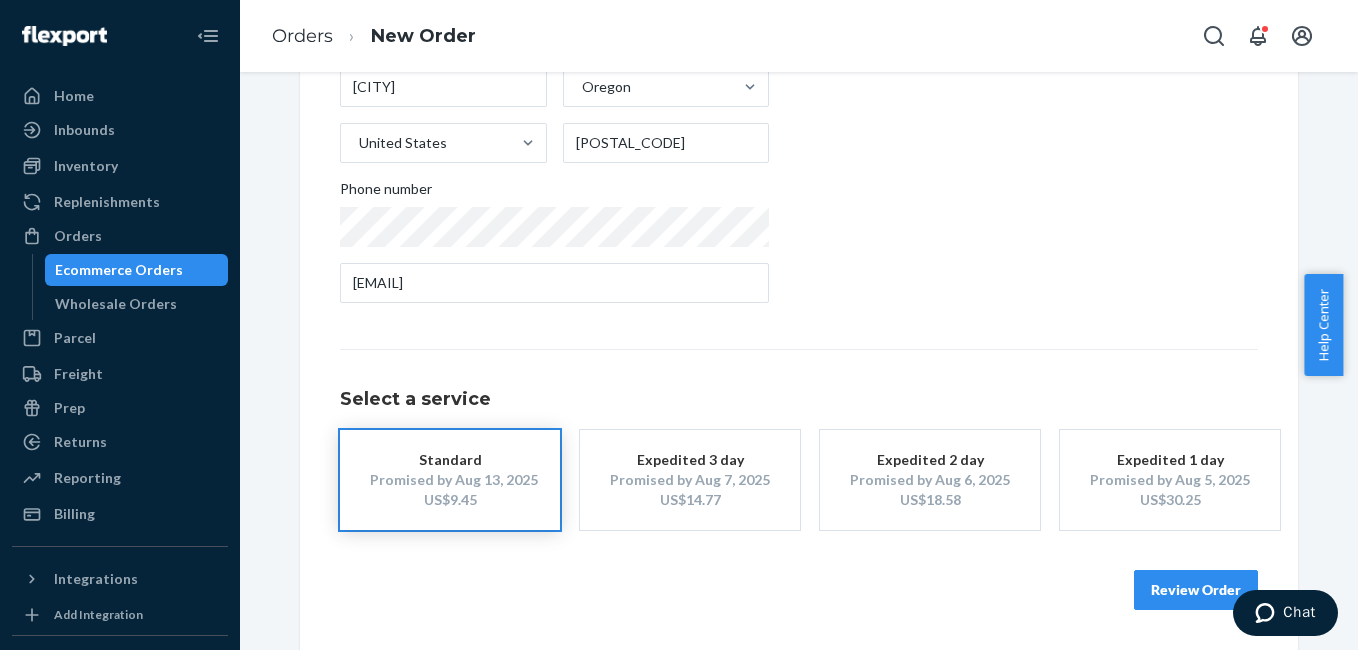 click on "US$14.77" at bounding box center (690, 500) 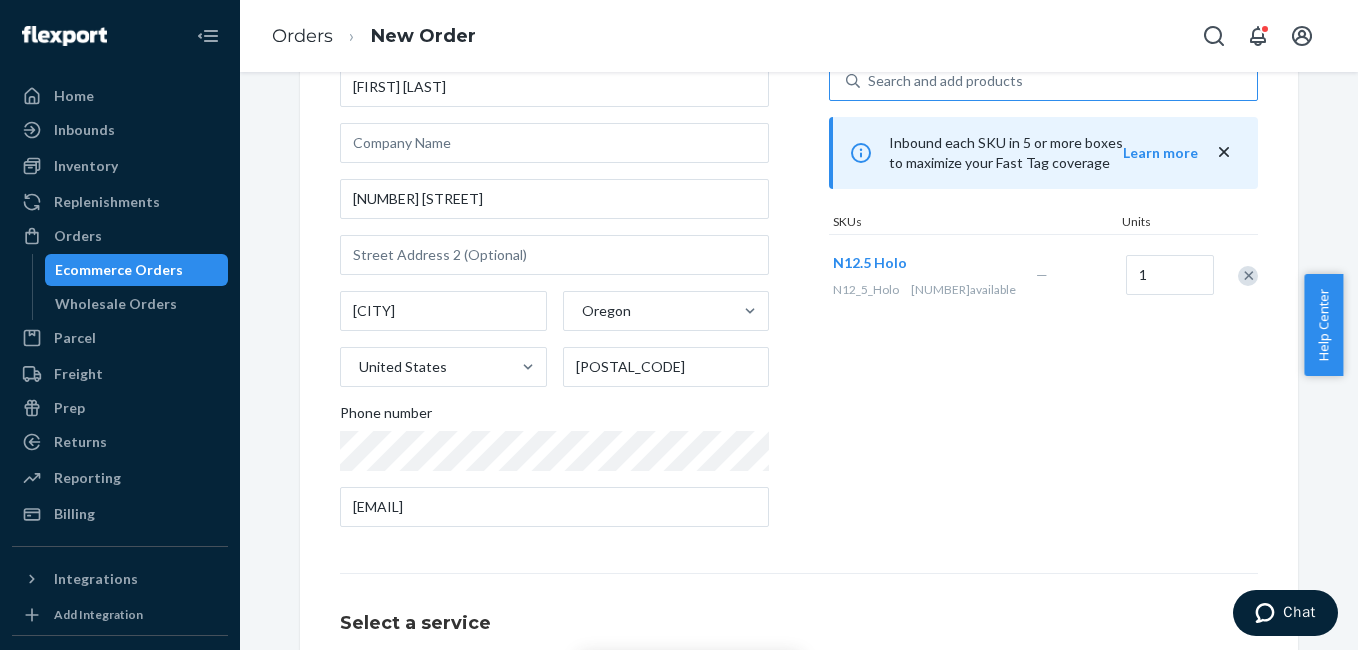 scroll, scrollTop: 0, scrollLeft: 0, axis: both 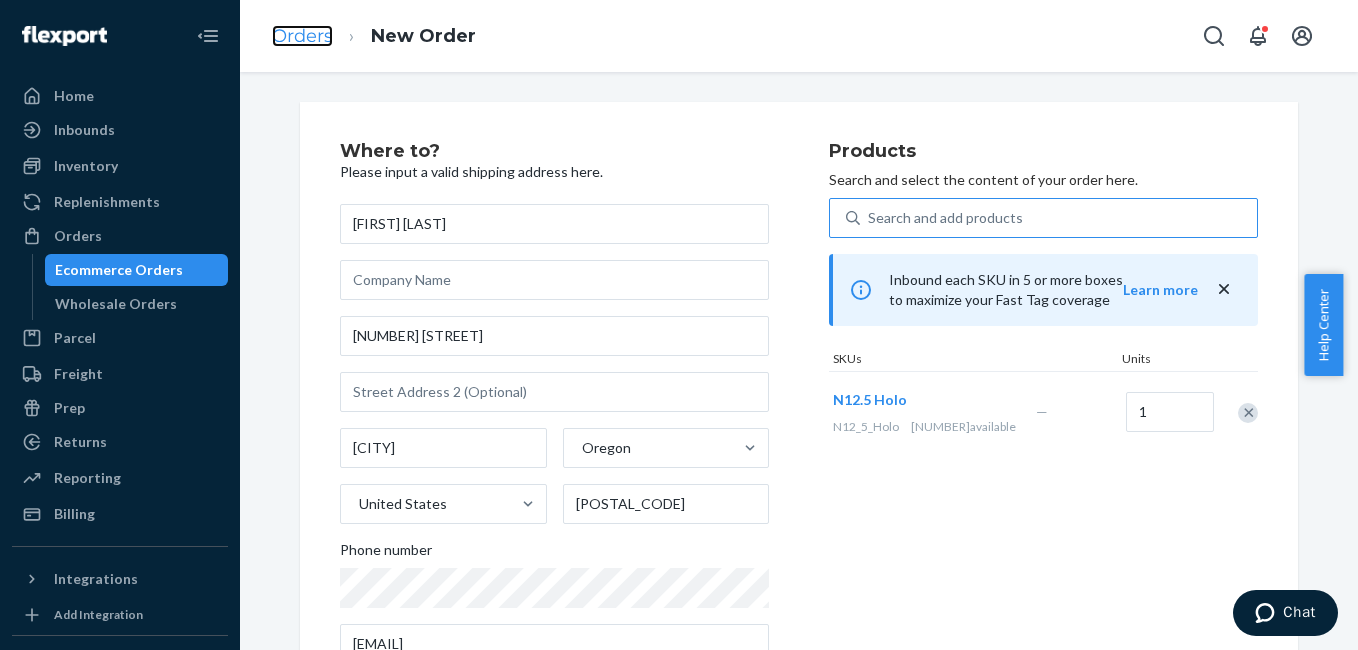 click on "Orders" at bounding box center (302, 36) 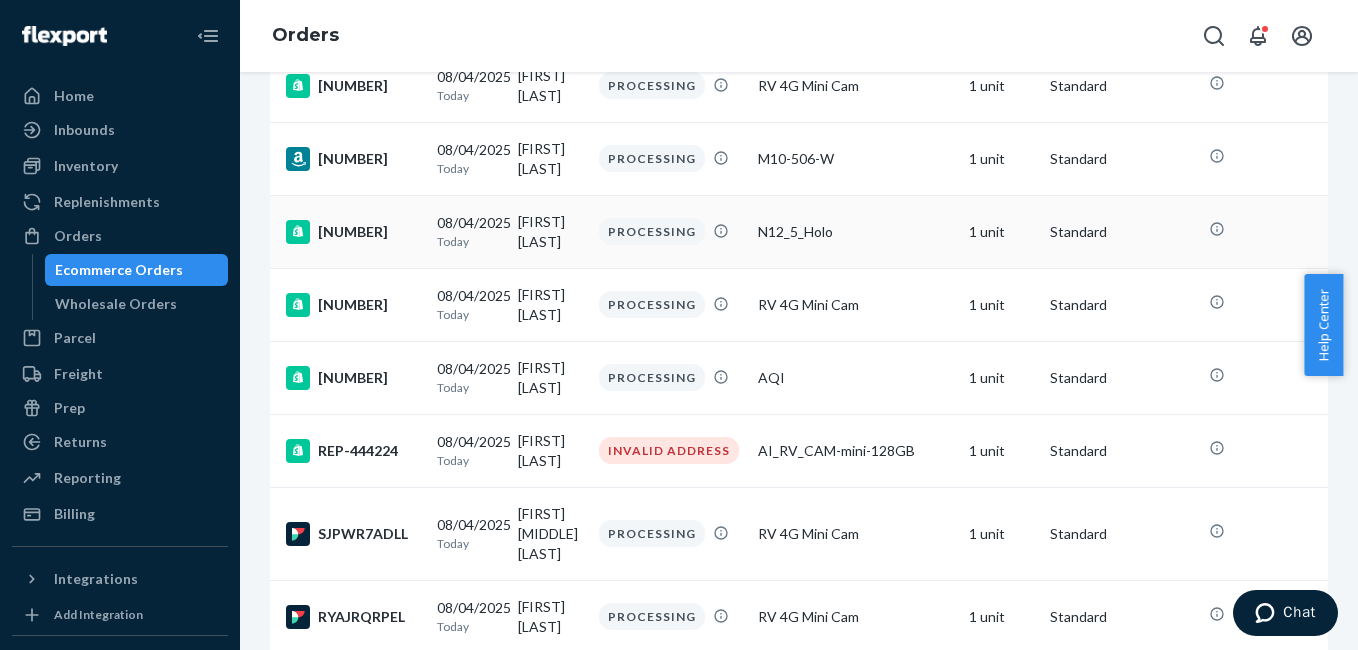 scroll, scrollTop: 240, scrollLeft: 0, axis: vertical 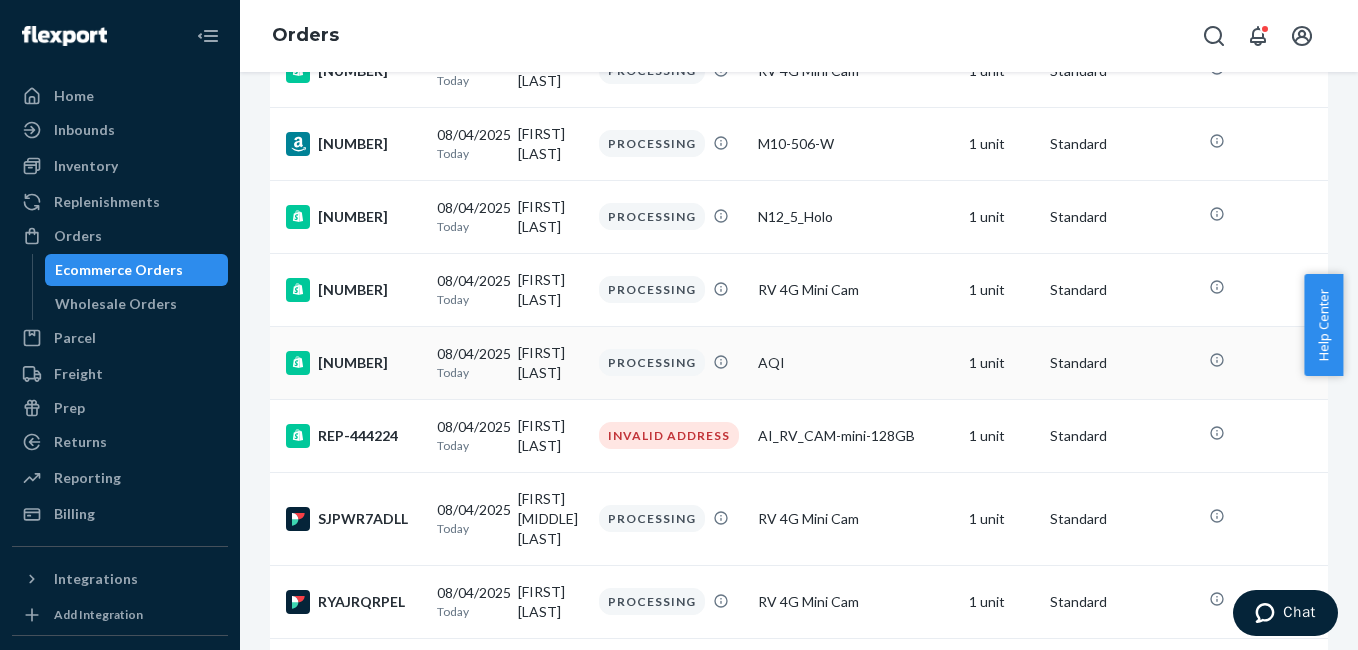 click on "[NUMBER]" at bounding box center (353, 363) 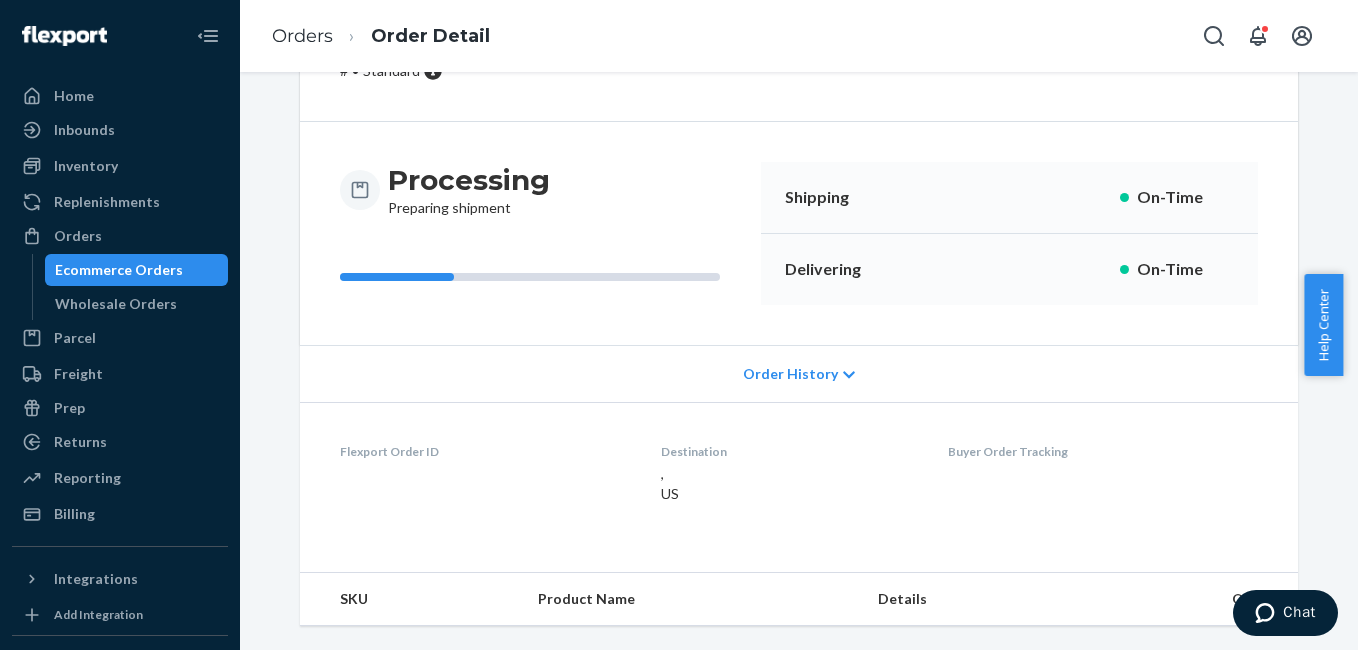 scroll, scrollTop: 0, scrollLeft: 0, axis: both 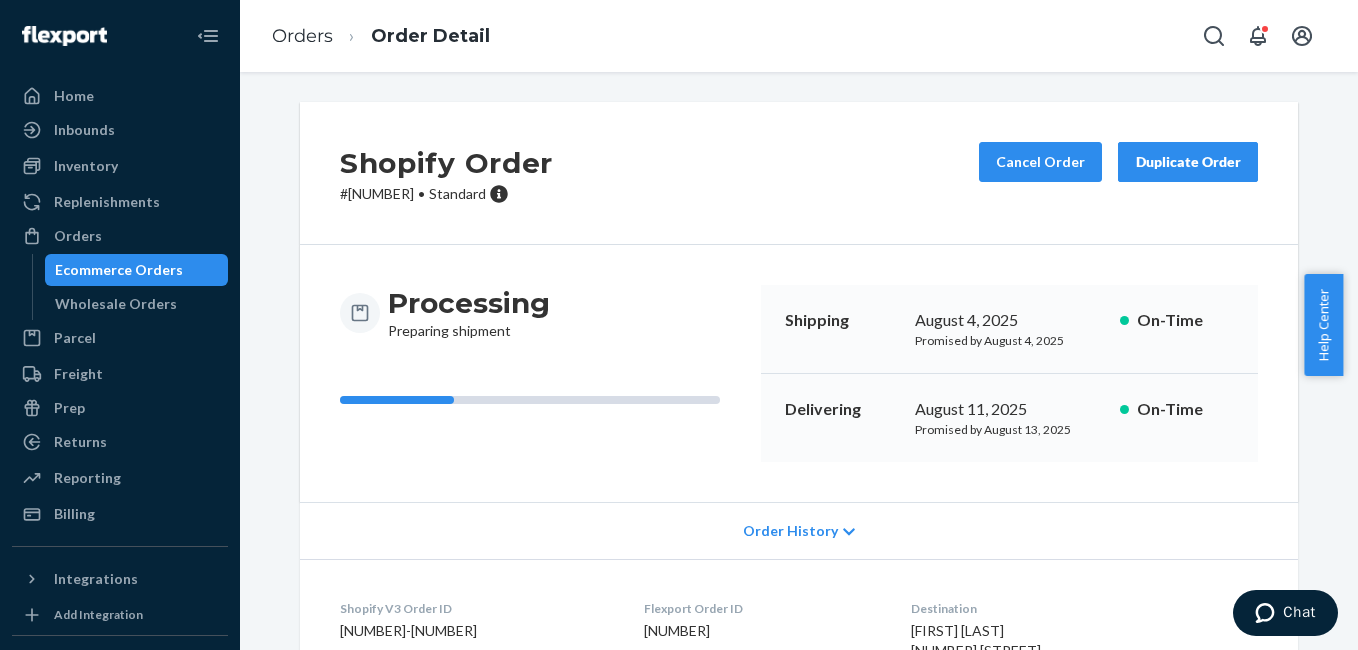 click on "Duplicate Order" at bounding box center (1188, 162) 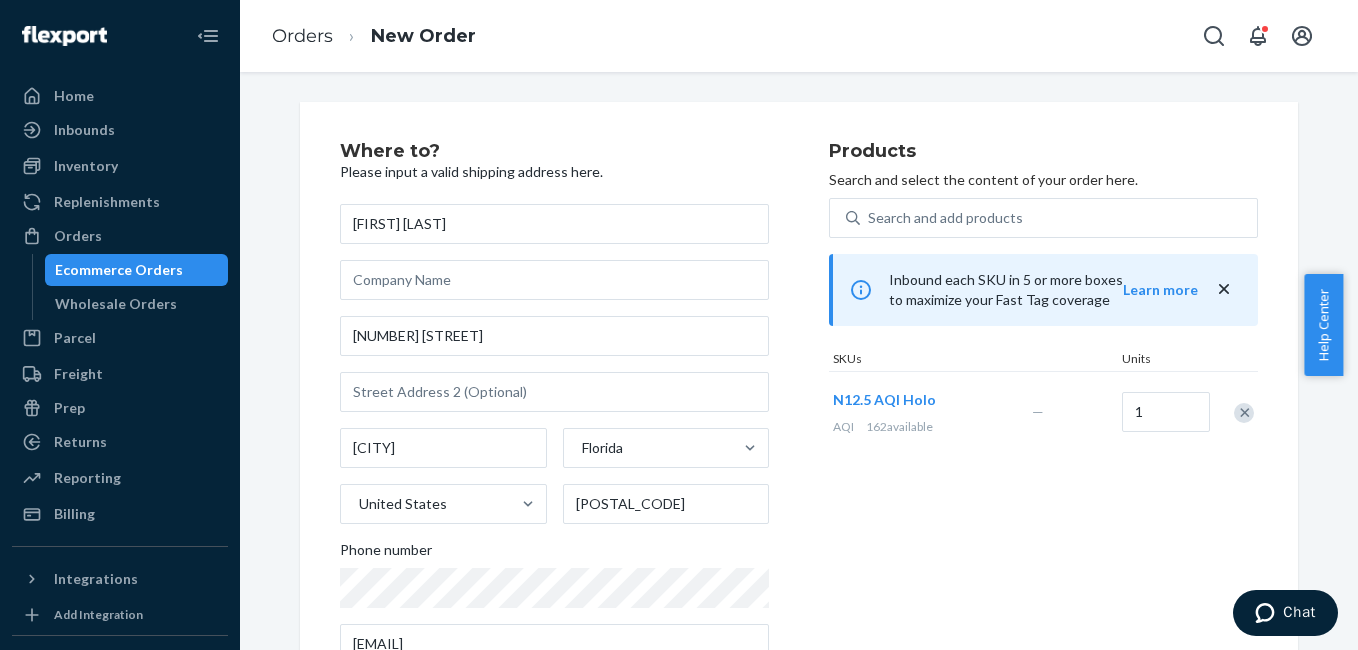 scroll, scrollTop: 361, scrollLeft: 0, axis: vertical 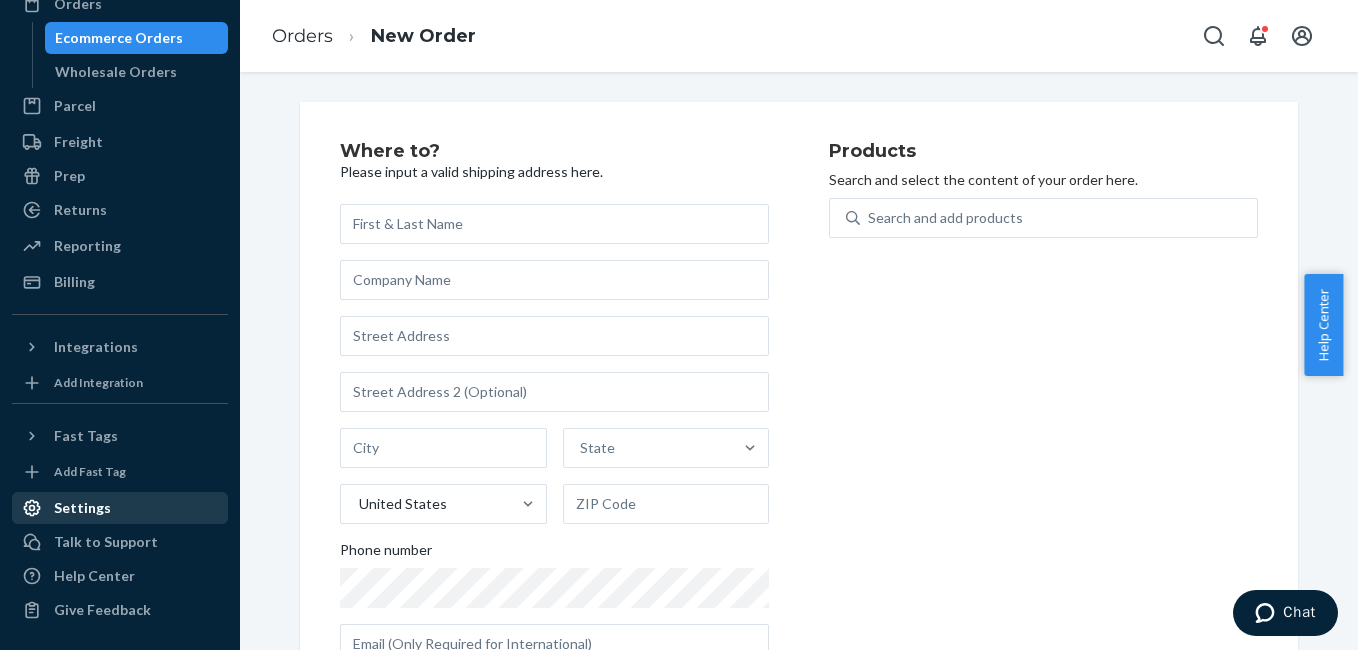 click on "Settings" at bounding box center [120, 508] 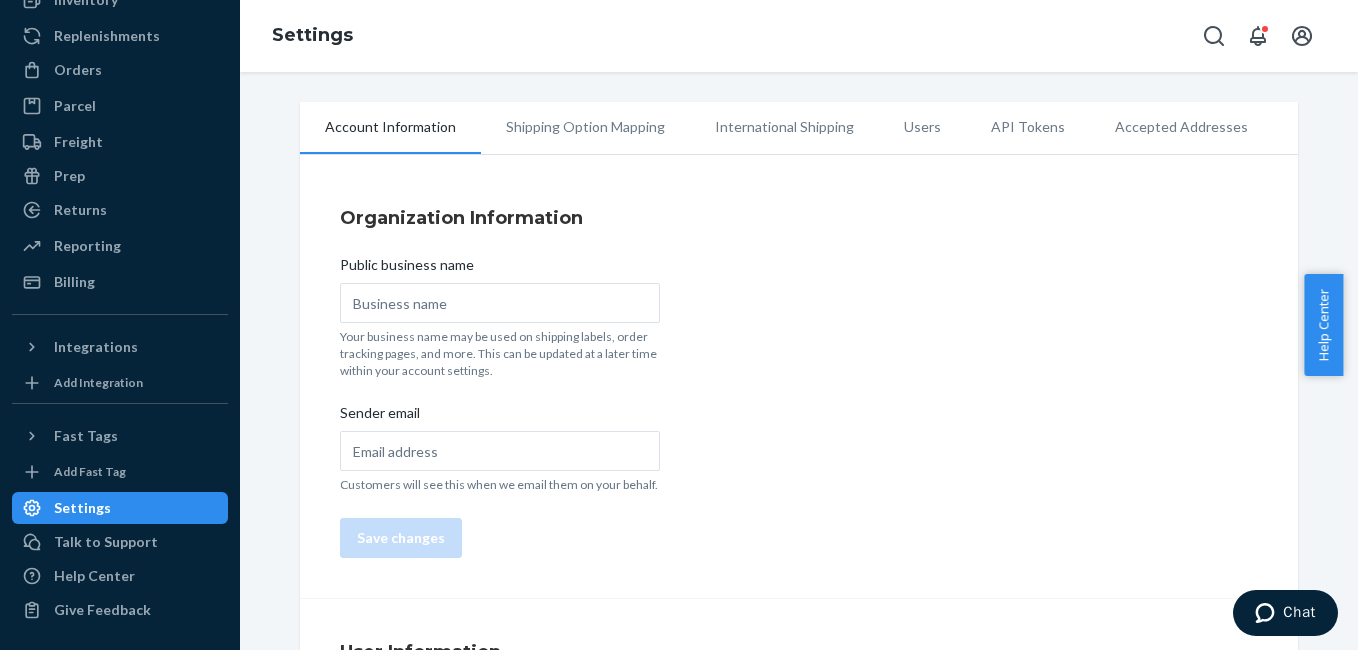 type on "NimbleWireless" 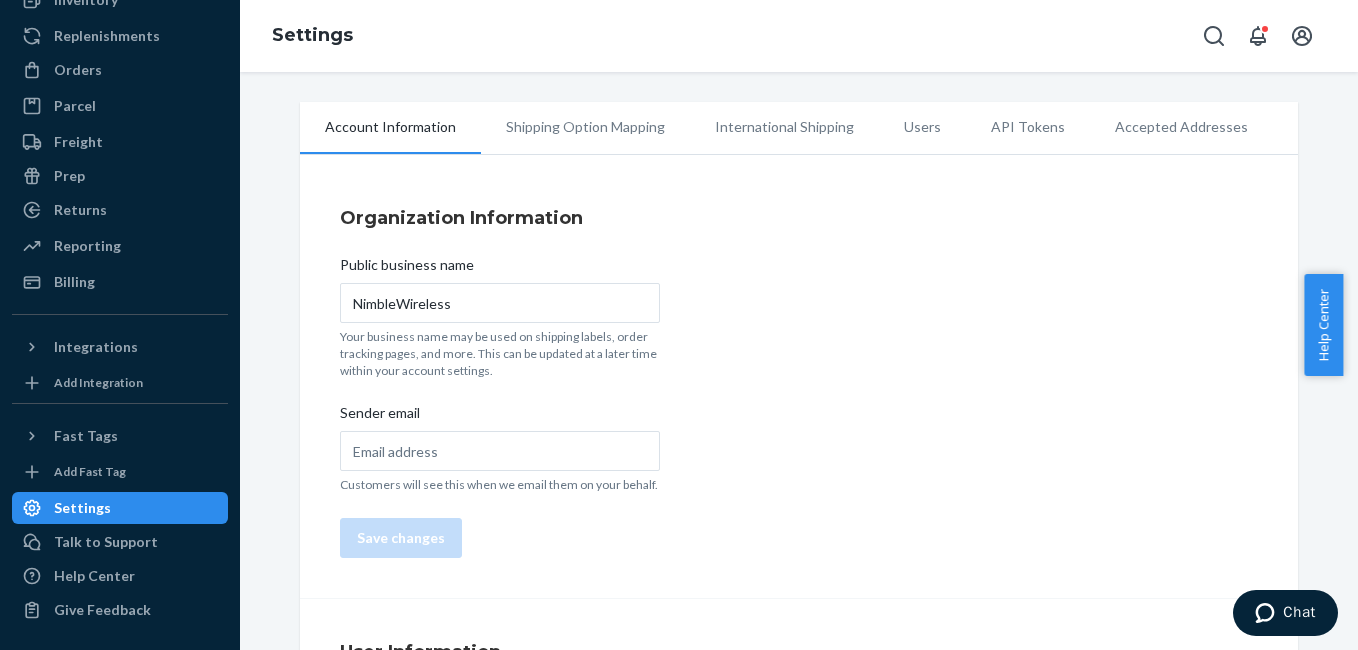 scroll, scrollTop: 166, scrollLeft: 0, axis: vertical 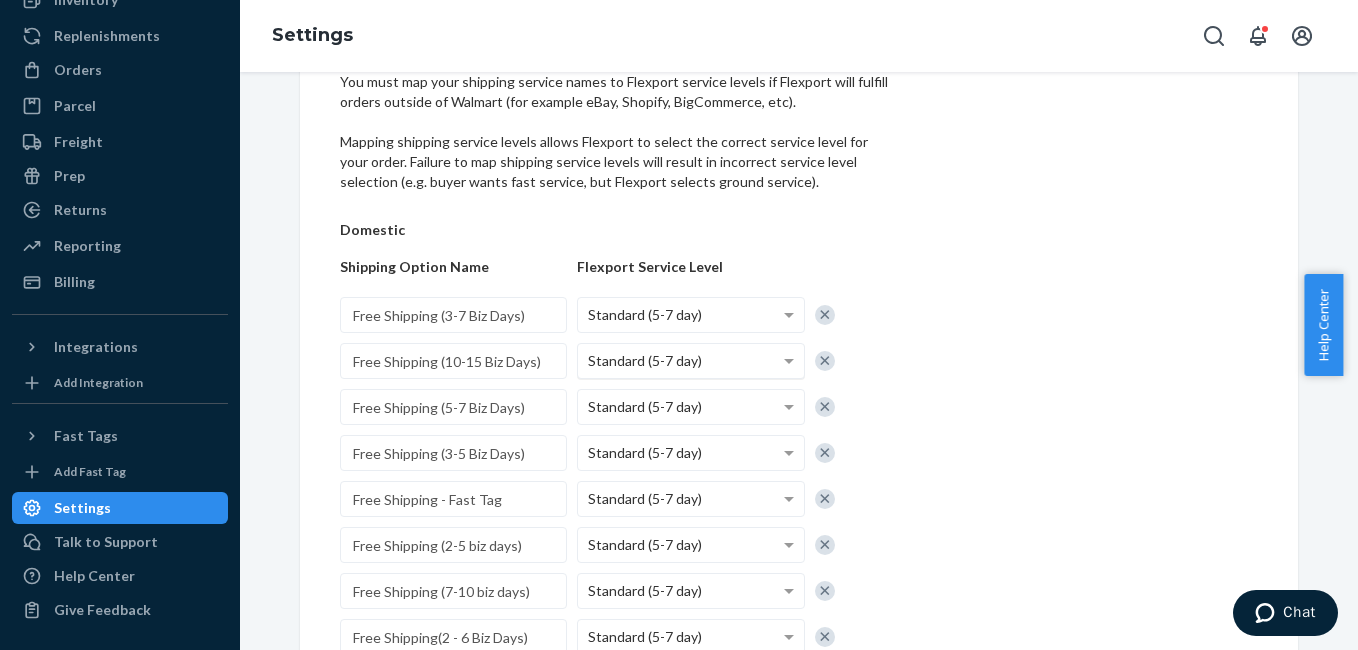 click on "Standard (5-7 day)" at bounding box center [690, 361] 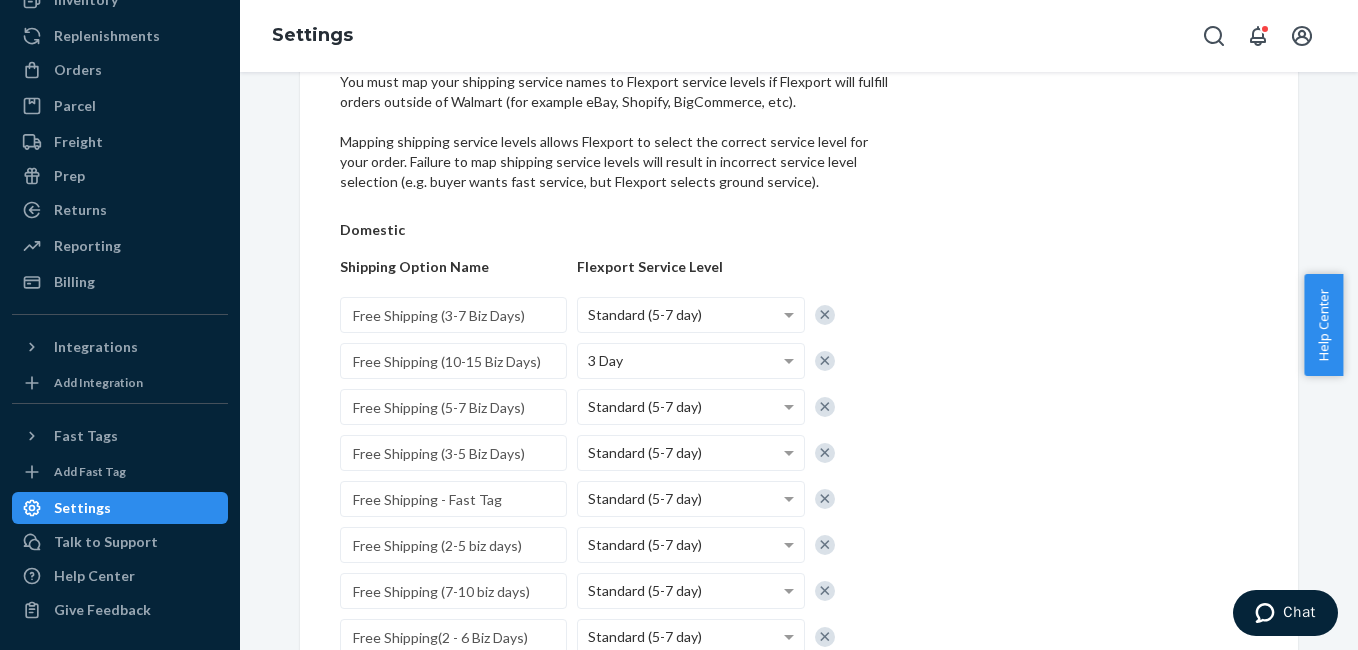 click on "Shipping Option Mapping
You must map your shipping service names to Flexport service levels if Flexport will fulfill orders outside of Walmart (for example eBay, Shopify, BigCommerce, etc).
Mapping shipping service levels allows Flexport to select the correct service level for your order.
Failure to map shipping service levels will result in incorrect service level selection
(e.g. buyer wants fast service, but Flexport selects ground service).
Domestic Shipping Option Name Flexport Service Level Free Shipping (3-7 Biz Days) Standard (5-7 day) Free Shipping (10-15 Biz Days) 3 Day Free Shipping (5-7 Biz Days) Standard (5-7 day) Free Shipping (3-5 Biz Days) Standard (5-7 day) Free Shipping - Fast Tag Standard (5-7 day) Free Shipping (2-5 biz days) Standard (5-7 day) Free Shipping (7-10 biz days) Standard (5-7 day) Free Shipping(2 - 6 Biz Days) Standard (5-7 day) Free Shipping (3-6 biz days) Standard (5-7 day) Events 3 Day" at bounding box center (799, 1167) 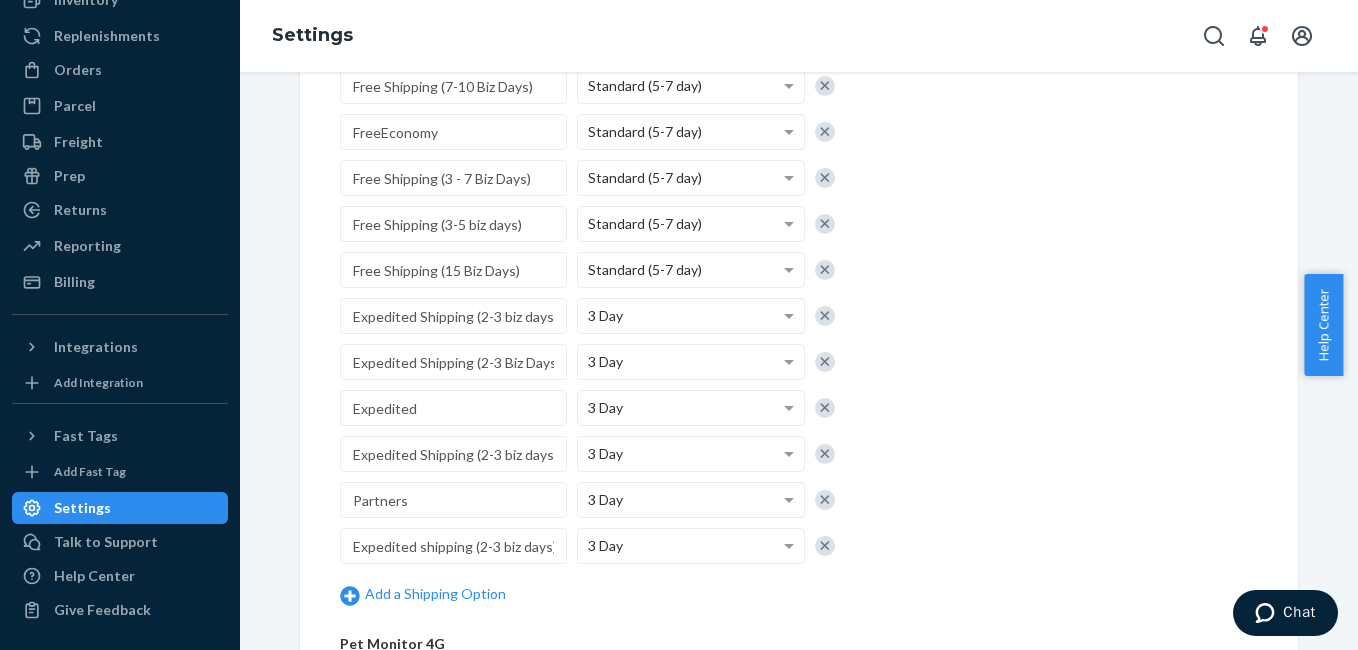 scroll, scrollTop: 1896, scrollLeft: 0, axis: vertical 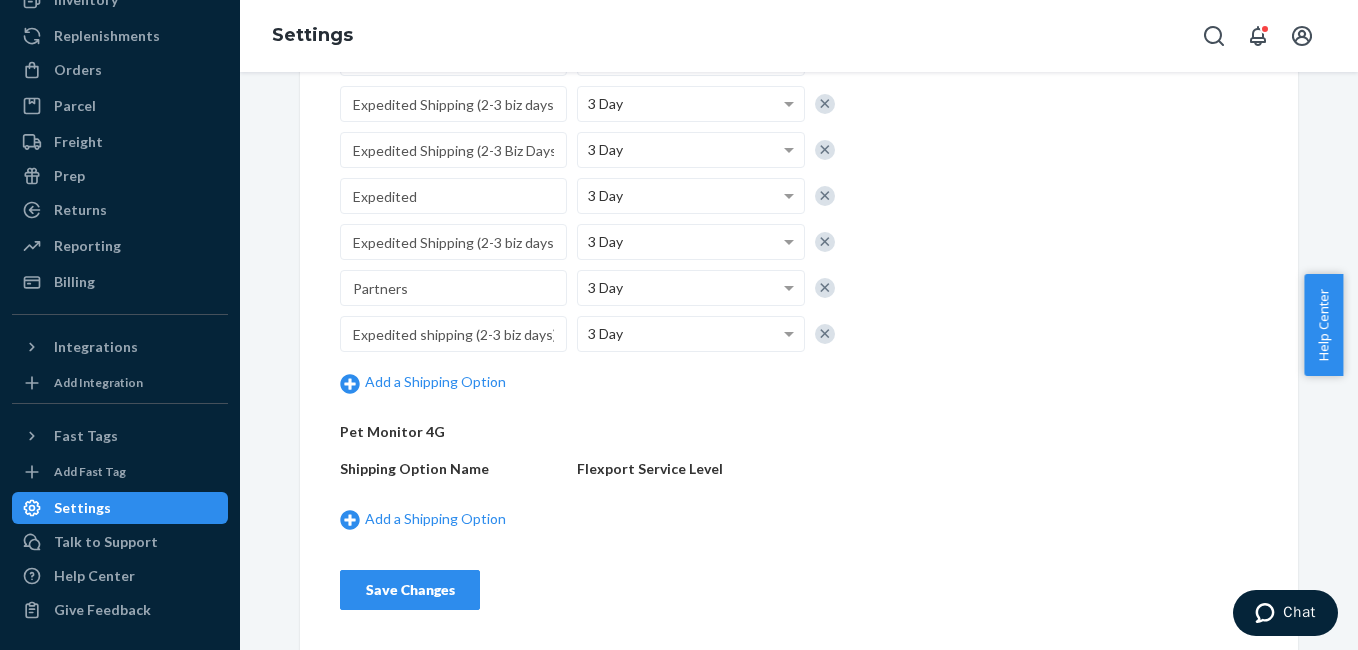 click on "Save Changes" at bounding box center [410, 590] 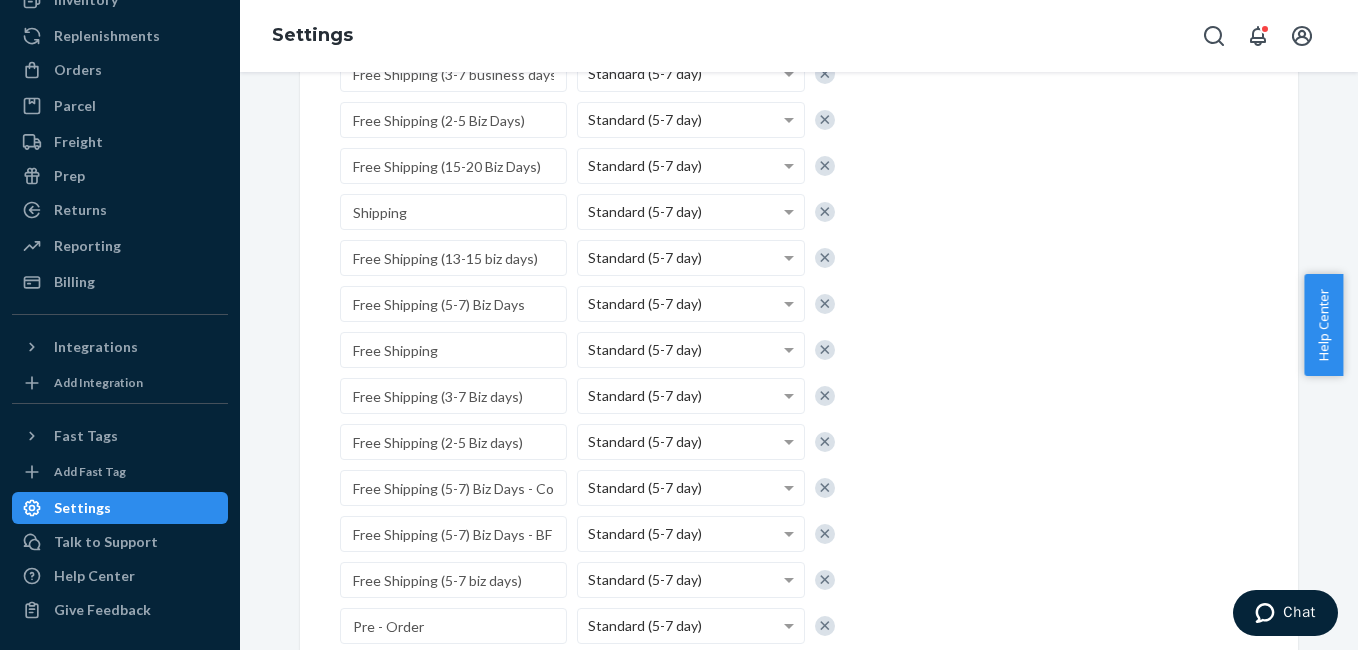 scroll, scrollTop: 840, scrollLeft: 0, axis: vertical 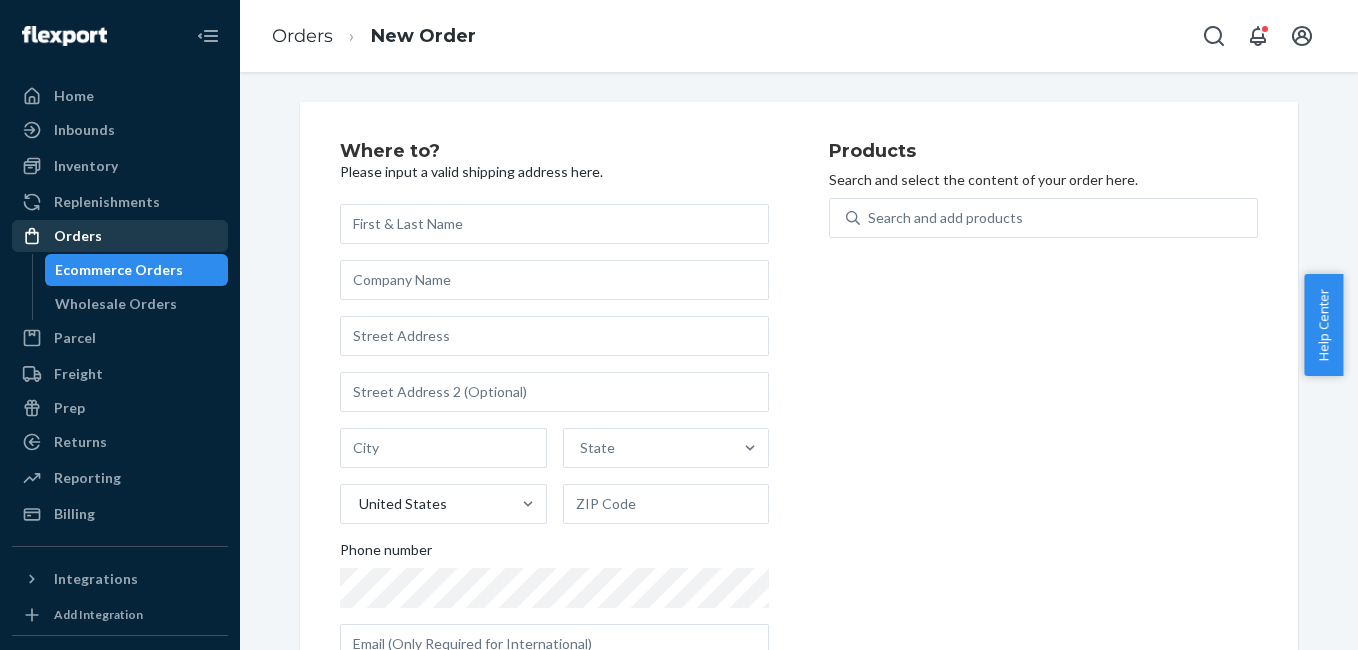 click on "Orders" at bounding box center (120, 236) 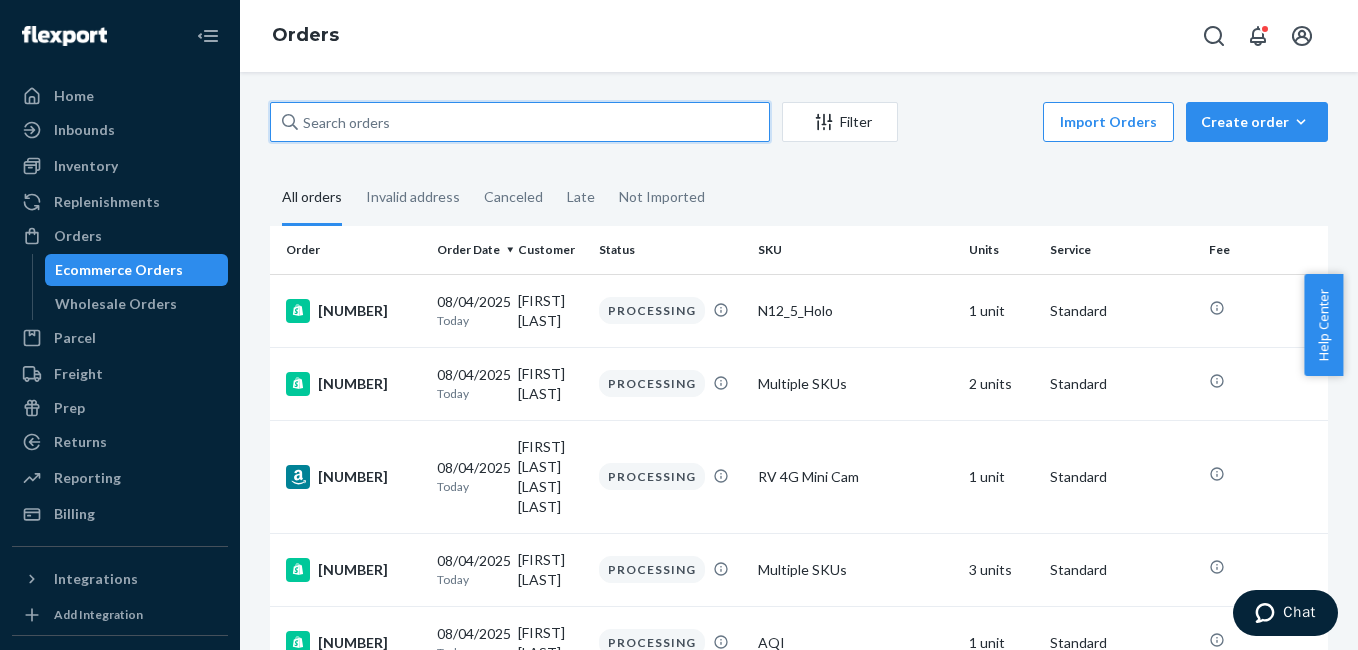 click at bounding box center [520, 122] 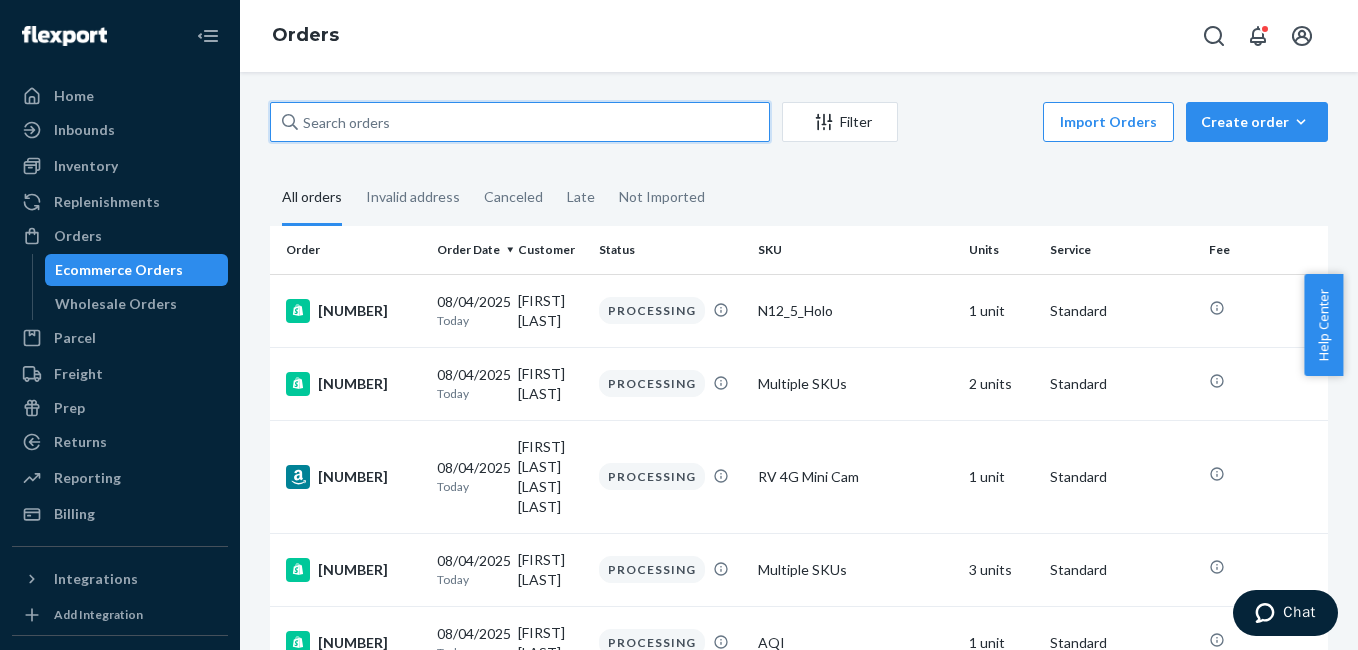 paste on "REP-444224" 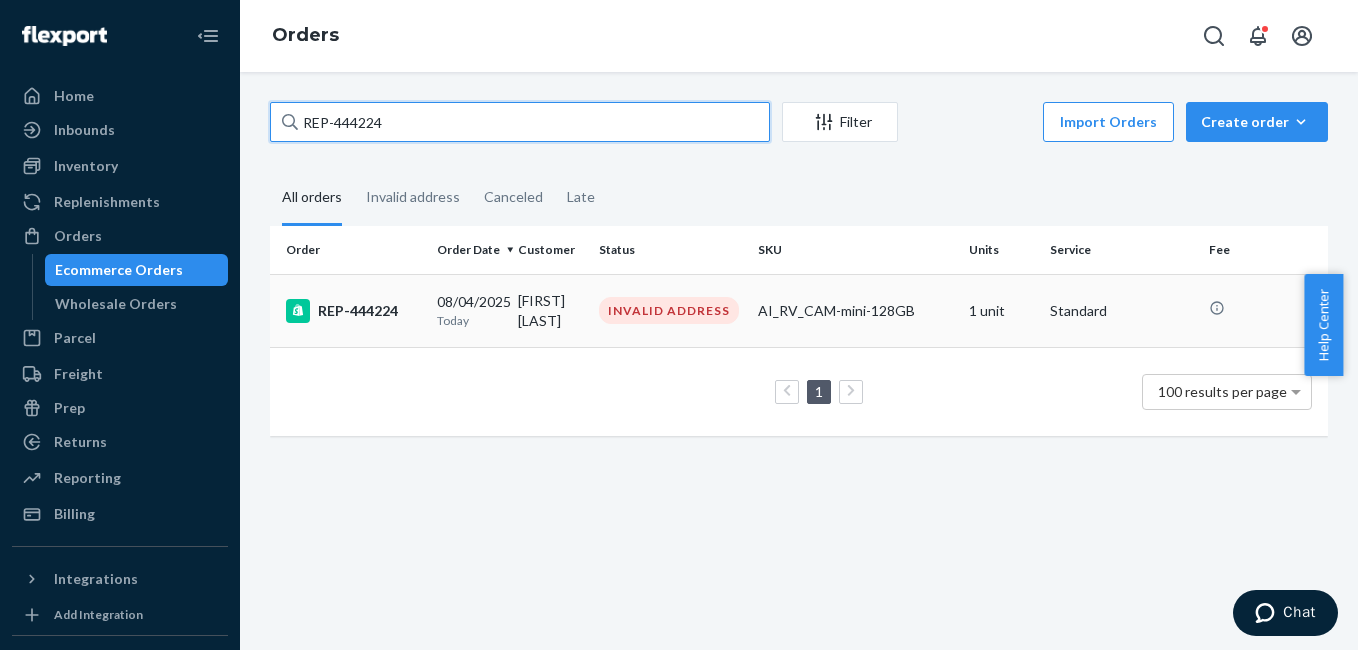 type on "REP-444224" 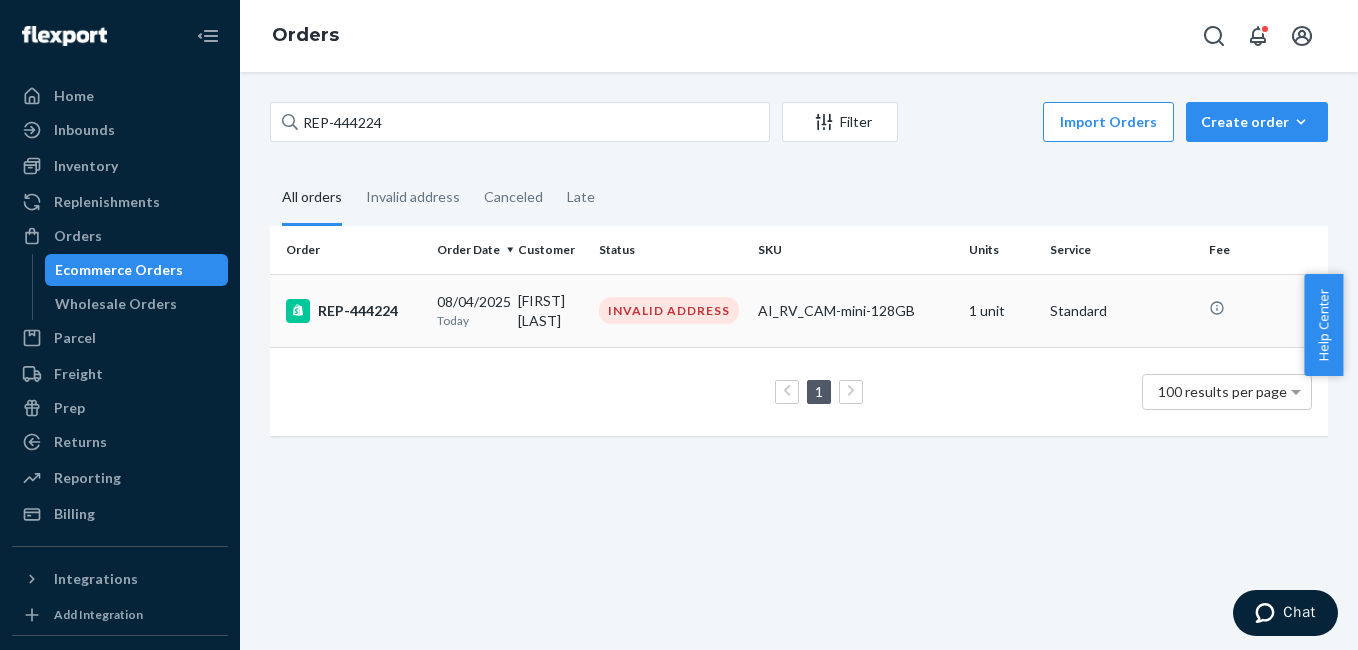 click on "REP-444224" at bounding box center (353, 311) 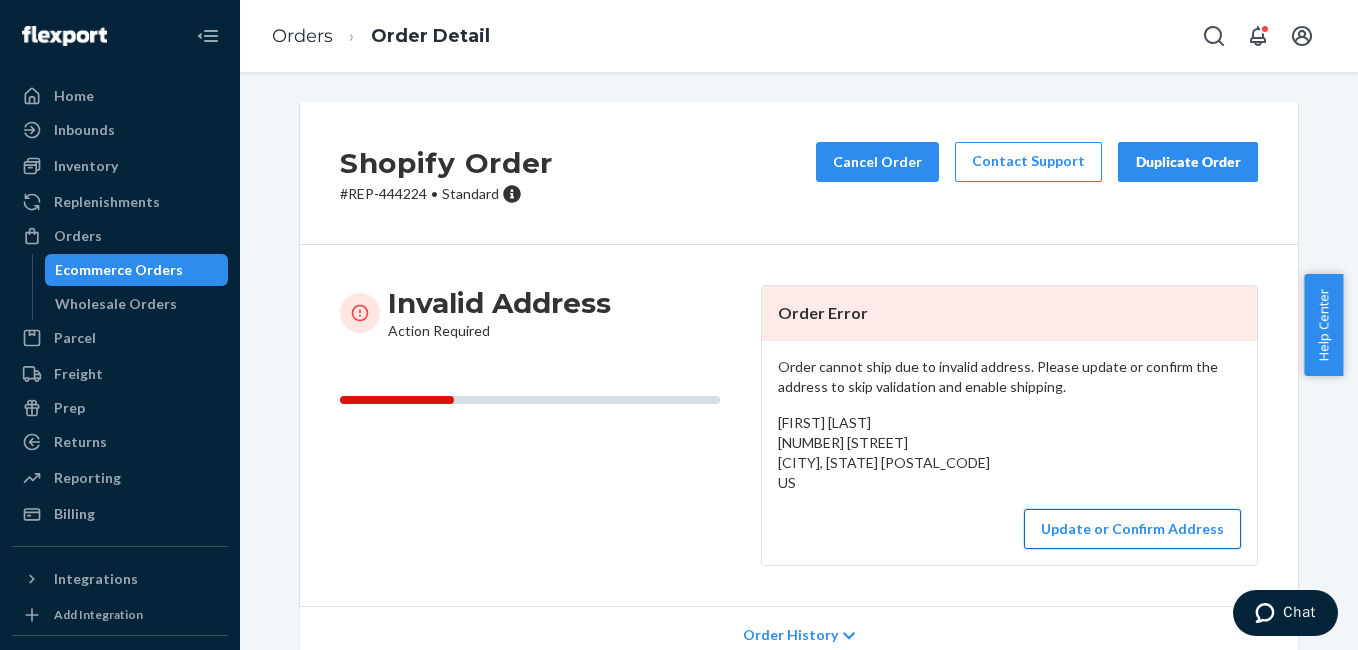 click on "Update or Confirm Address" at bounding box center [1132, 529] 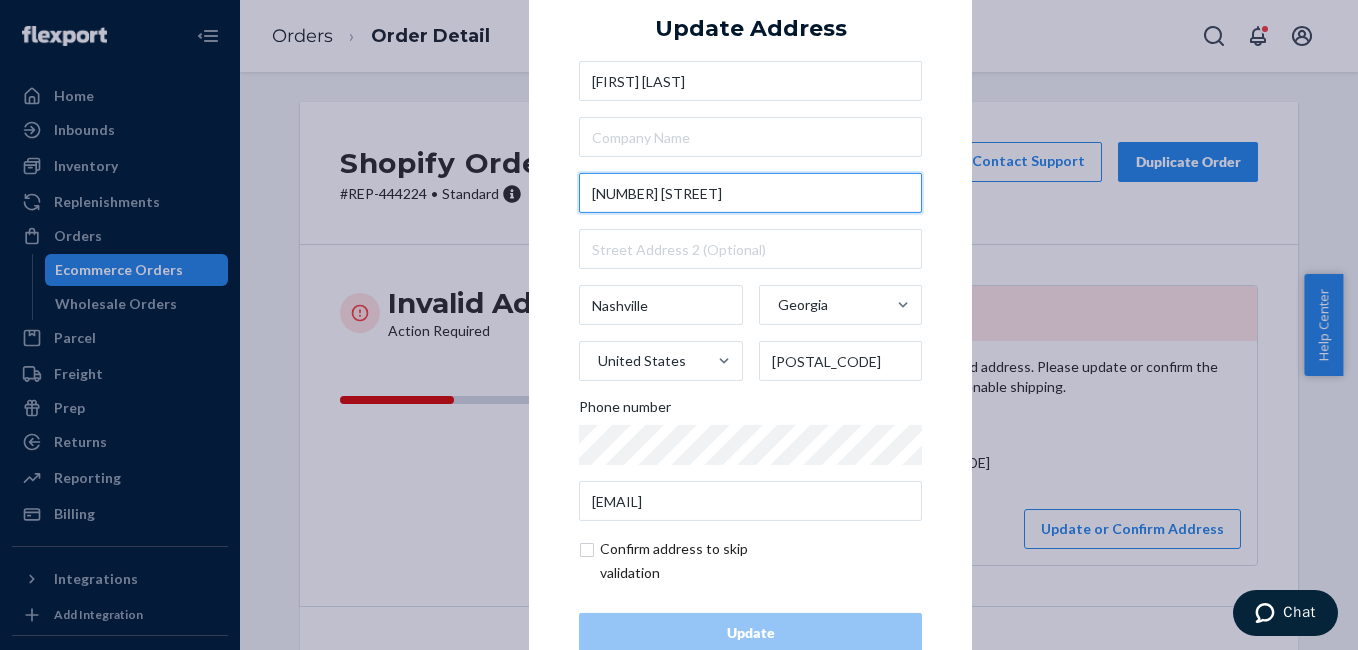 click on "[NUMBER] [STREET]" at bounding box center (750, 193) 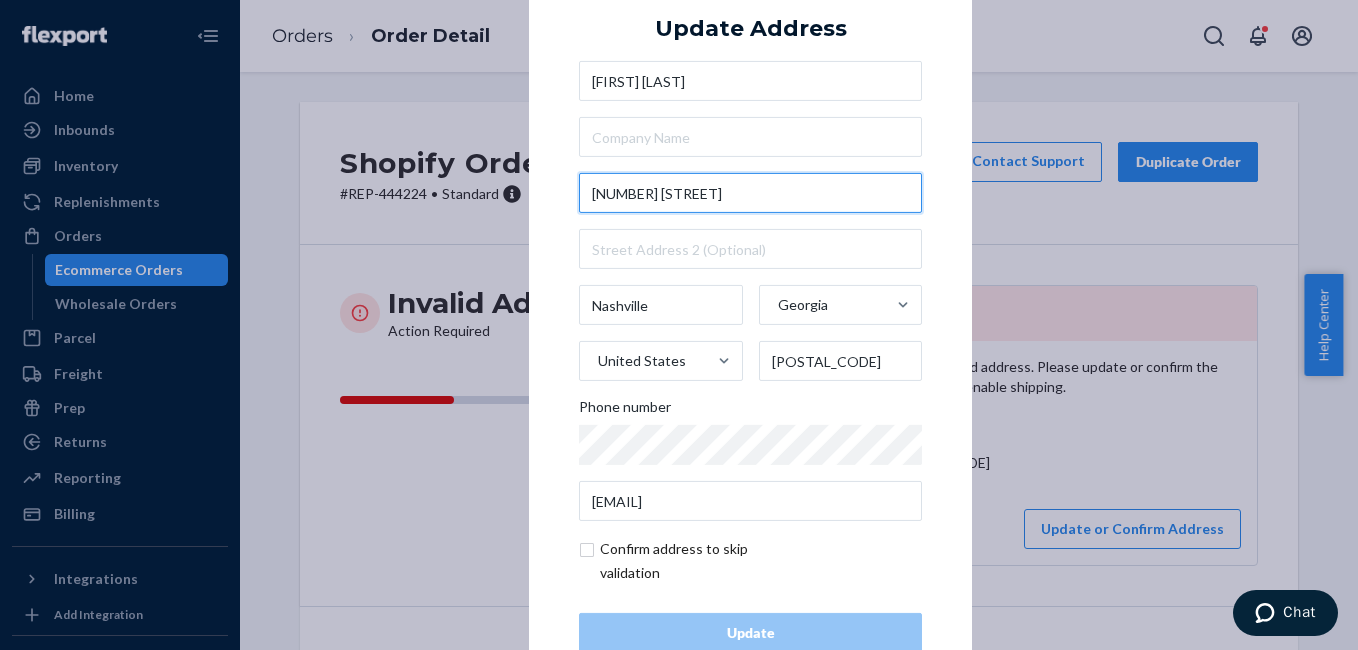 click on "[NUMBER] [STREET]" at bounding box center [750, 193] 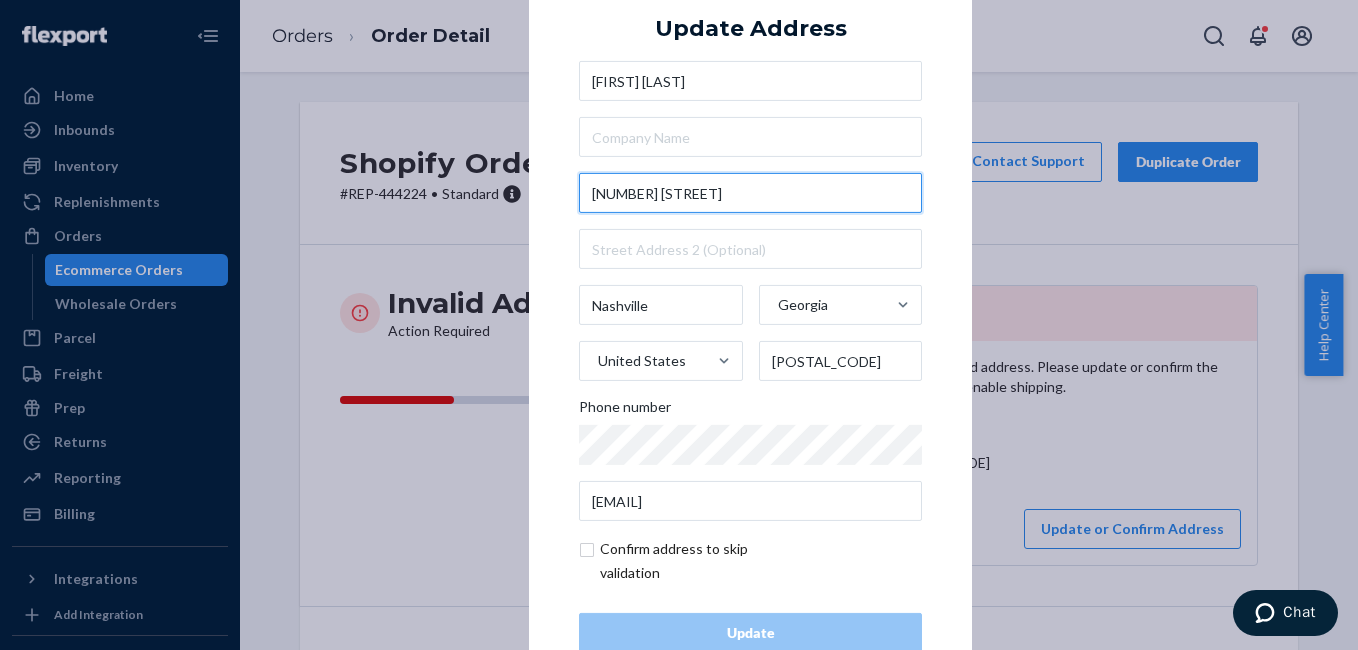 click on "[NUMBER] [STREET]" at bounding box center (750, 193) 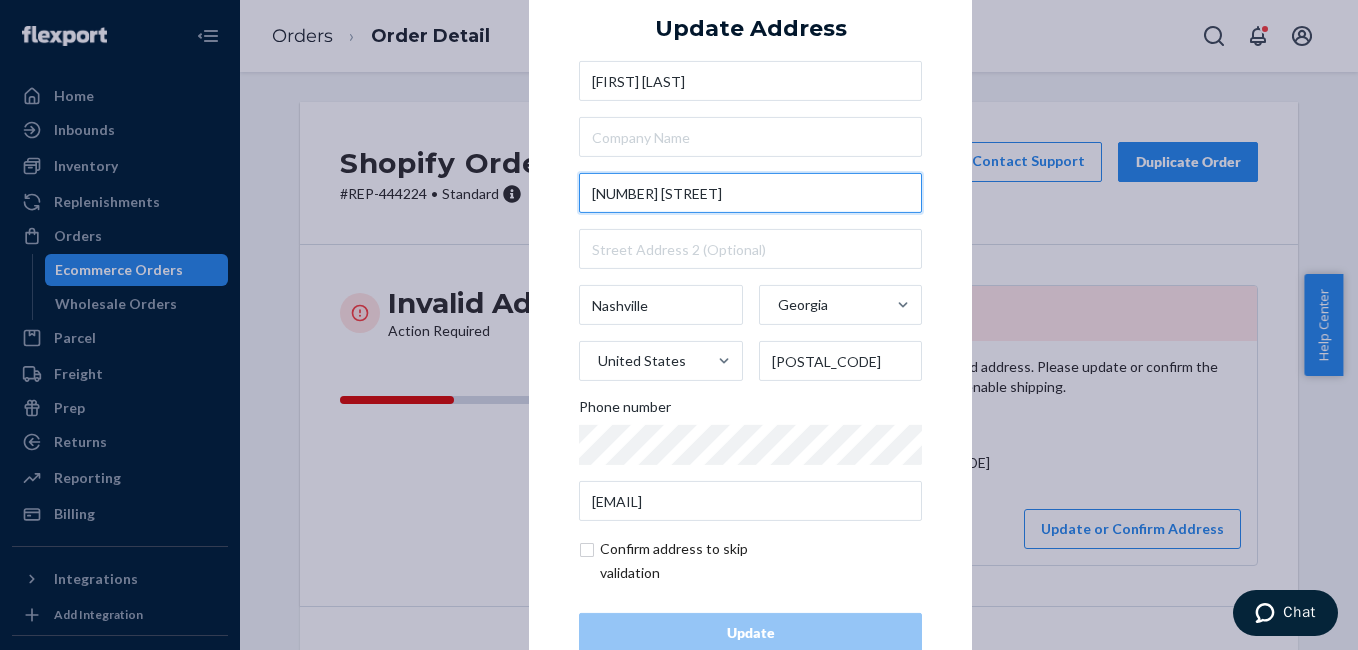 drag, startPoint x: 627, startPoint y: 194, endPoint x: 573, endPoint y: 188, distance: 54.33231 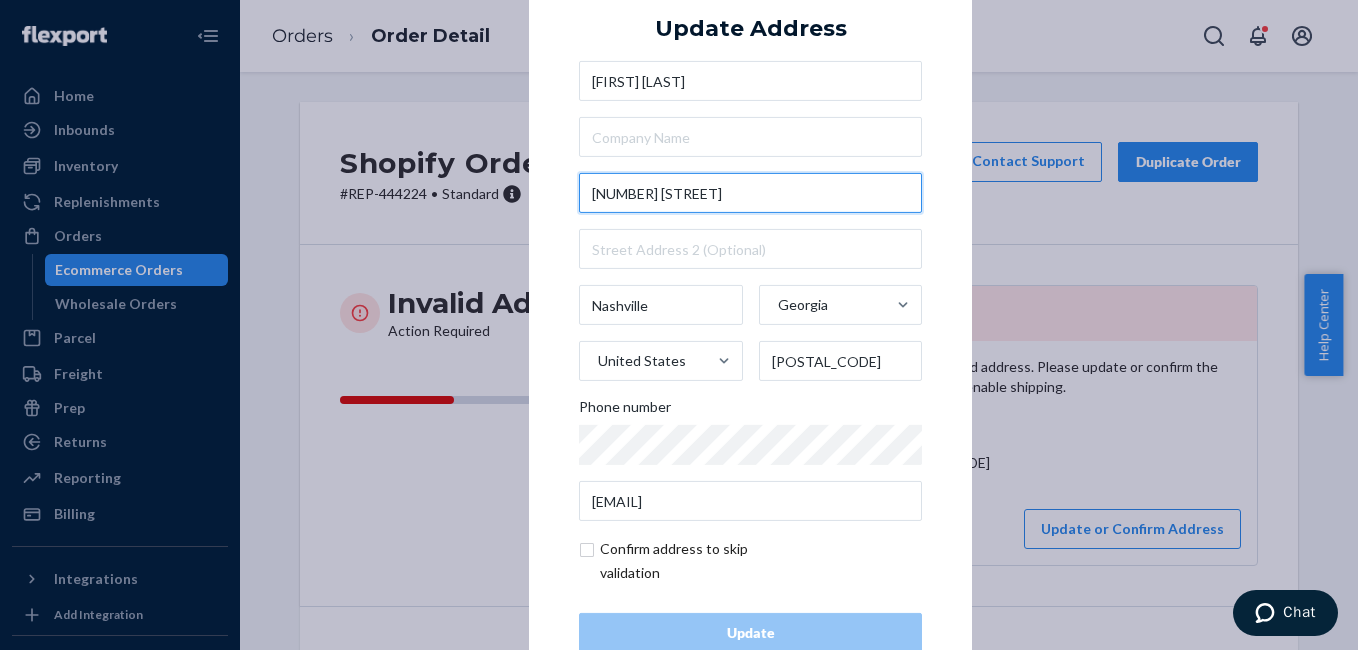 click on "[NUMBER] [STREET]" at bounding box center [750, 193] 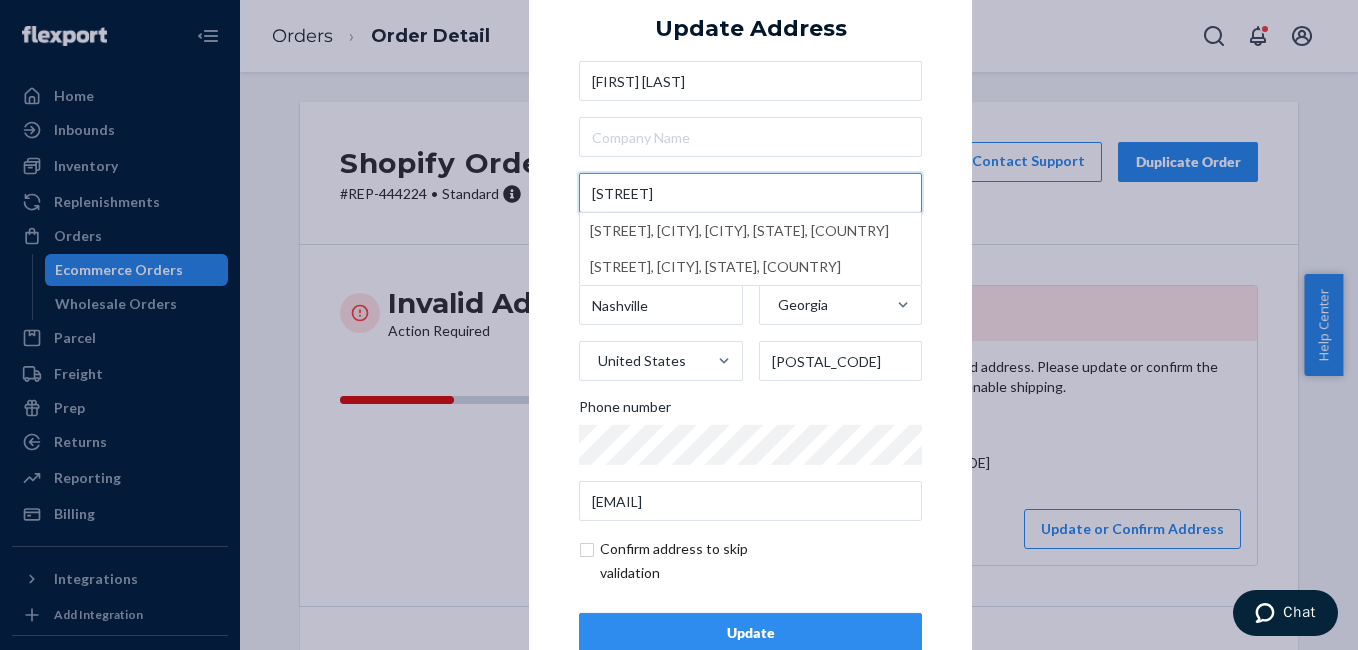 type on "[STREET]" 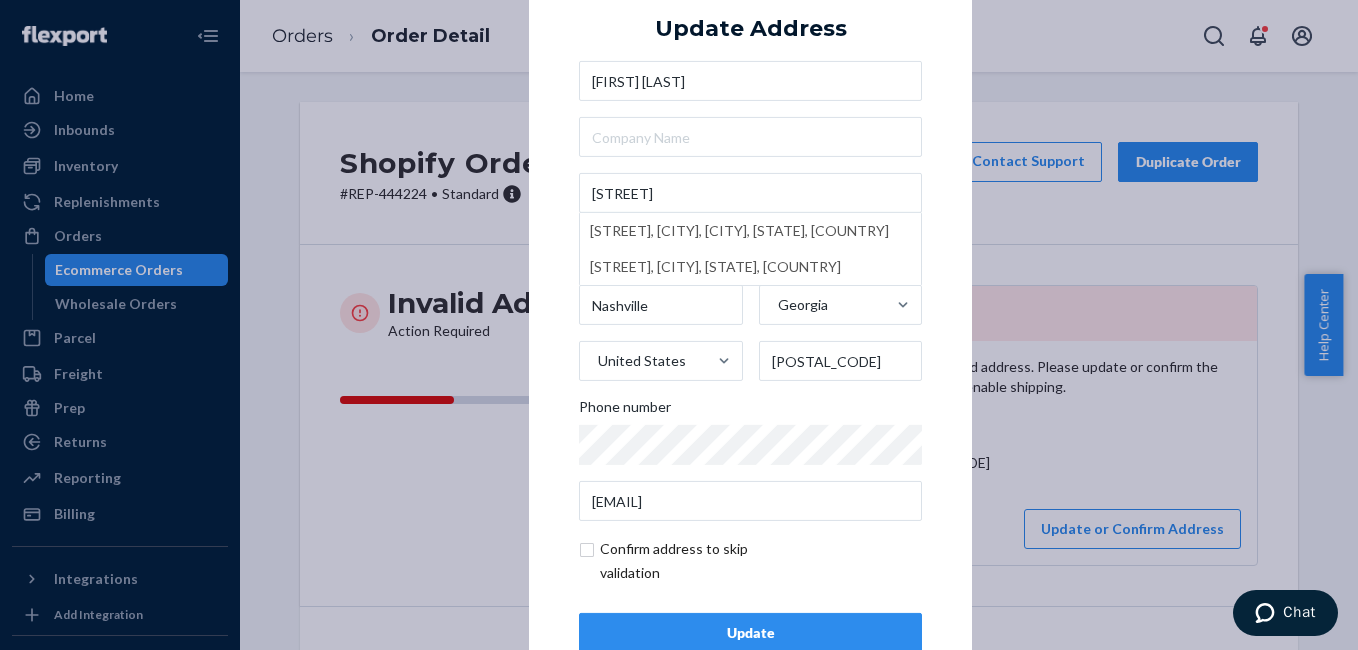 click on "Update Address [FIRST] [LAST] [STREET] [STREET], [CITY], [CITY], [STATE], [COUNTRY] [STREET], [CITY], [STATE], [COUNTRY] [POSTAL_CODE] Phone number [EMAIL] Confirm address to skip validation Update" at bounding box center [750, 325] 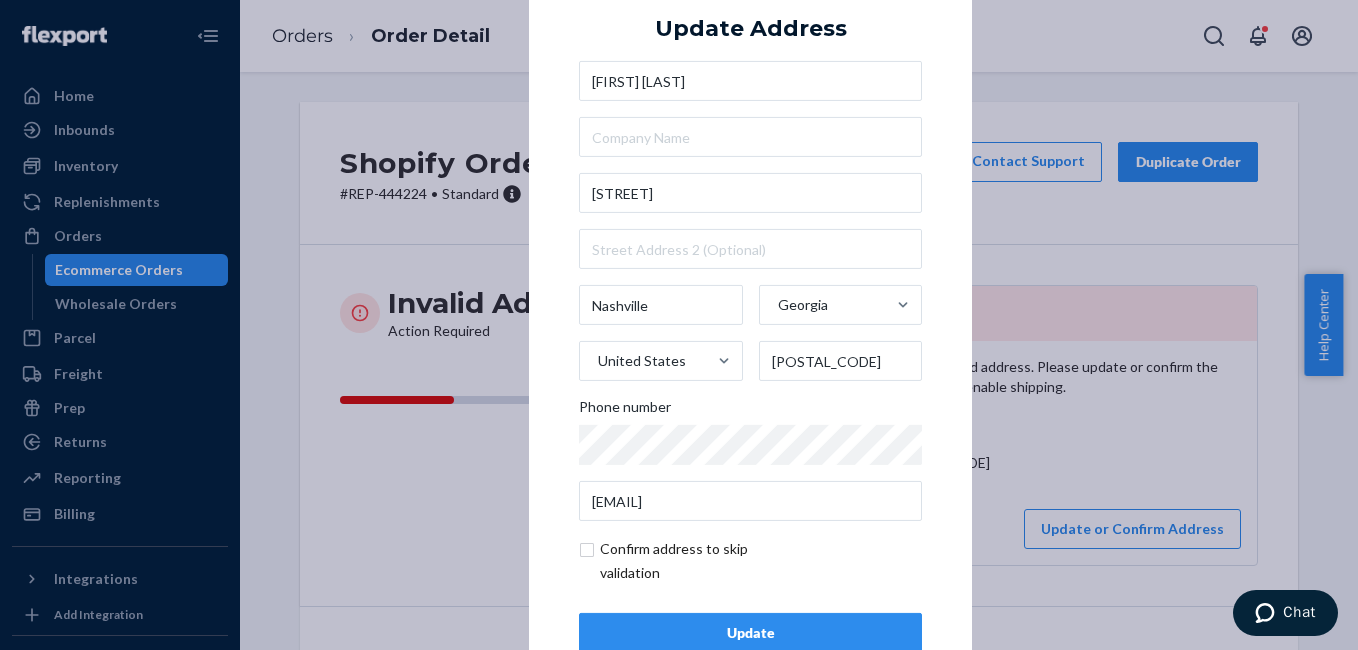 click on "[FIRST] [LAST] [STREET] [STREET], [CITY], [STATE] [POSTAL_CODE] [PHONE]" at bounding box center (750, 291) 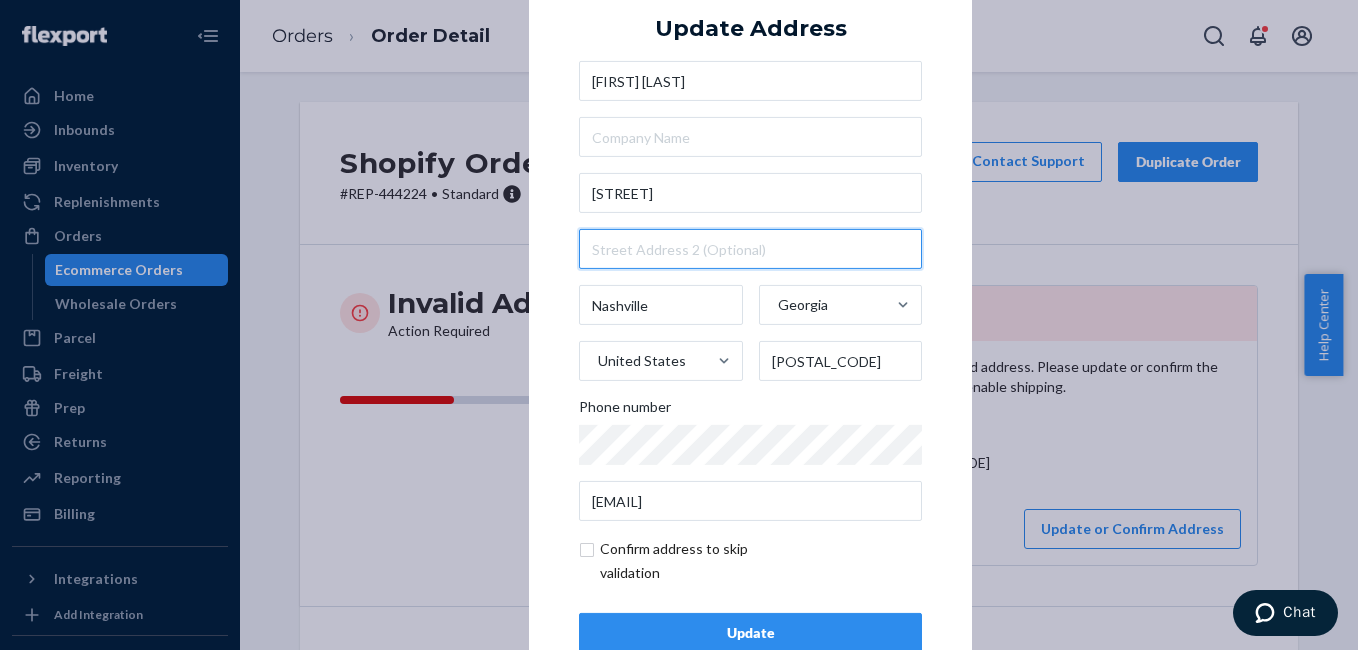 click at bounding box center (750, 249) 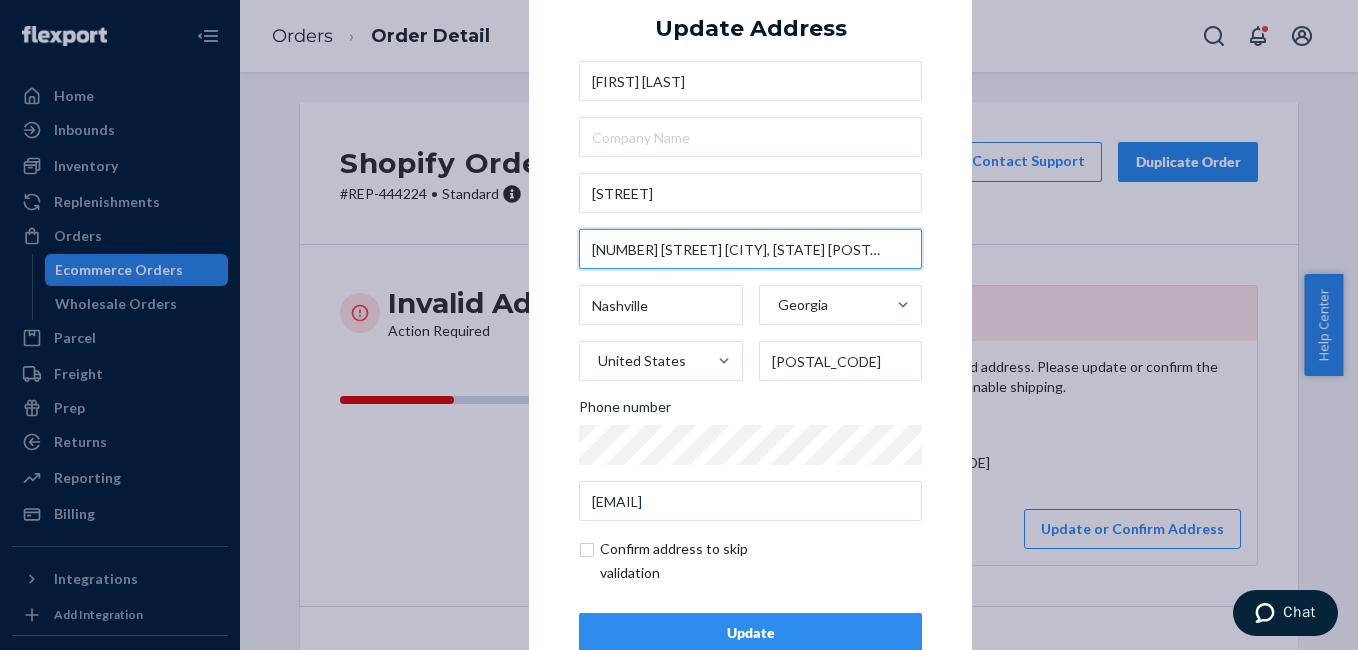 scroll, scrollTop: 0, scrollLeft: 35, axis: horizontal 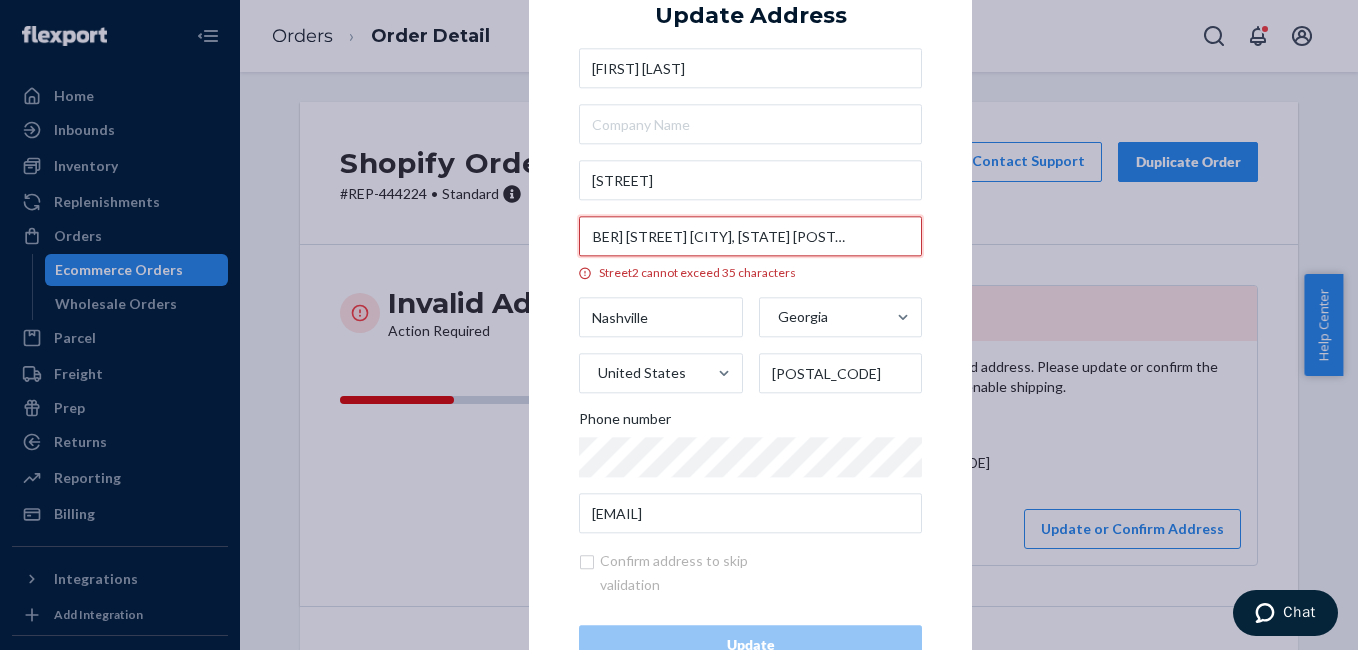 type on "[NUMBER] [STREET] [CITY], [STATE] [POSTAL_CODE]" 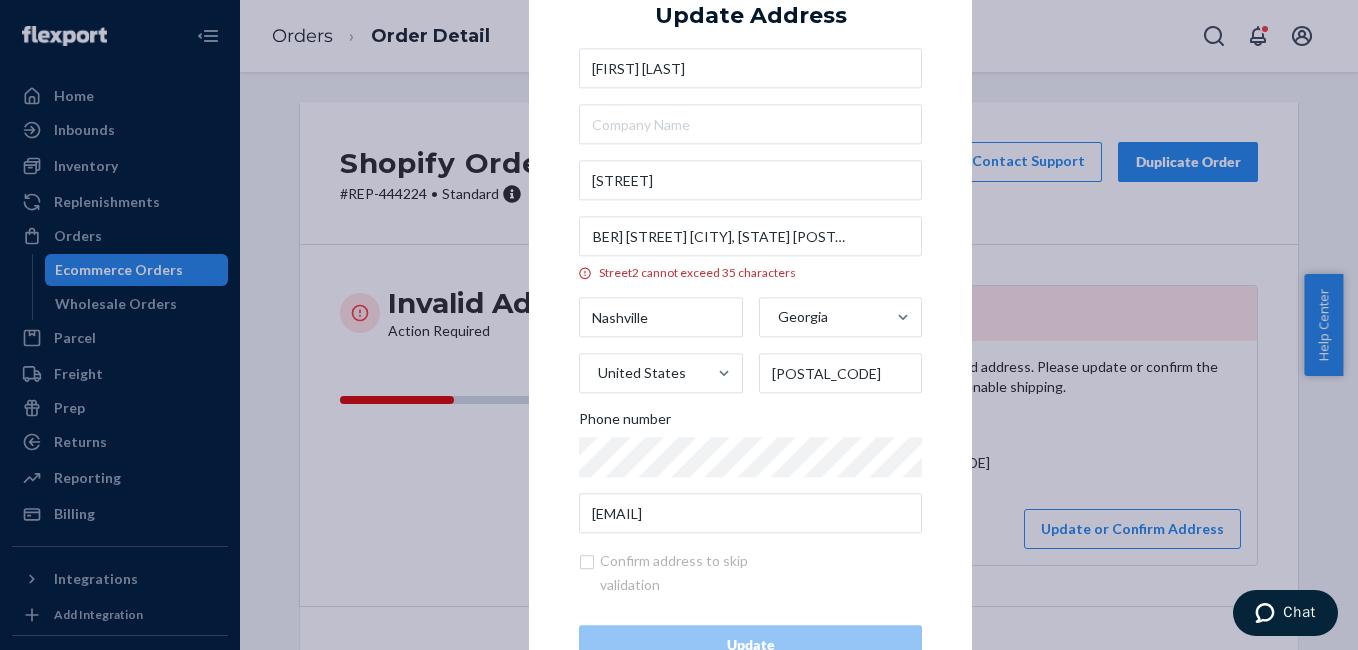 scroll, scrollTop: 0, scrollLeft: 0, axis: both 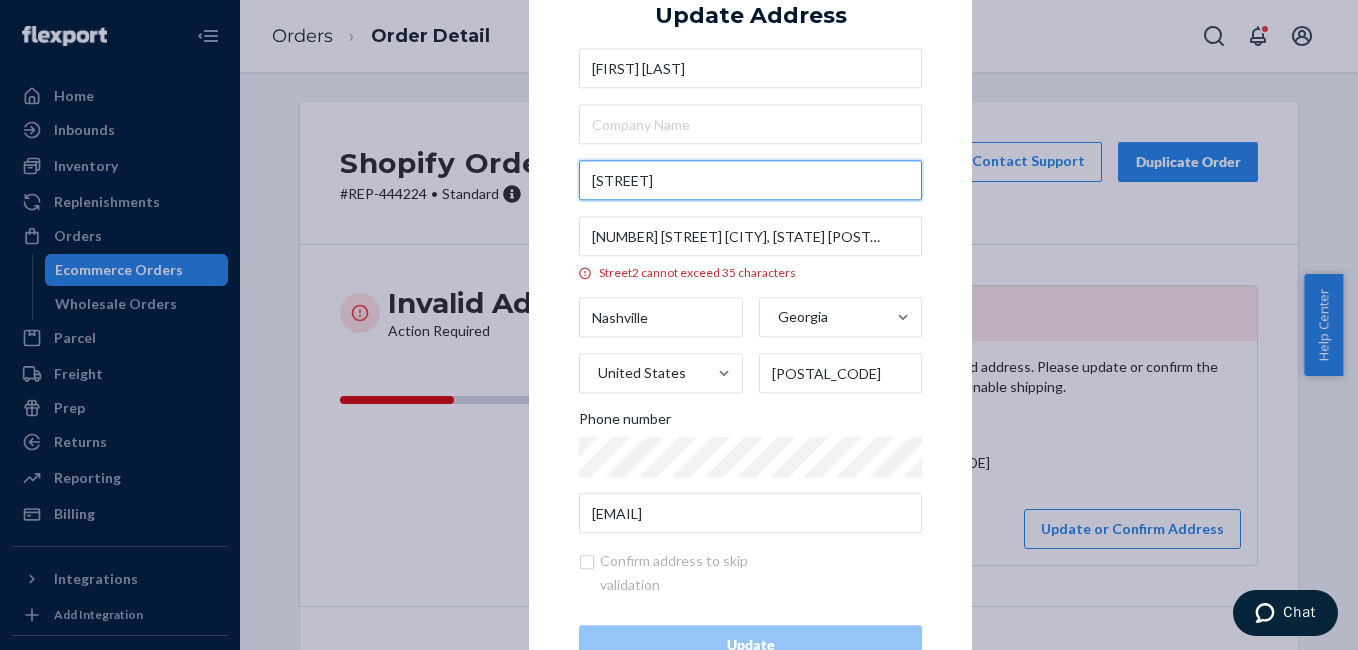 click on "[STREET]" at bounding box center [750, 181] 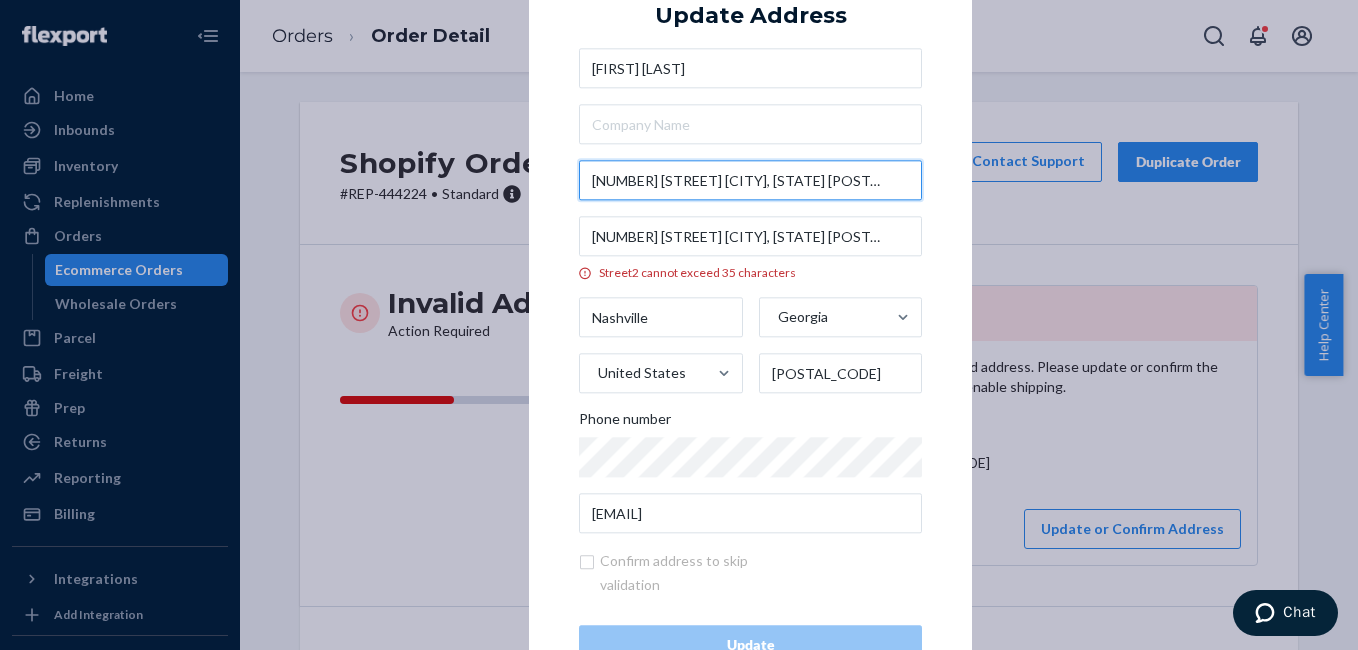 scroll, scrollTop: 0, scrollLeft: 35, axis: horizontal 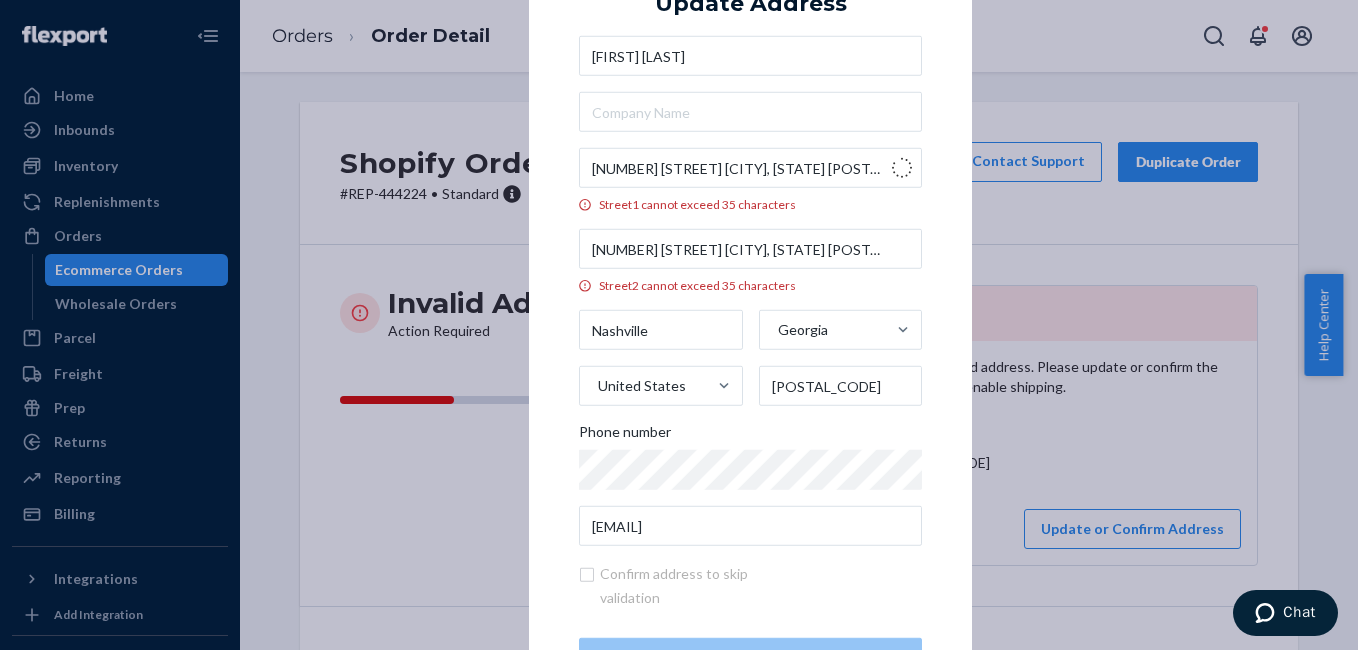 type on "[STREET]" 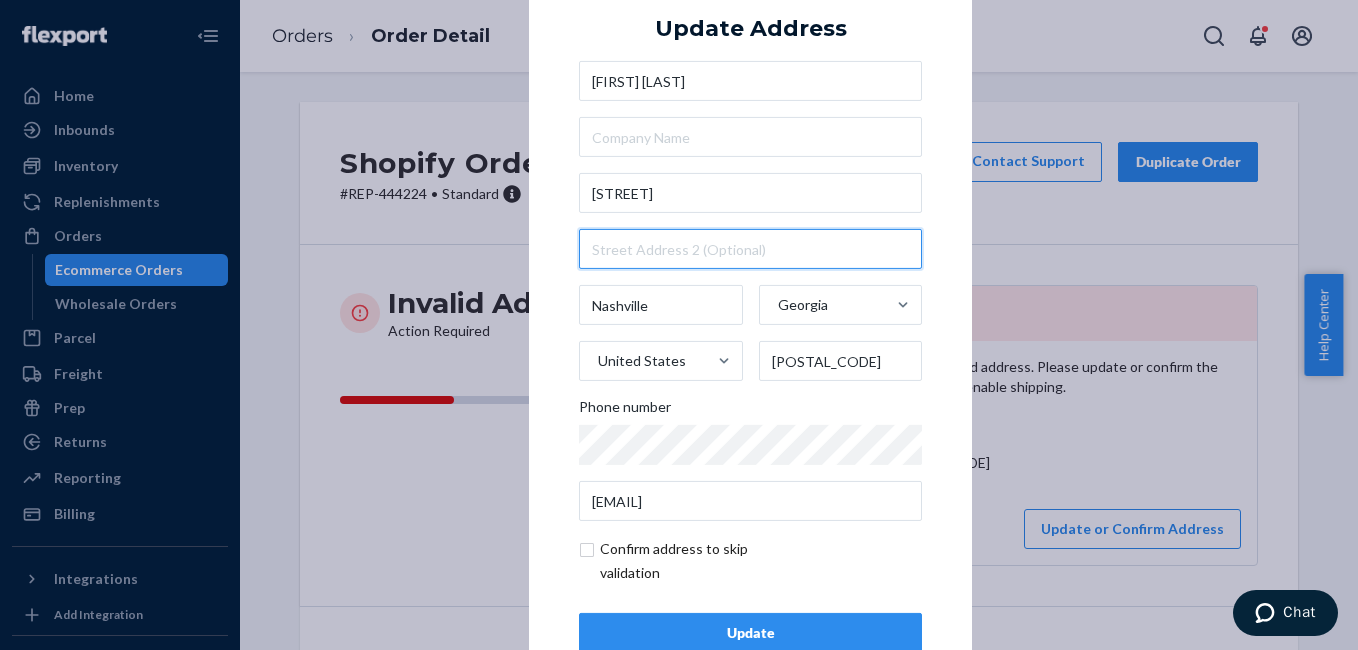 click at bounding box center (750, 249) 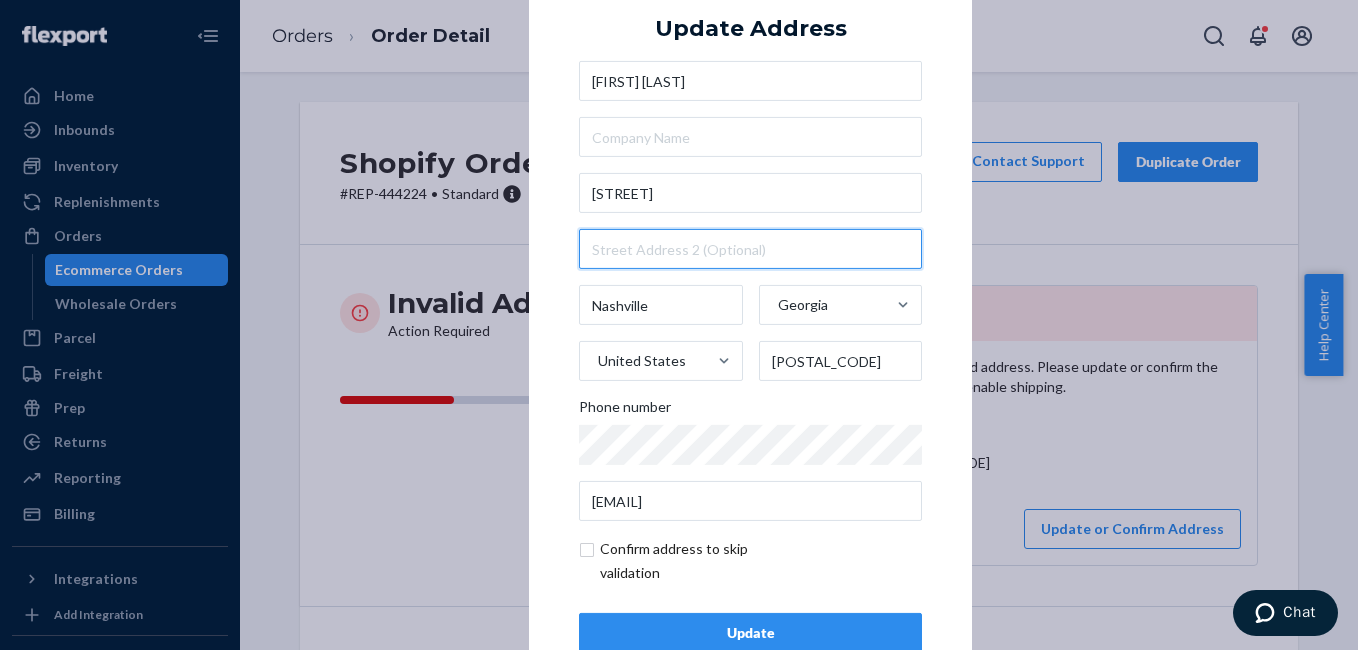 paste on "[NUMBER]" 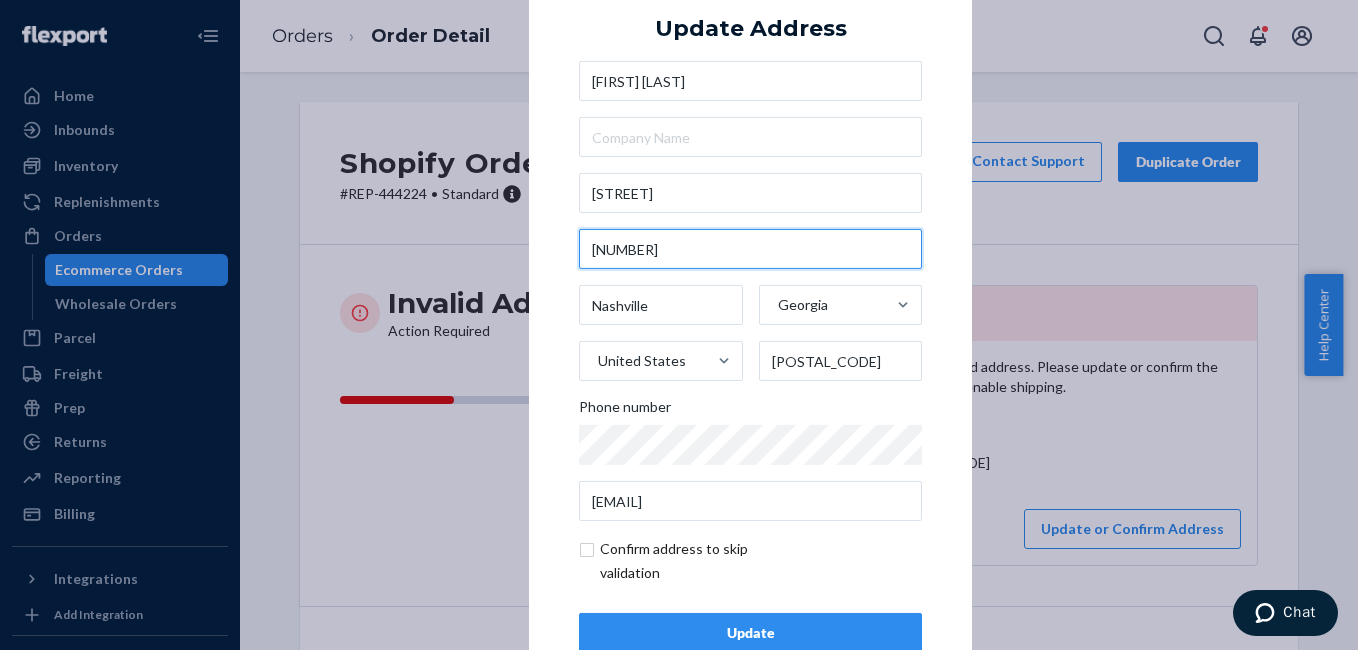 click on "14414" at bounding box center (750, 249) 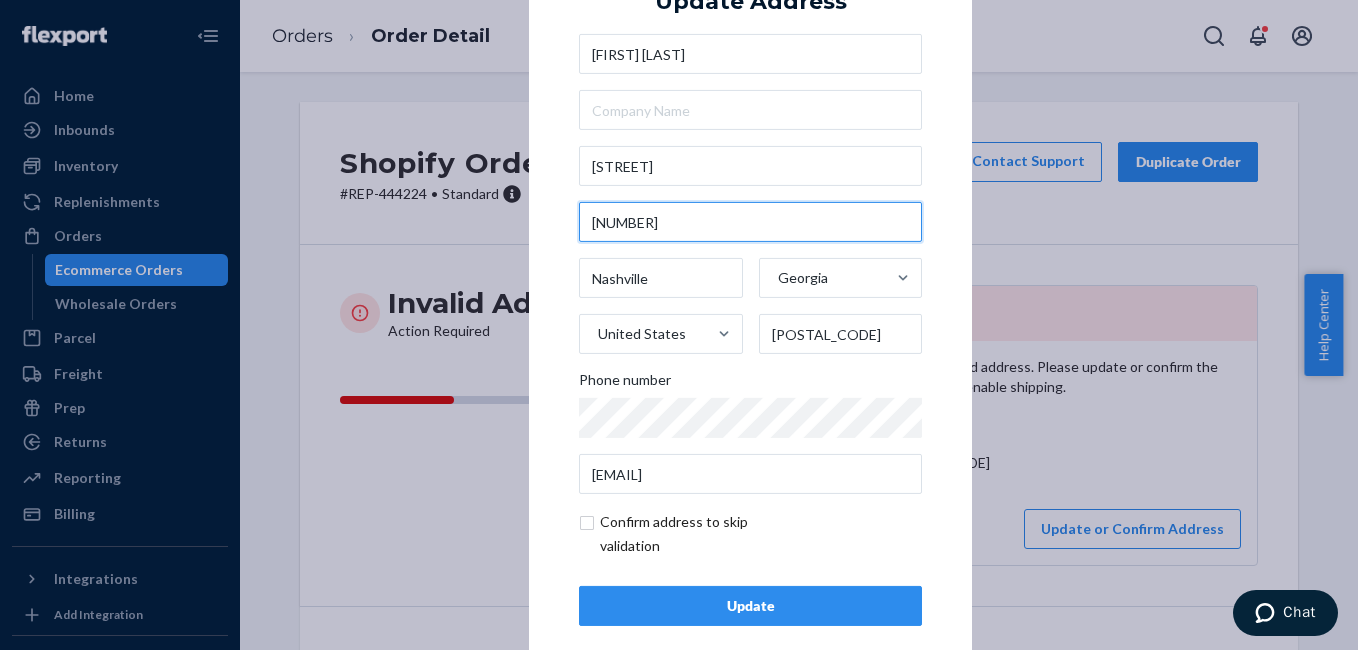 scroll, scrollTop: 53, scrollLeft: 0, axis: vertical 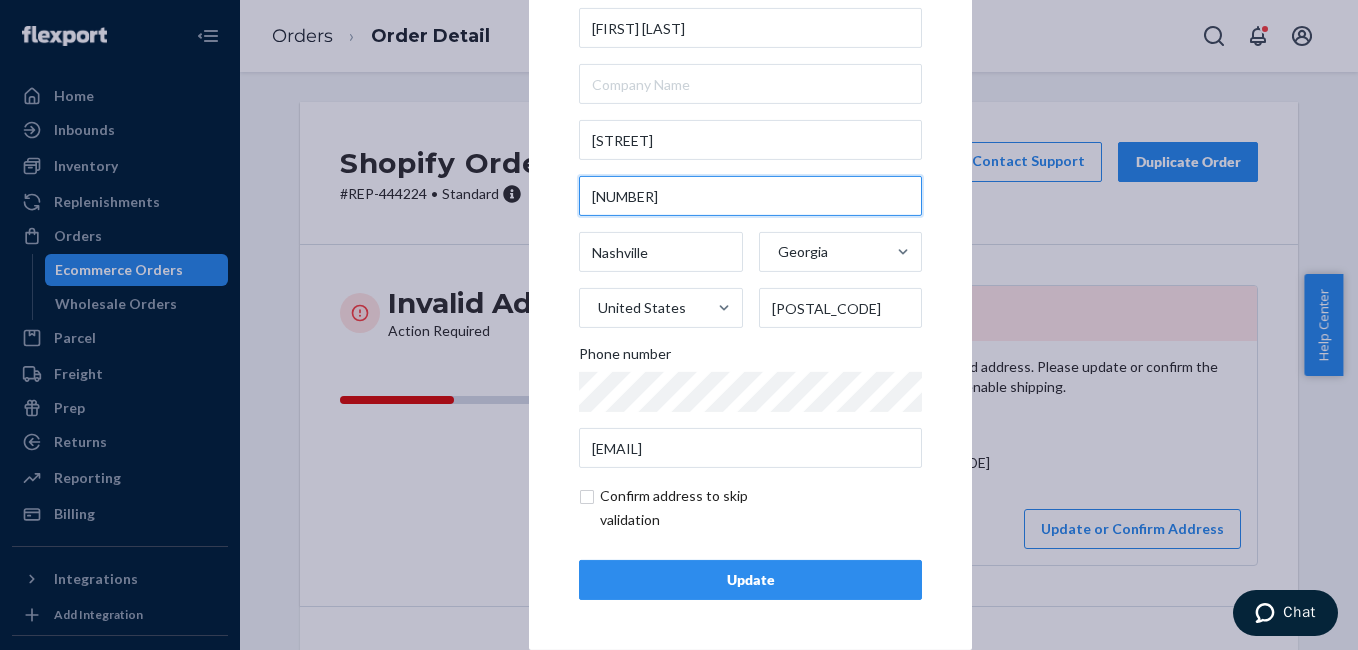 type on "14414" 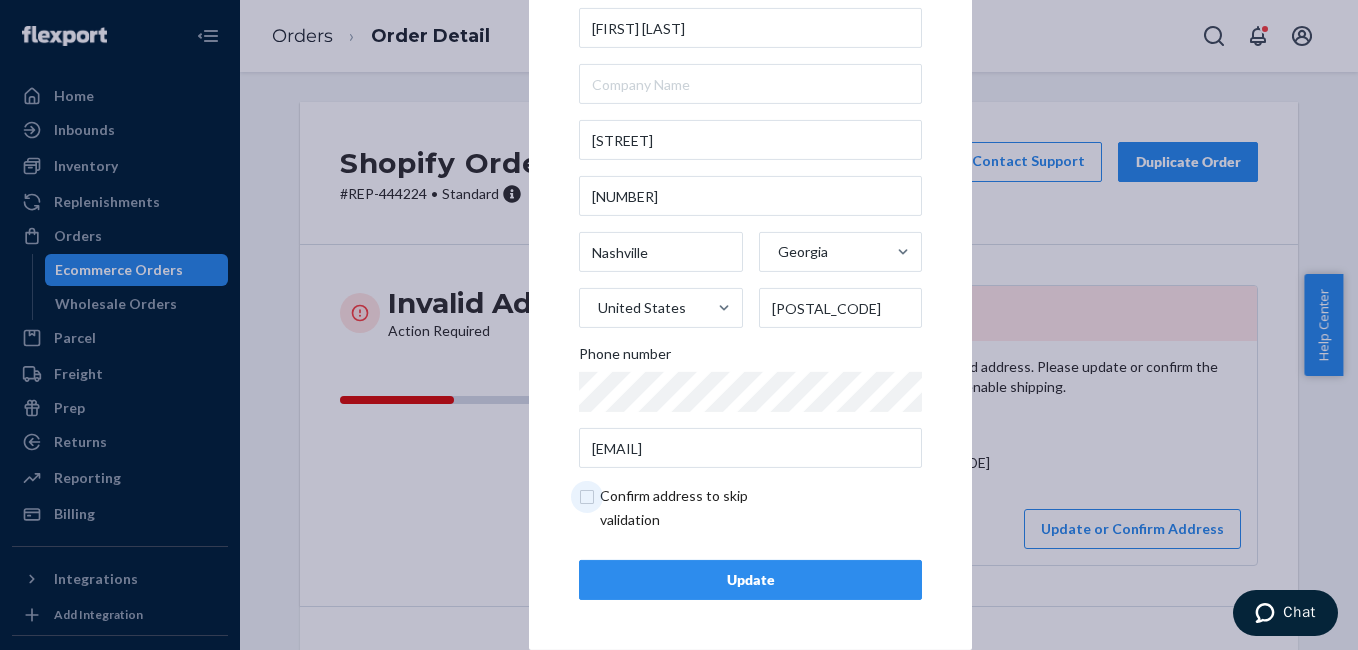 click at bounding box center (695, 508) 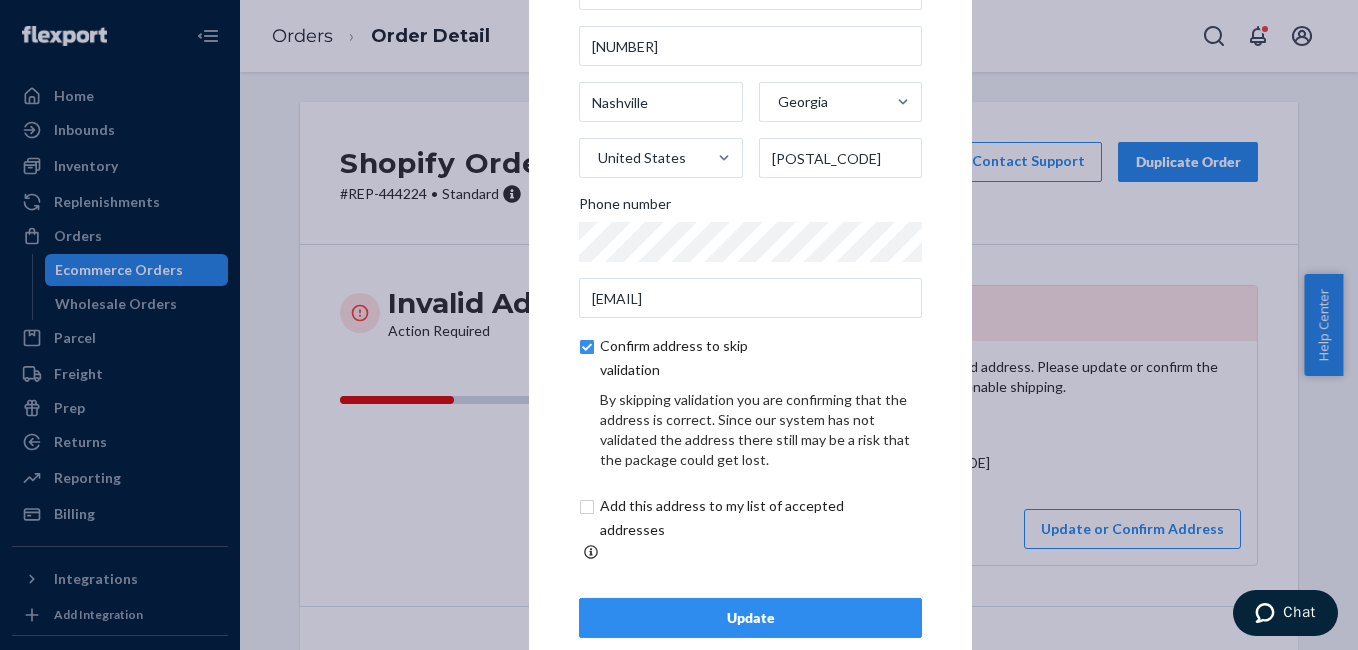 scroll, scrollTop: 137, scrollLeft: 0, axis: vertical 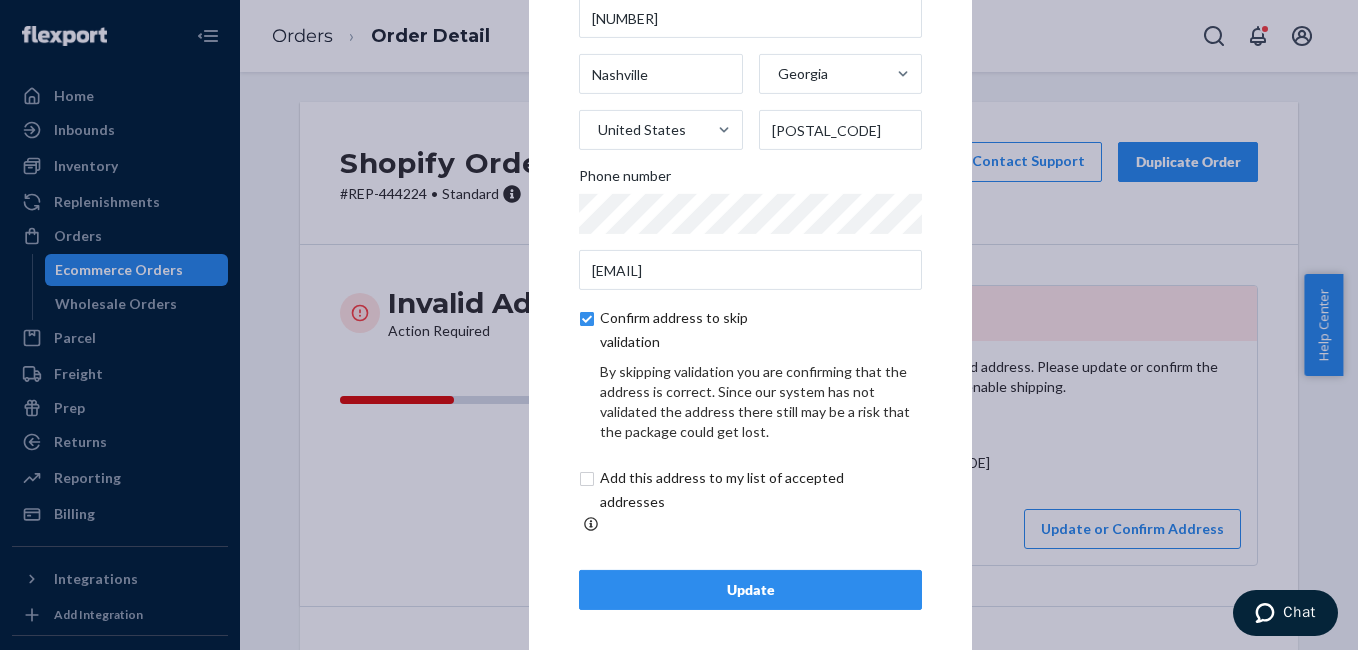 click on "Update" at bounding box center [750, 590] 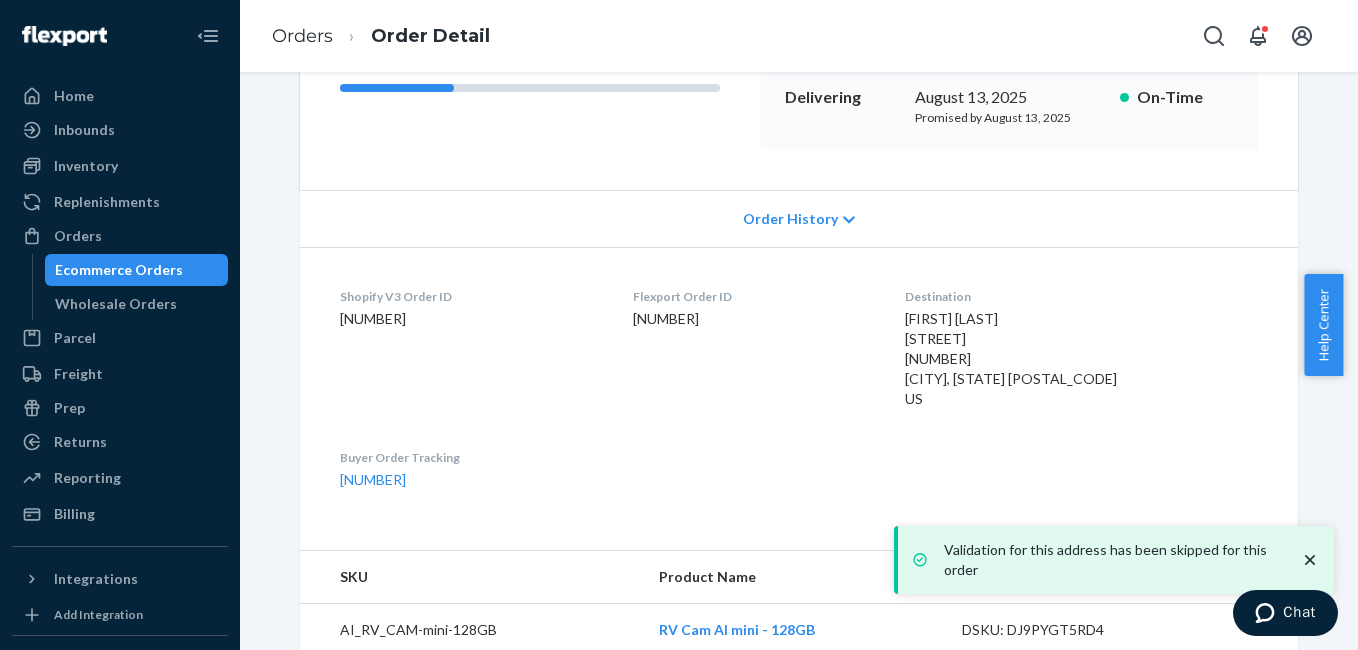 scroll, scrollTop: 342, scrollLeft: 0, axis: vertical 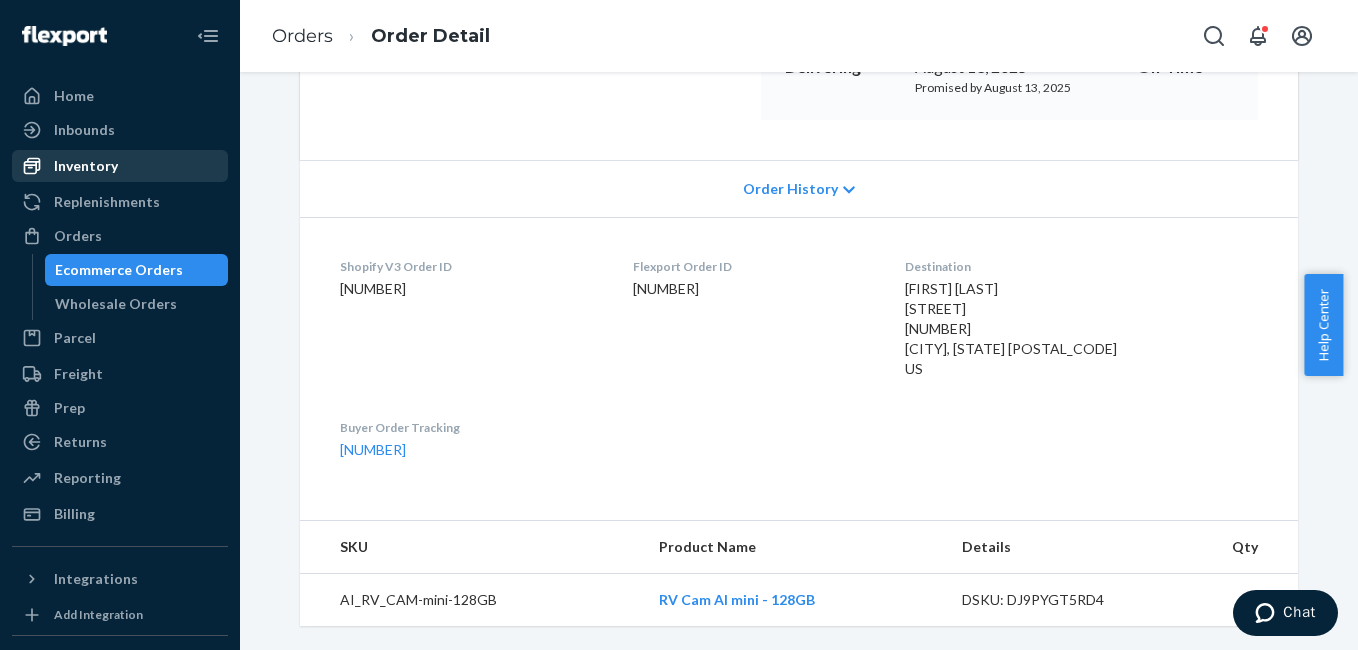 click on "Inventory" at bounding box center [120, 166] 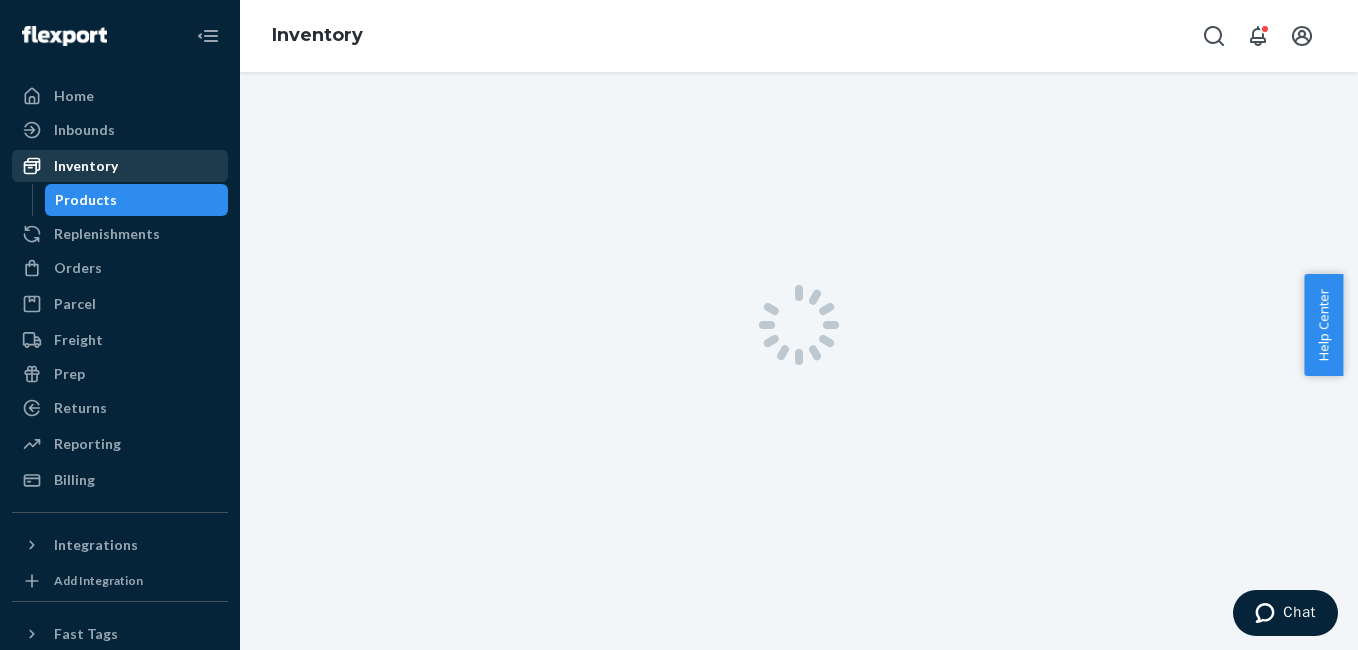 scroll, scrollTop: 0, scrollLeft: 0, axis: both 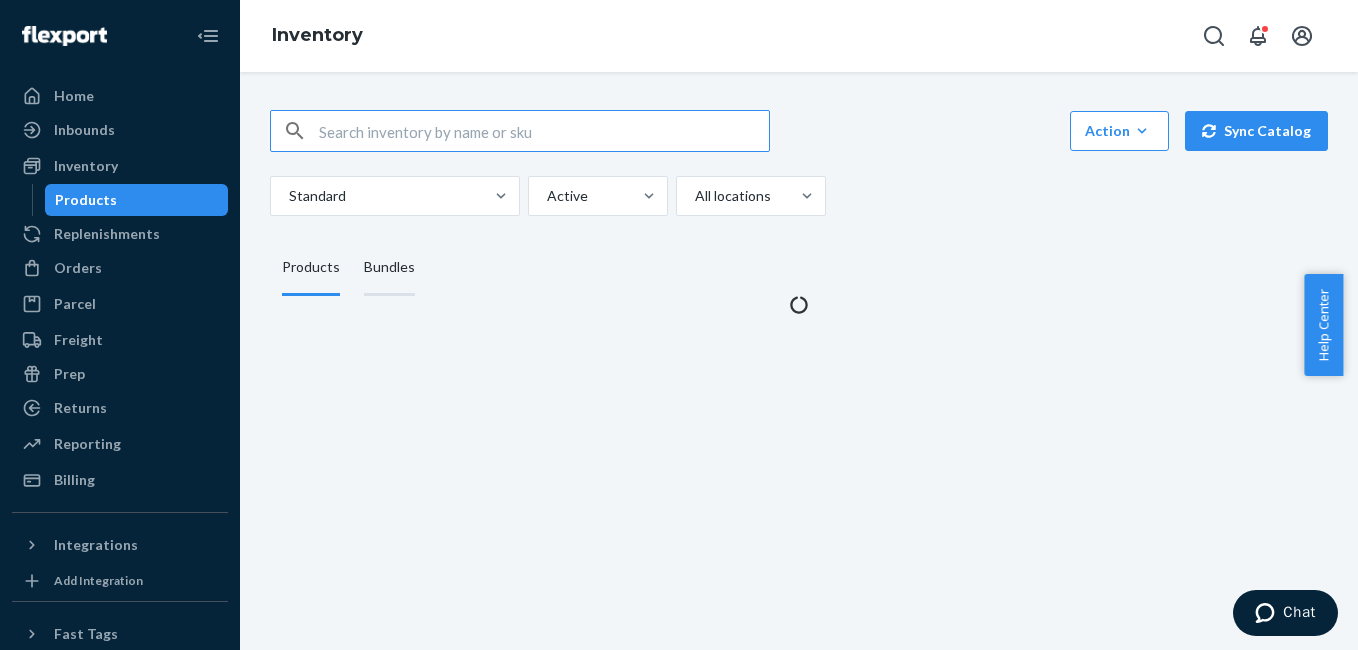 click on "Bundles" at bounding box center [389, 268] 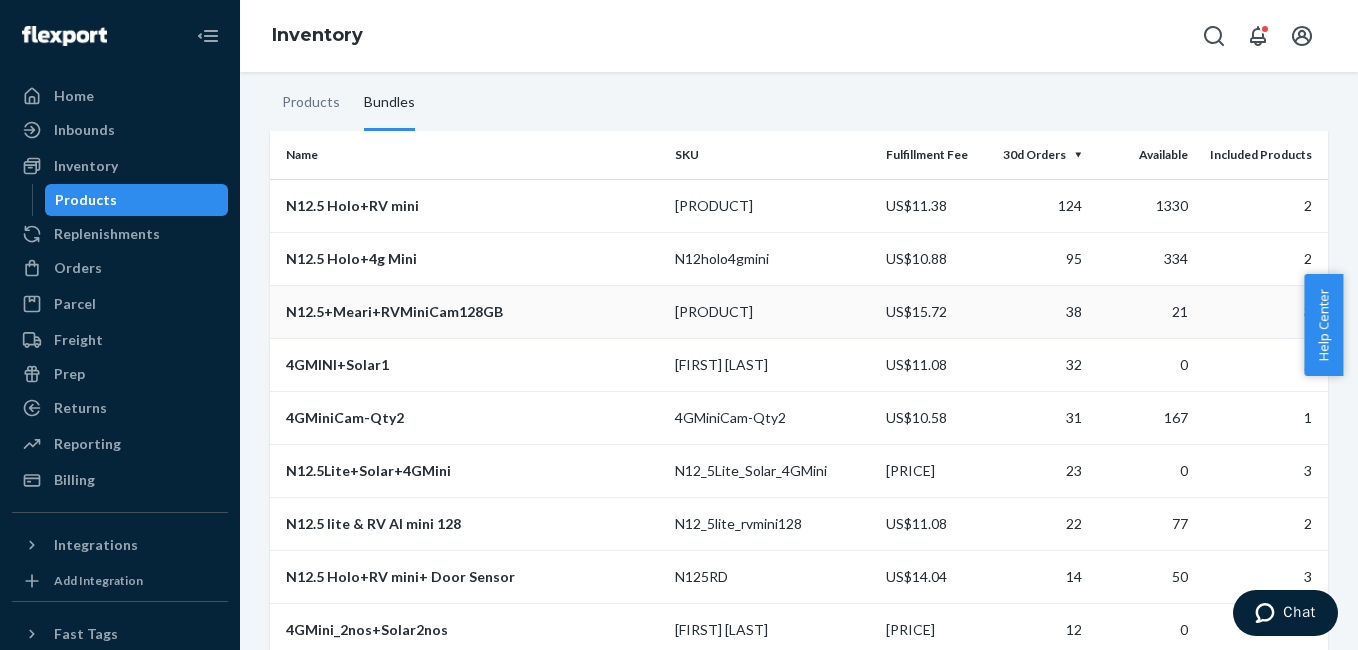 scroll, scrollTop: 0, scrollLeft: 0, axis: both 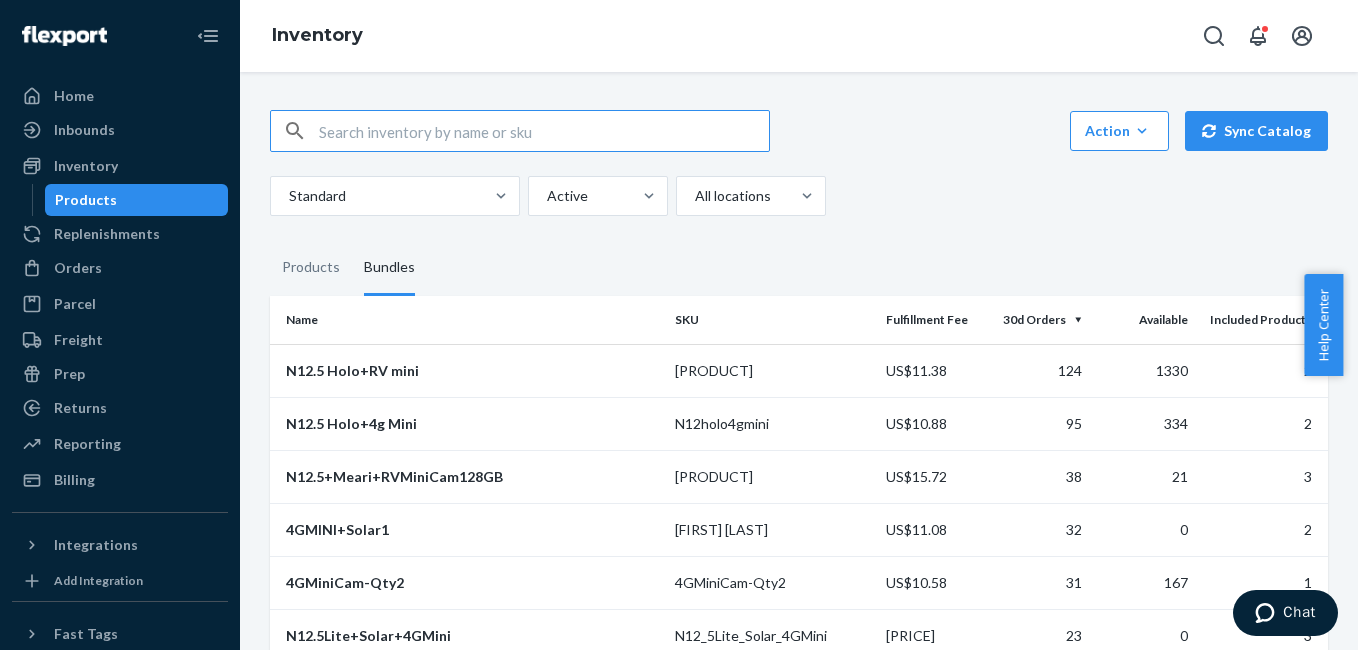 click at bounding box center (544, 131) 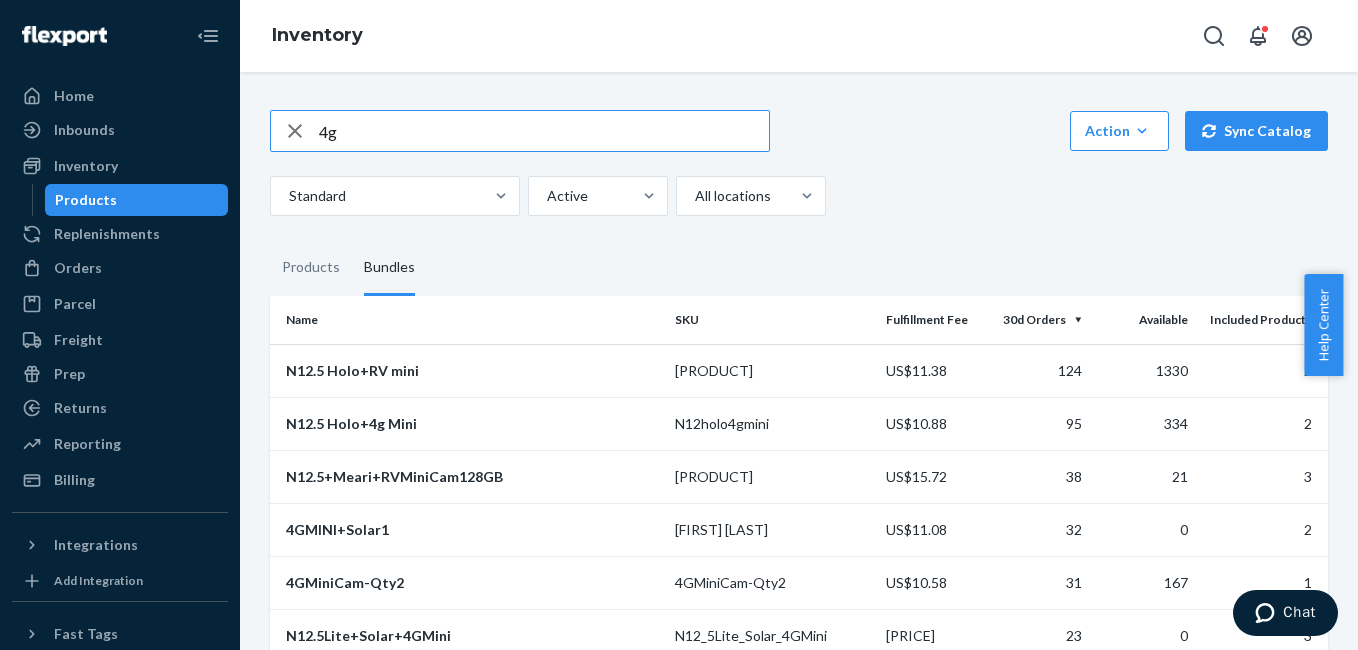 type on "4g" 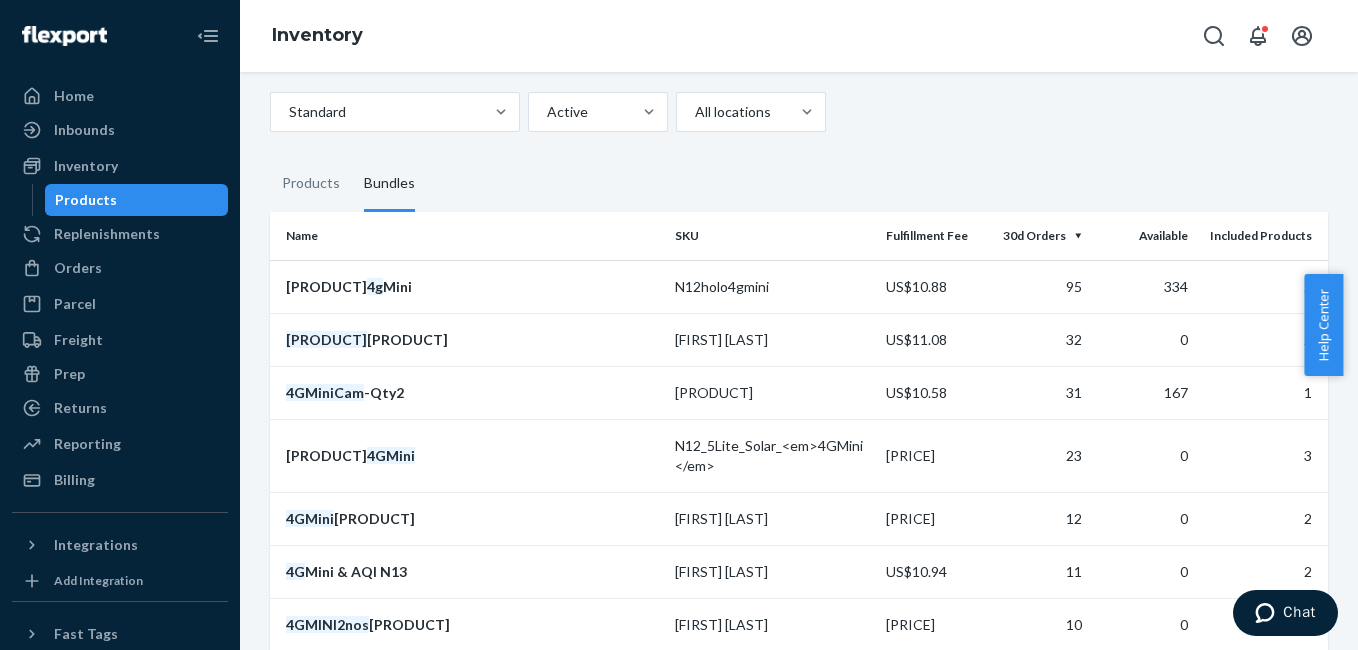scroll, scrollTop: 77, scrollLeft: 0, axis: vertical 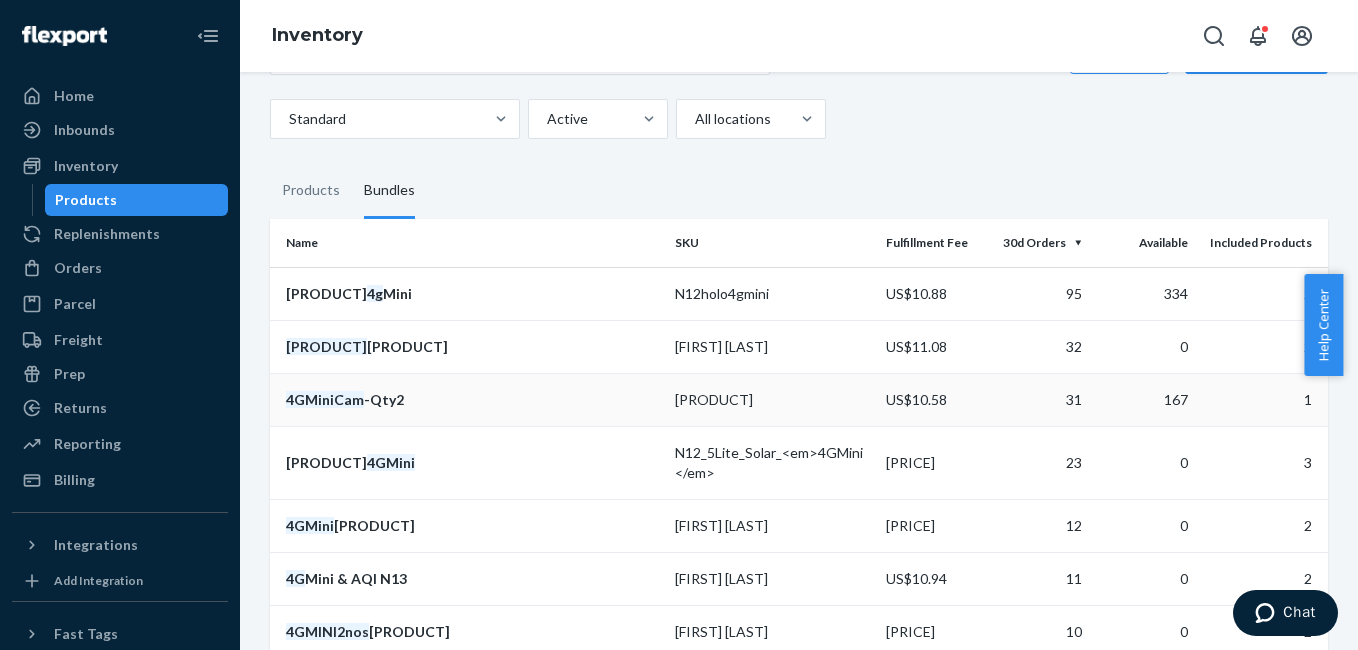 click on "4GMiniCam" at bounding box center (325, 399) 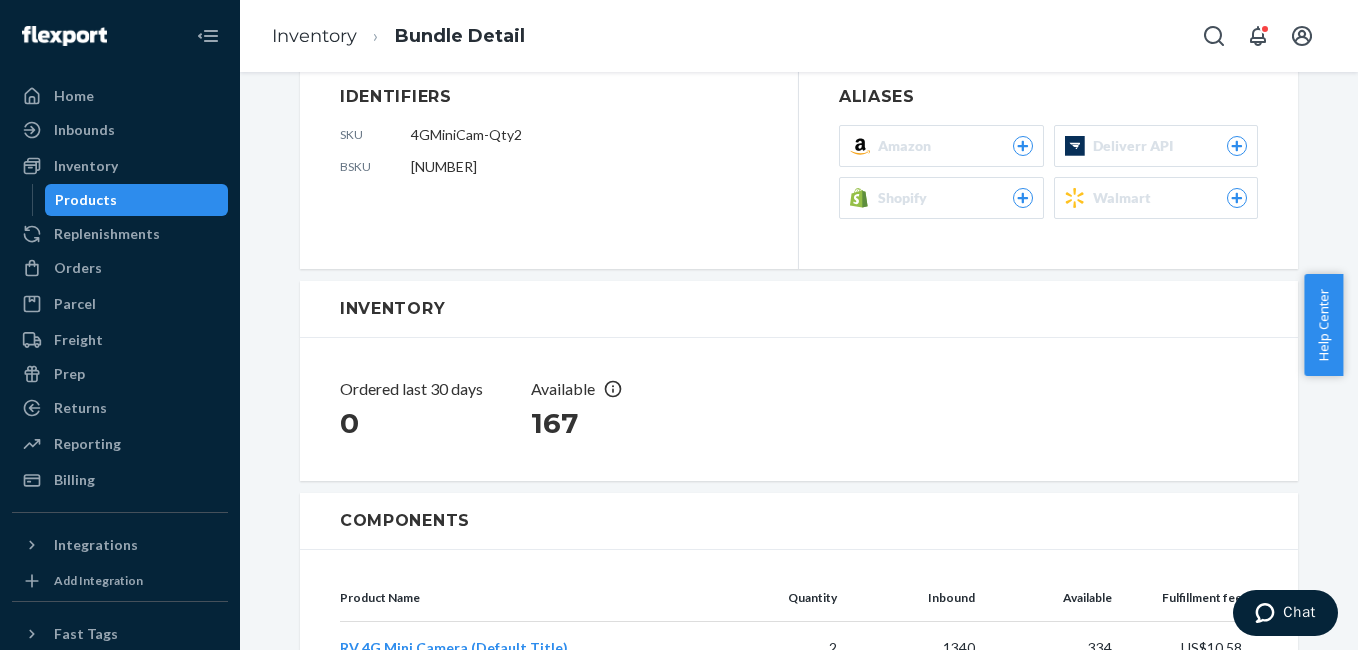scroll, scrollTop: 173, scrollLeft: 0, axis: vertical 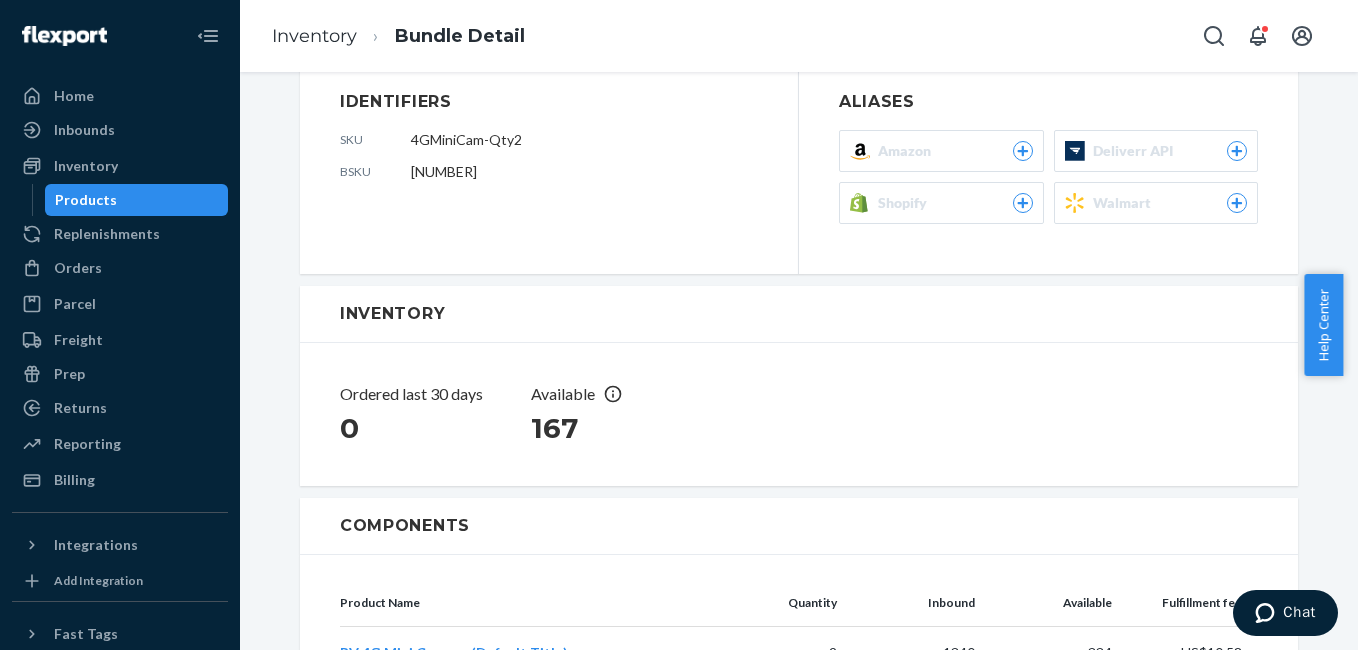 click 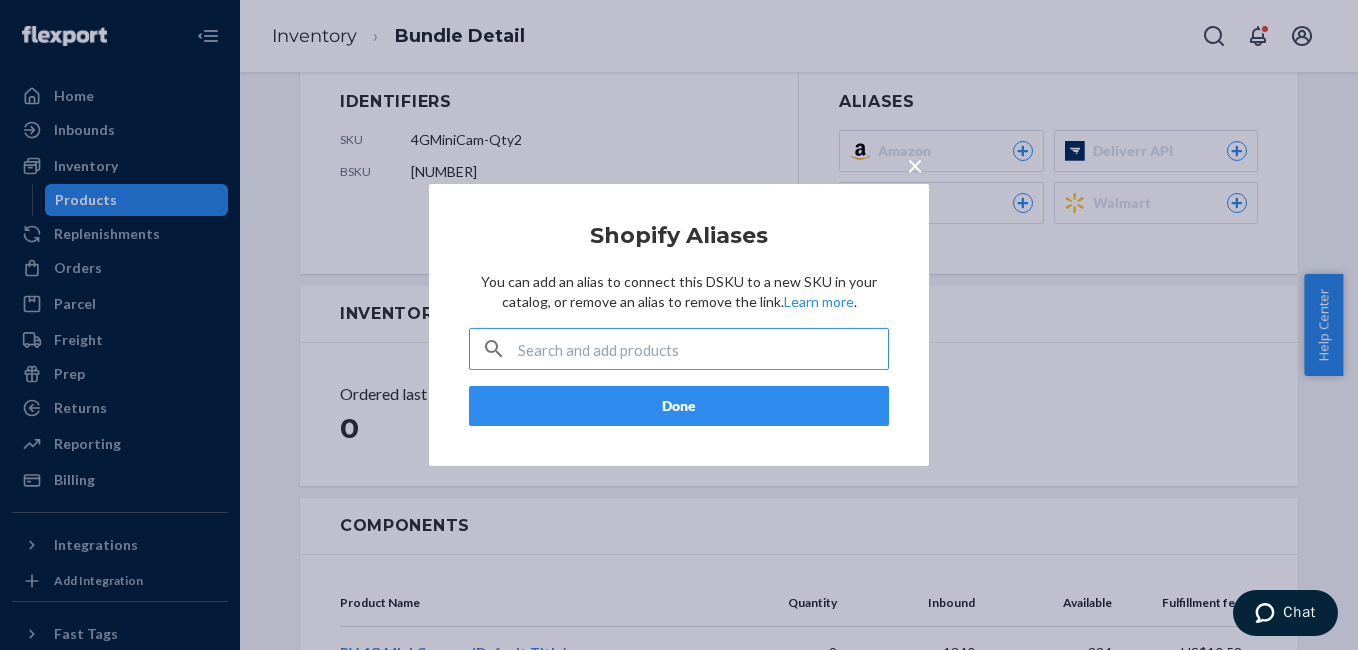 paste on "BY-SMC-M.COMBO.2" 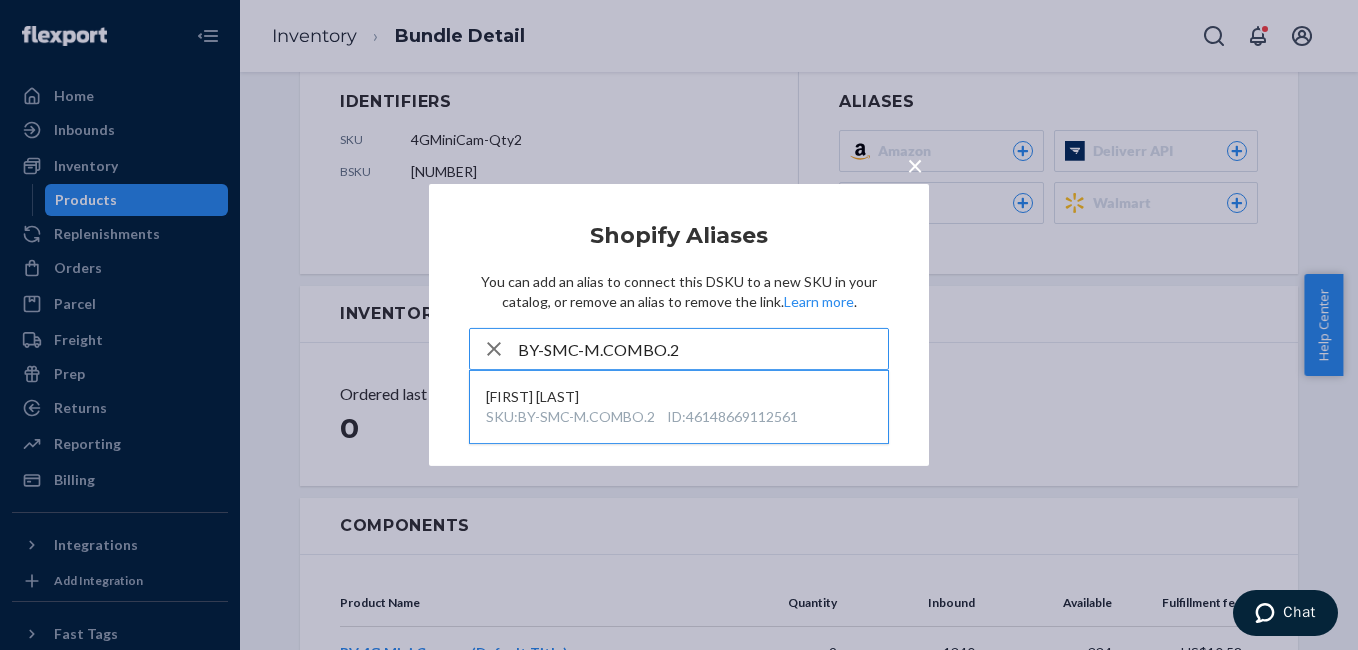 type on "BY-SMC-M.COMBO.2" 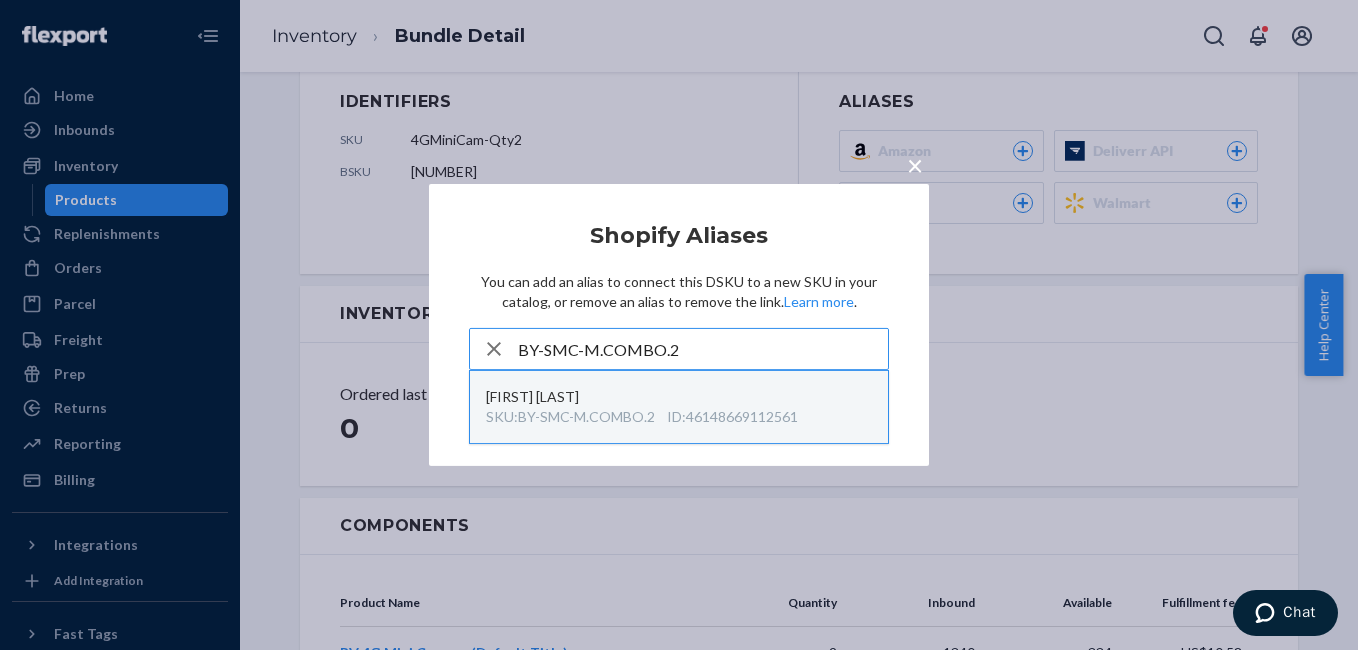 click on "SHOPIFY_V3 BY-SMC-M.COMBO.2 (46148669112561), previously 4GMiniCam-Qty2" at bounding box center [679, 397] 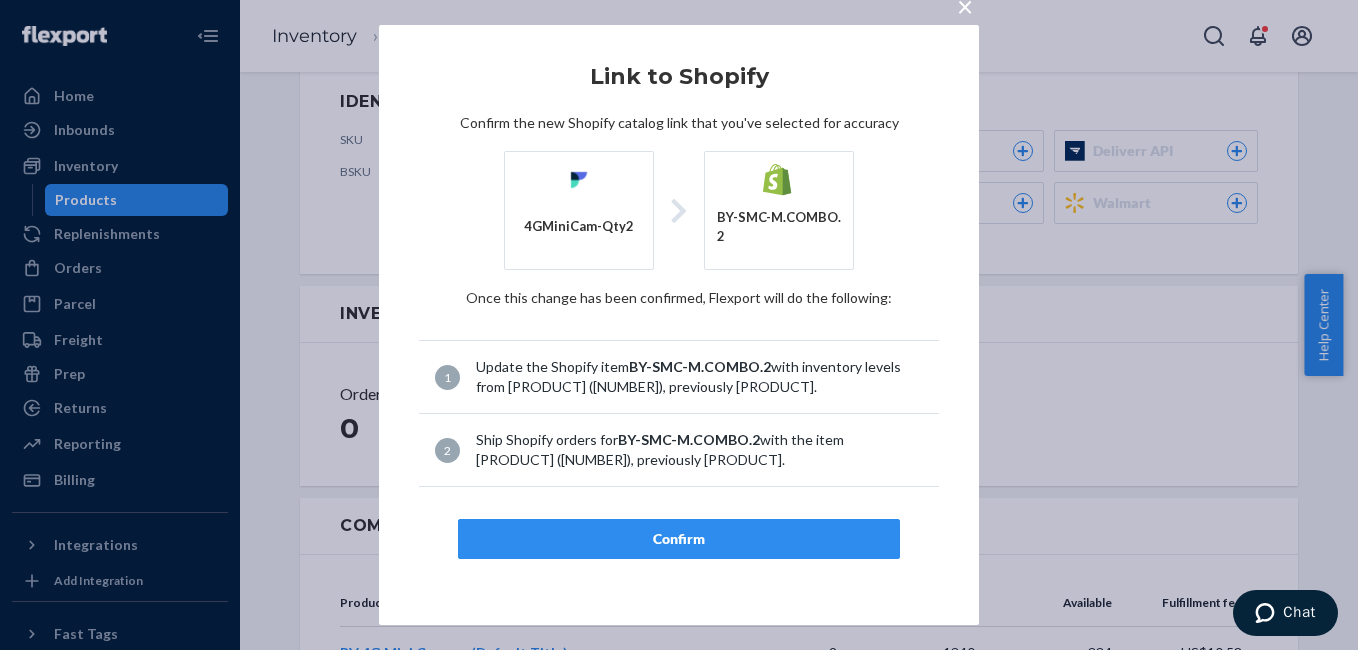 click on "Confirm" at bounding box center [679, 539] 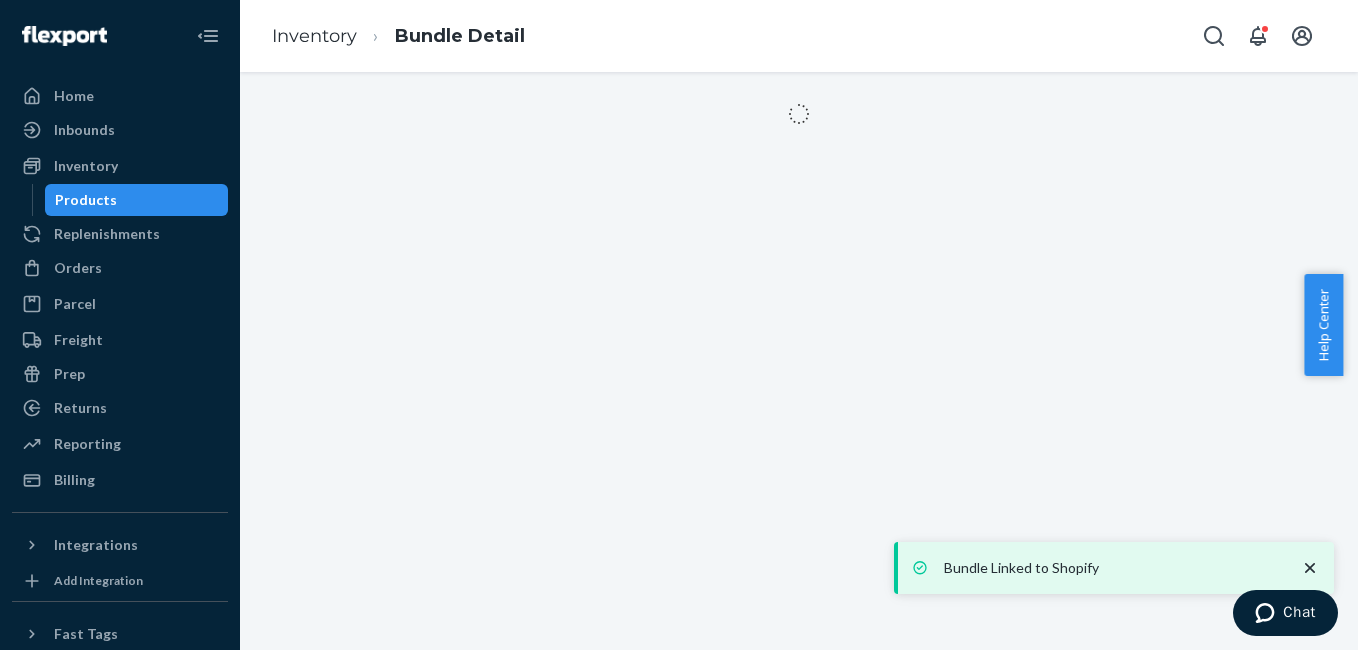 scroll, scrollTop: 0, scrollLeft: 0, axis: both 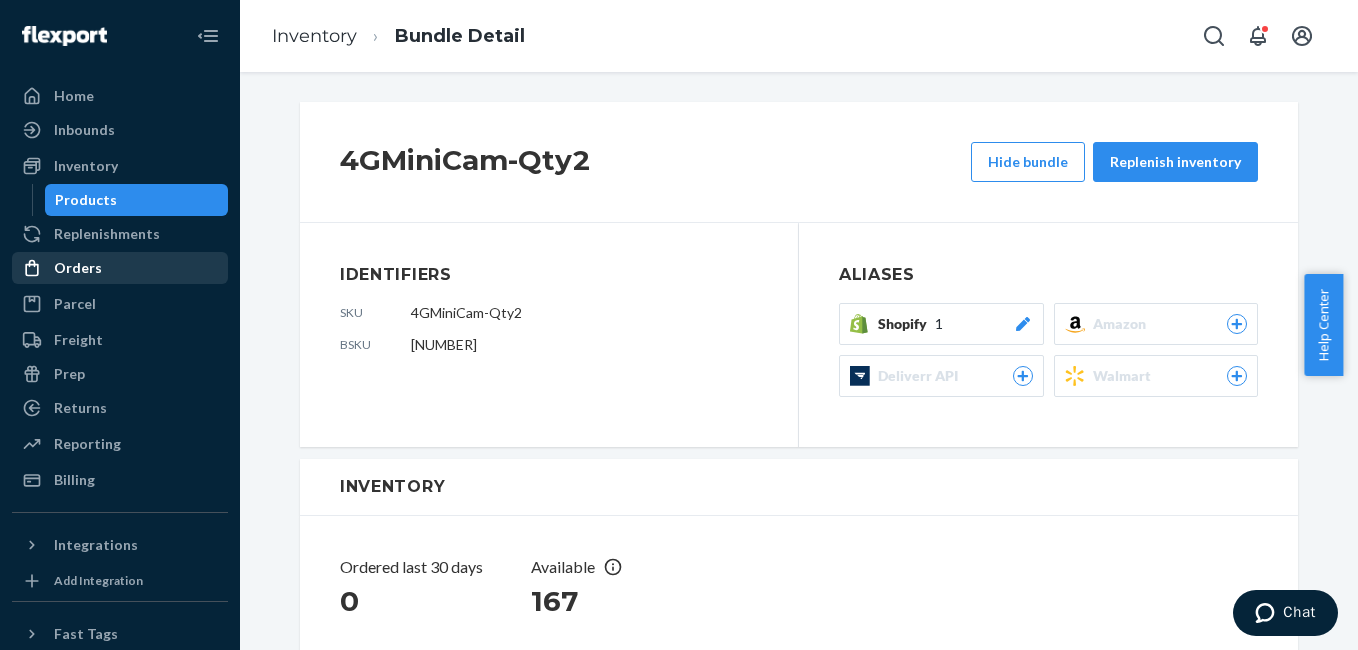 click on "Orders" at bounding box center (120, 268) 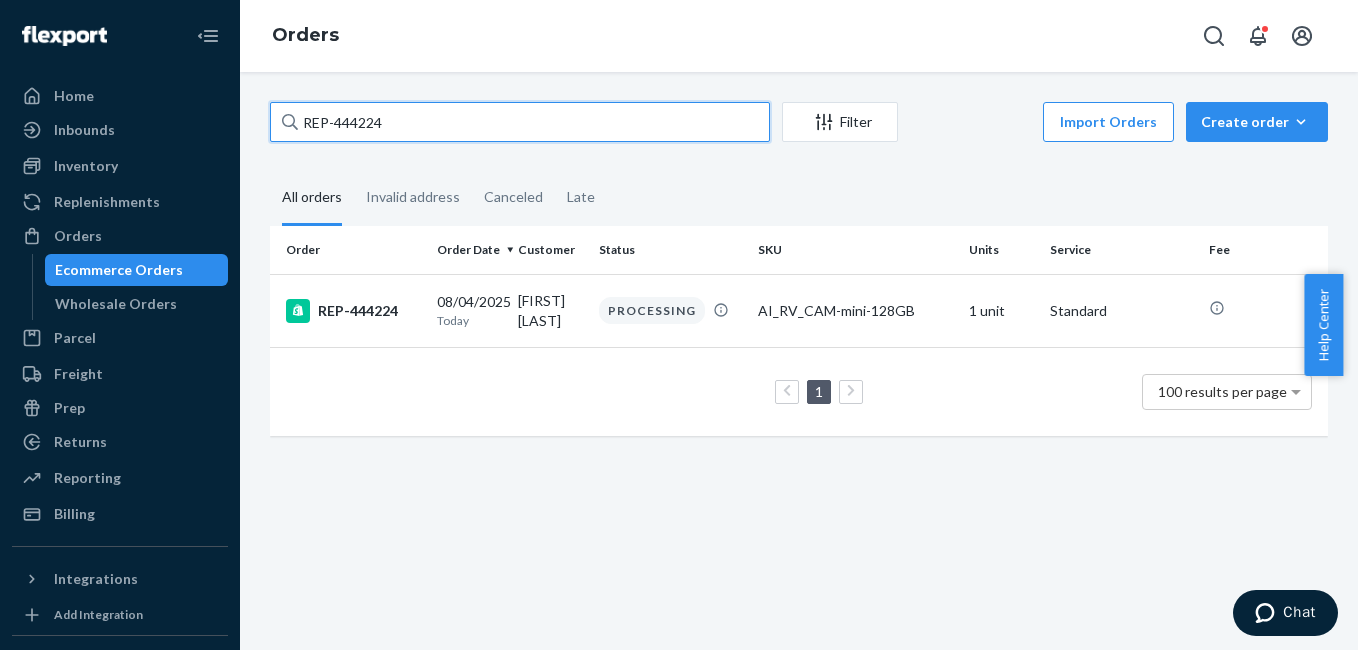 click on "REP-444224" at bounding box center (520, 122) 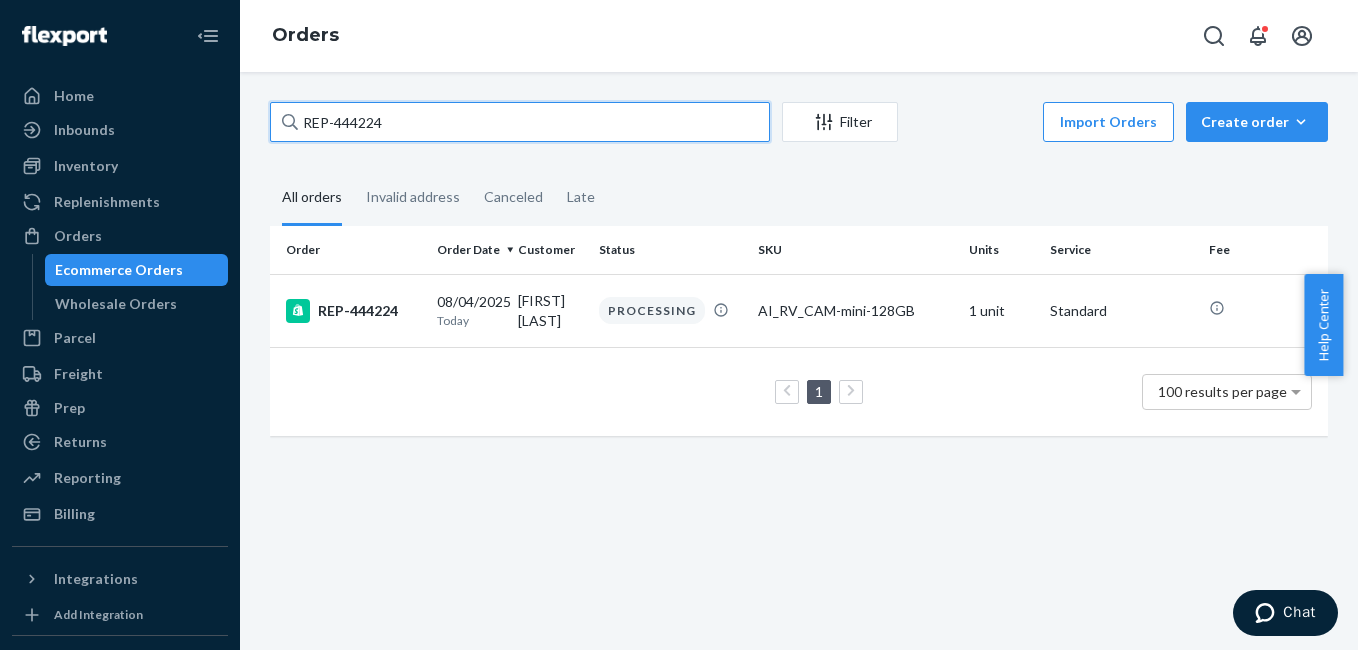 paste on "133522351" 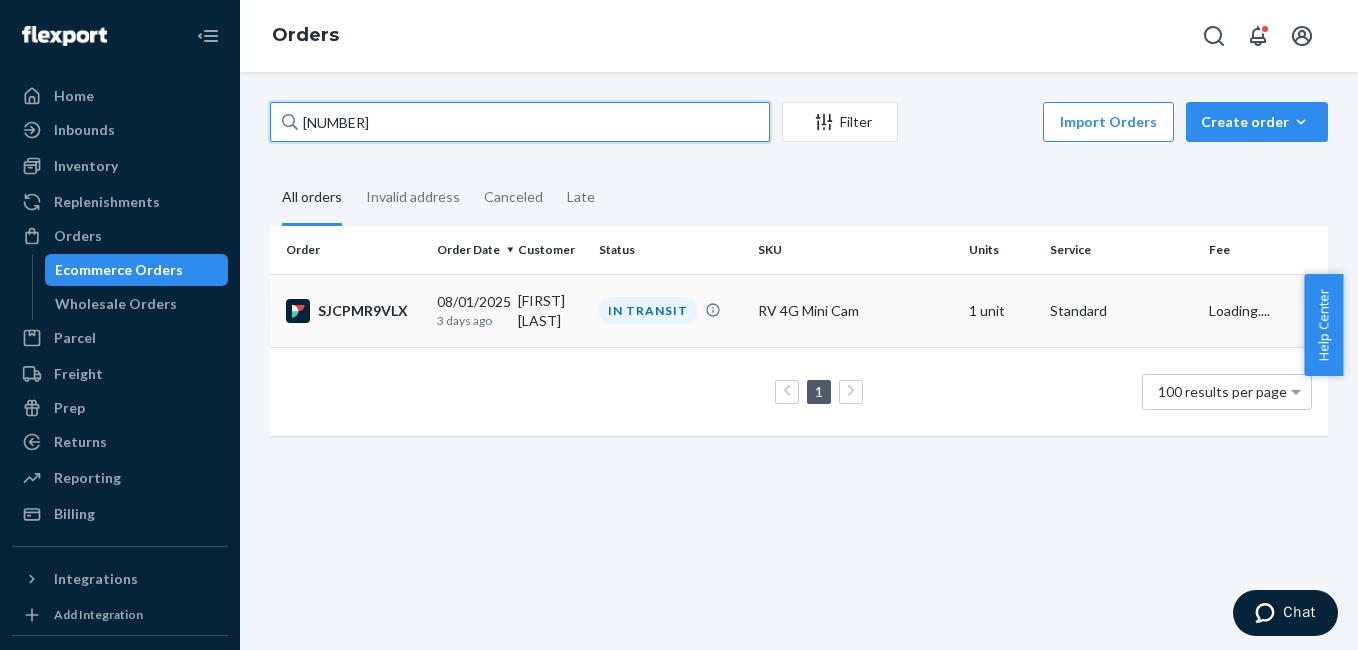 type on "133522351" 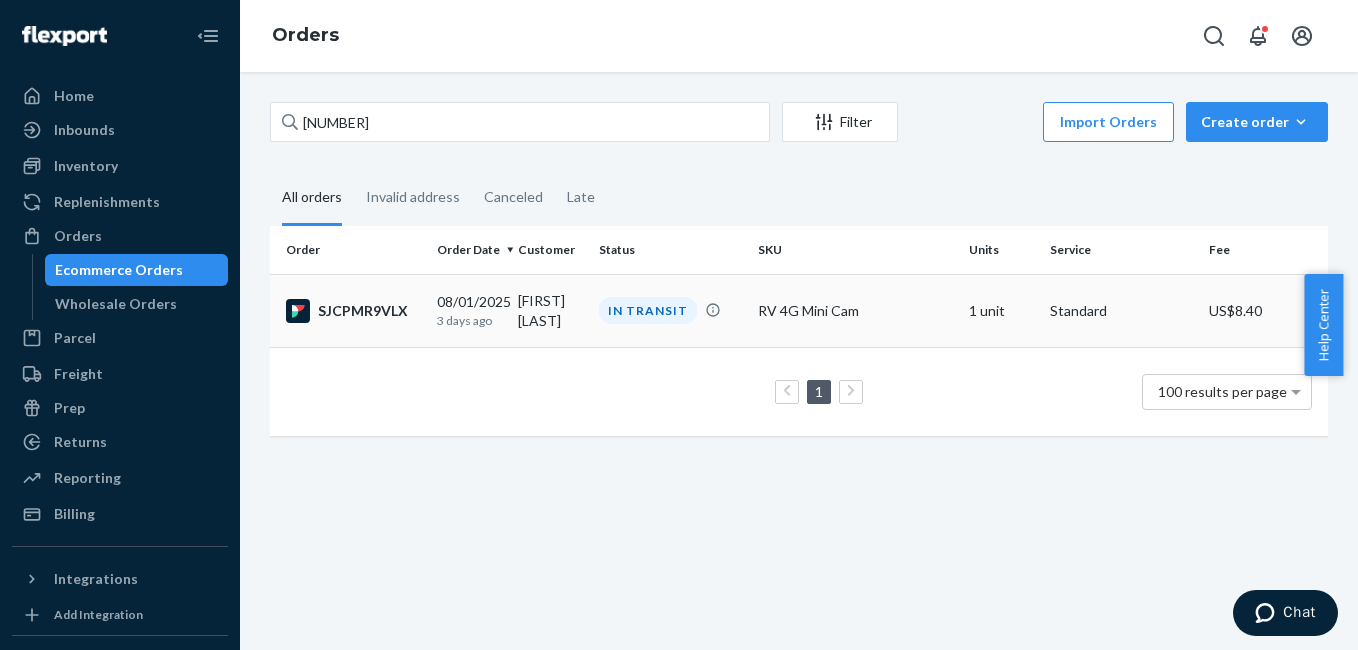 click on "SJCPMR9VLX" at bounding box center (353, 311) 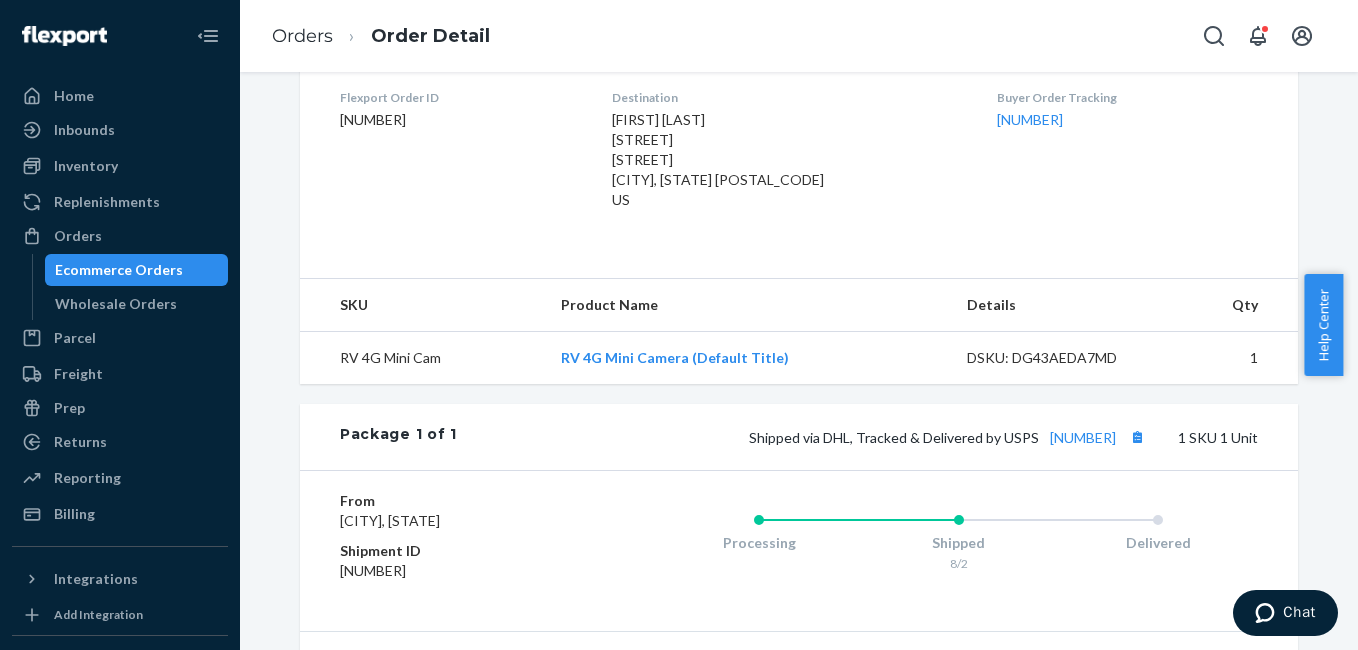 scroll, scrollTop: 513, scrollLeft: 0, axis: vertical 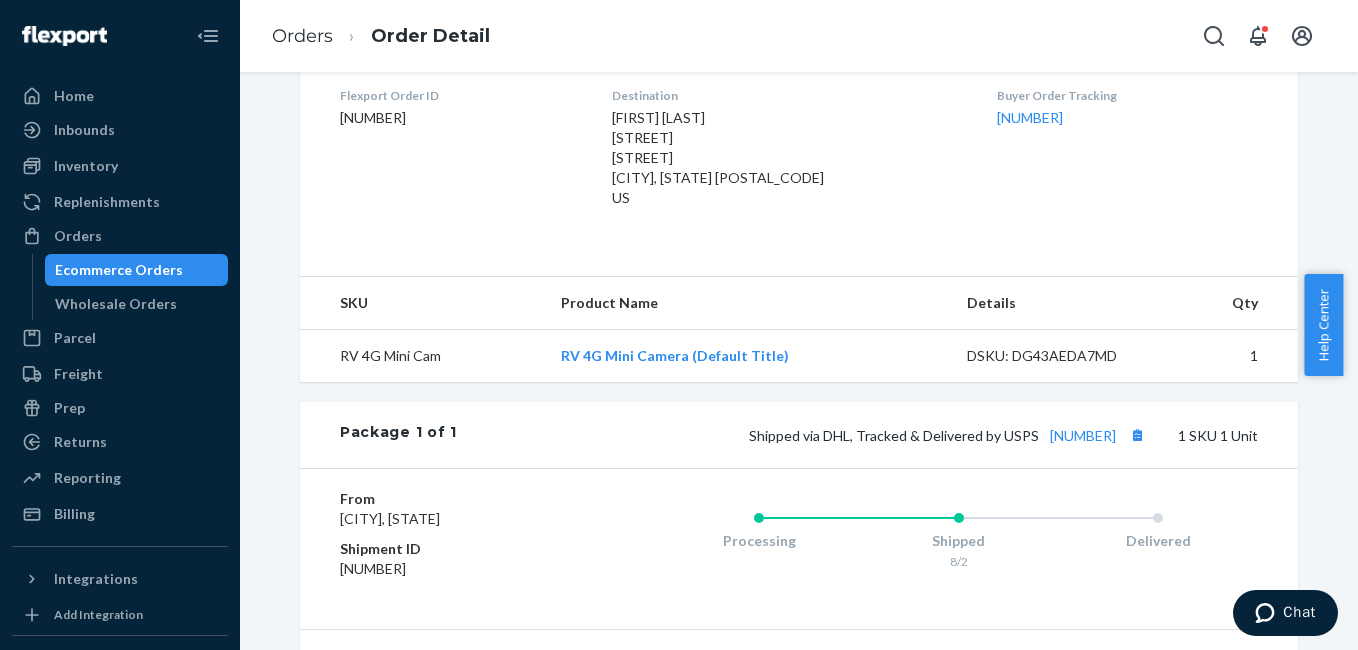 drag, startPoint x: 930, startPoint y: 469, endPoint x: 1115, endPoint y: 462, distance: 185.13239 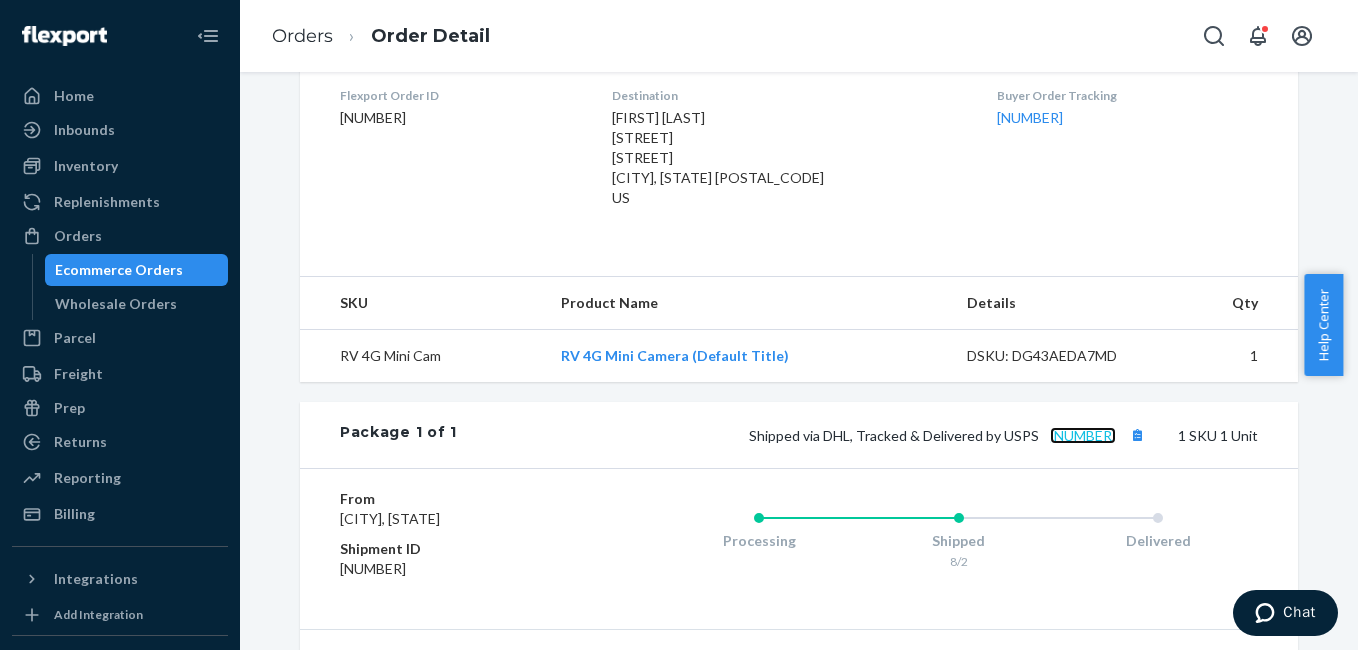 click on "9261290357482623320024" at bounding box center [1083, 435] 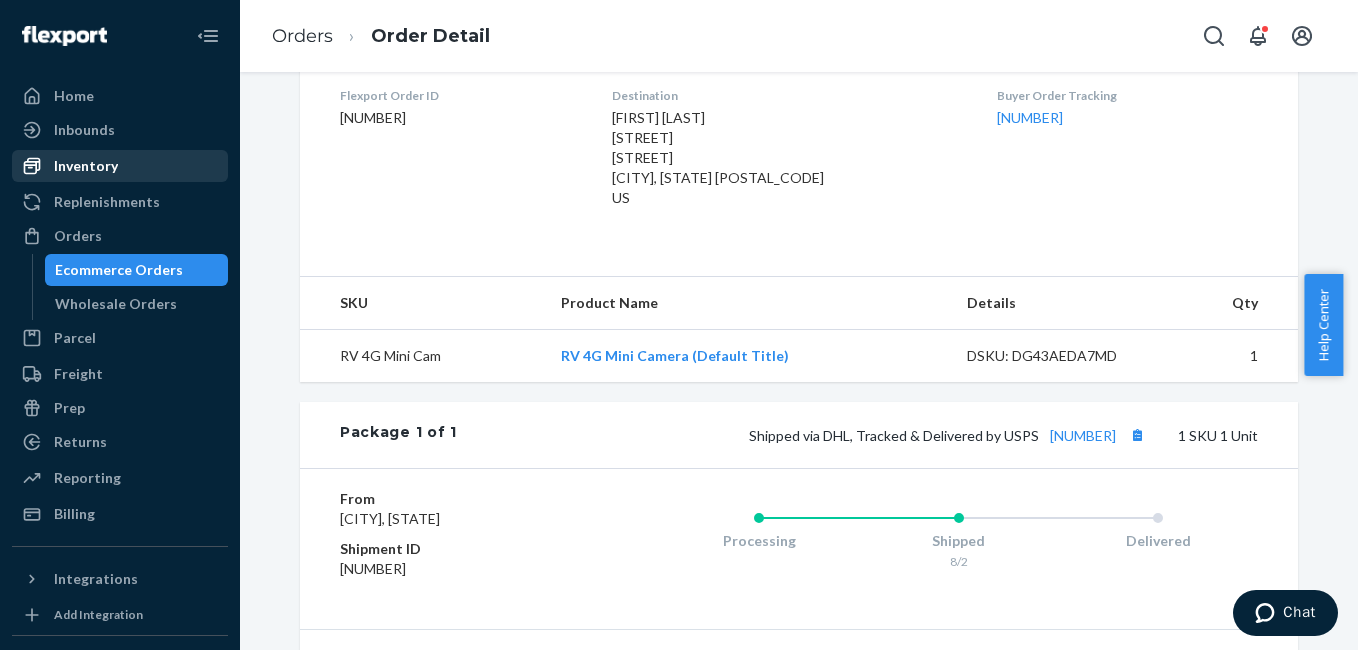 click on "Inventory" at bounding box center (120, 166) 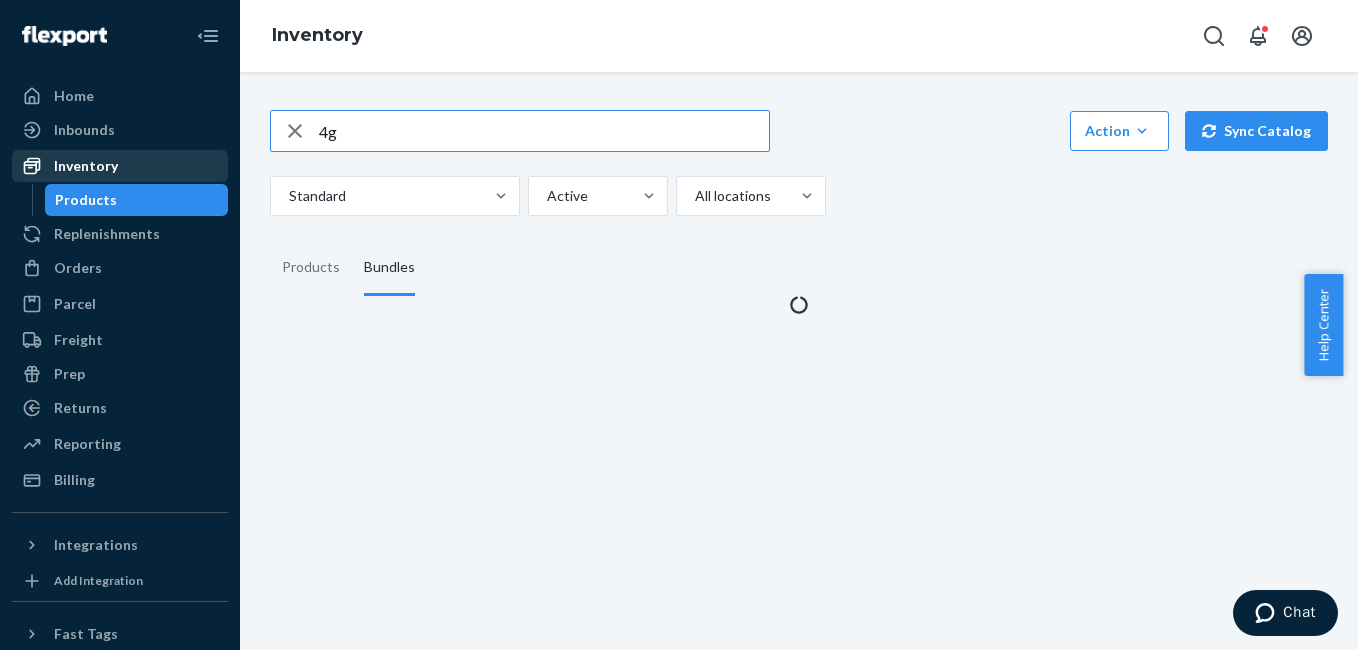 scroll, scrollTop: 0, scrollLeft: 0, axis: both 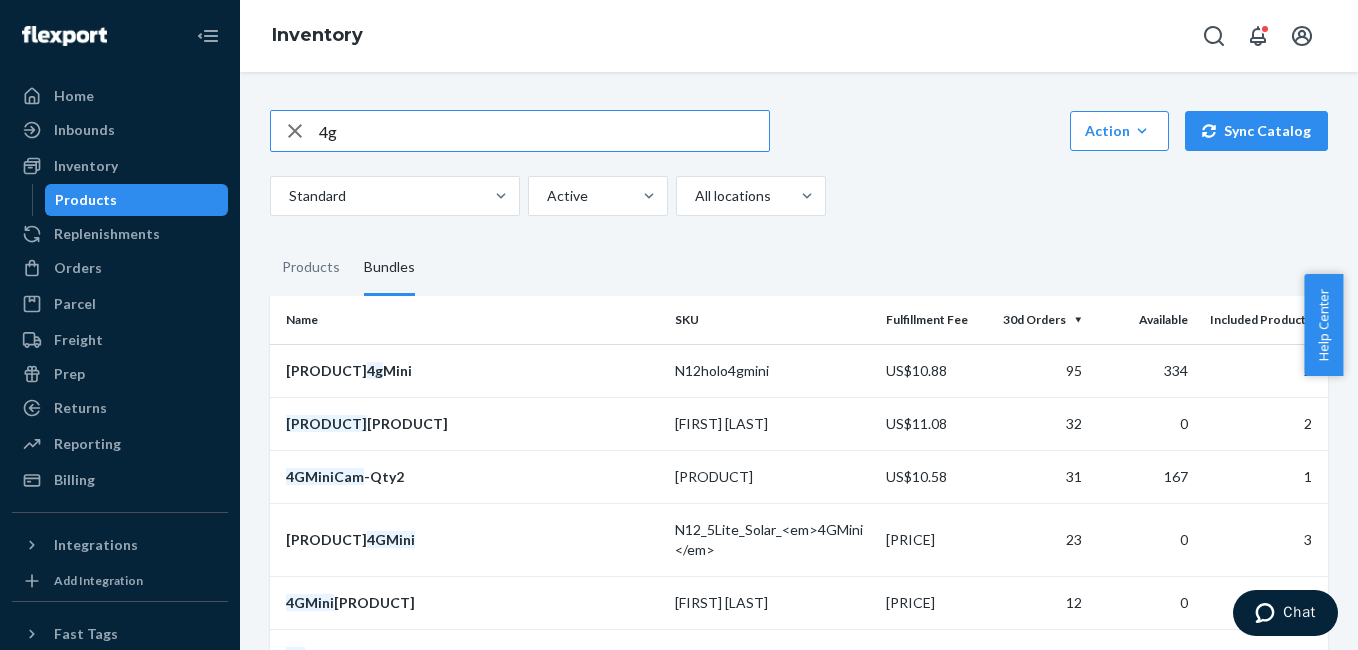 click on "4g" at bounding box center (544, 131) 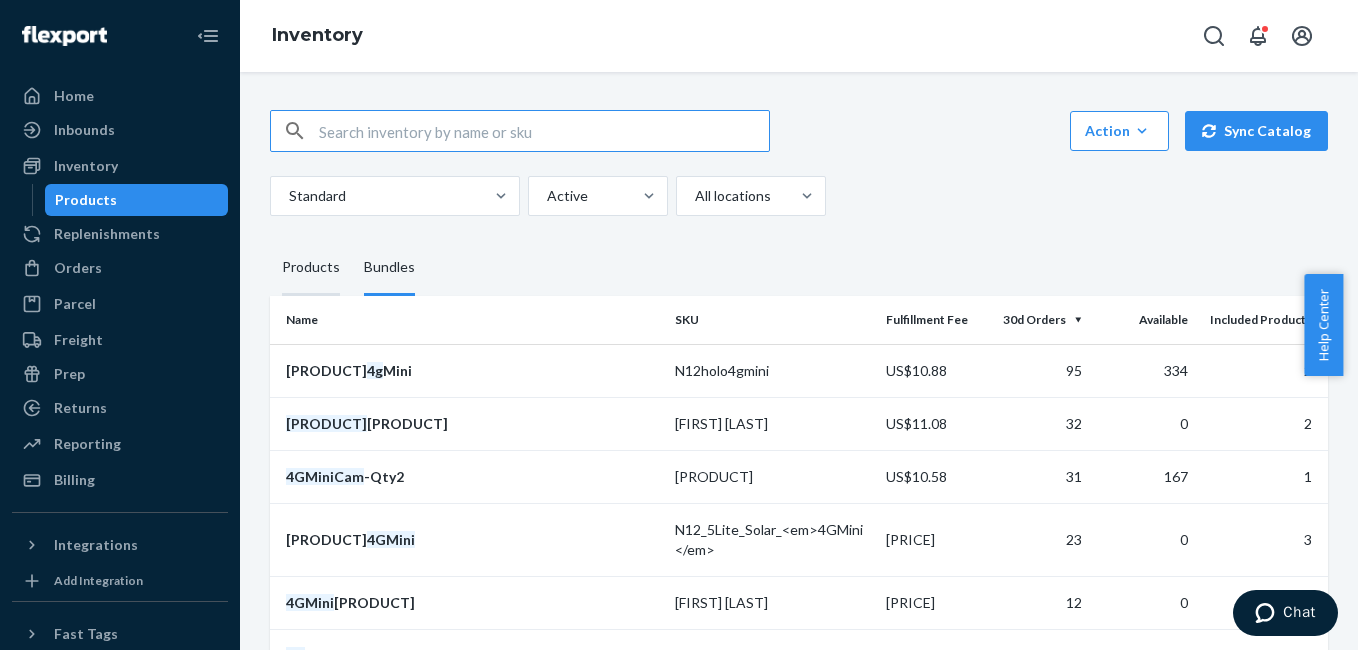 type 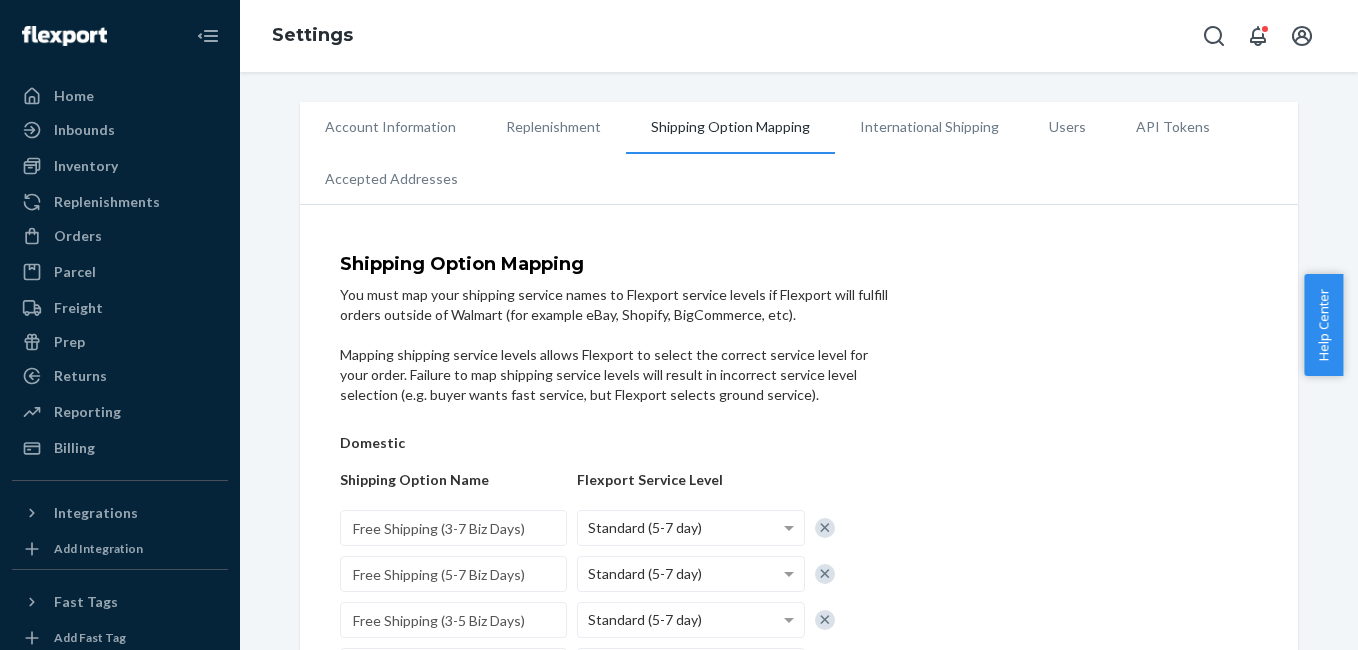 scroll, scrollTop: 0, scrollLeft: 0, axis: both 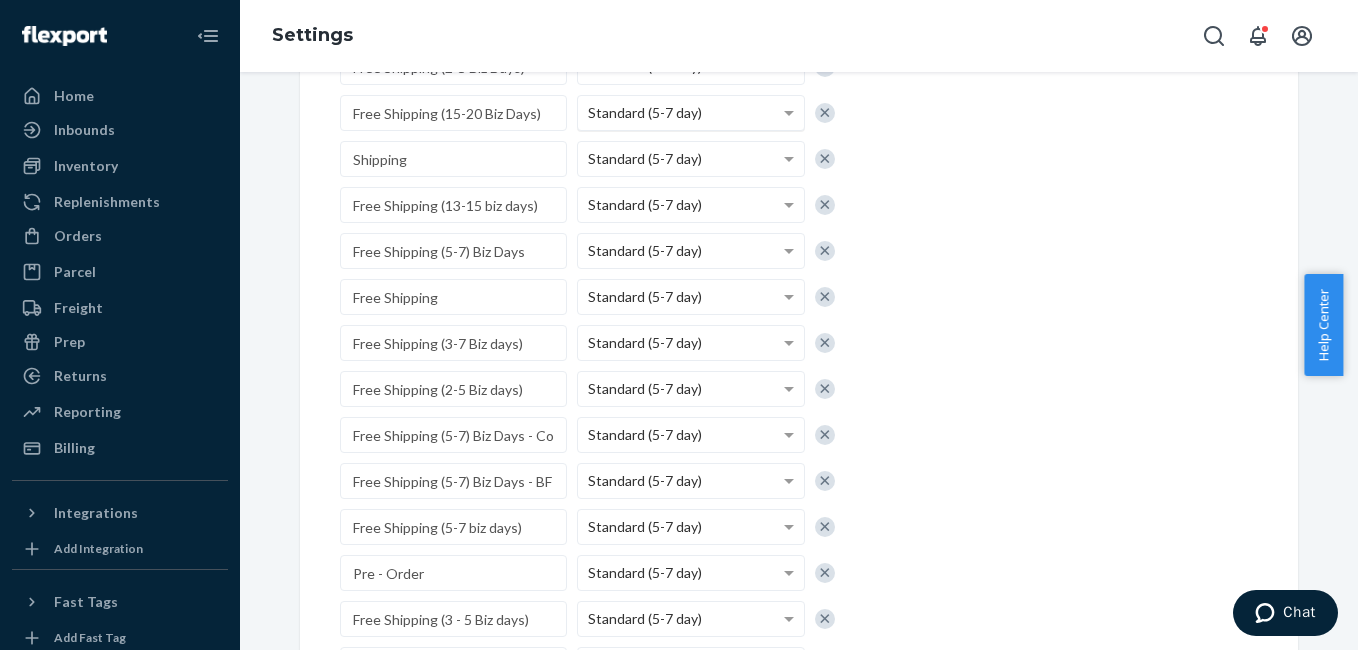 click on "Standard (5-7 day)" at bounding box center (645, 112) 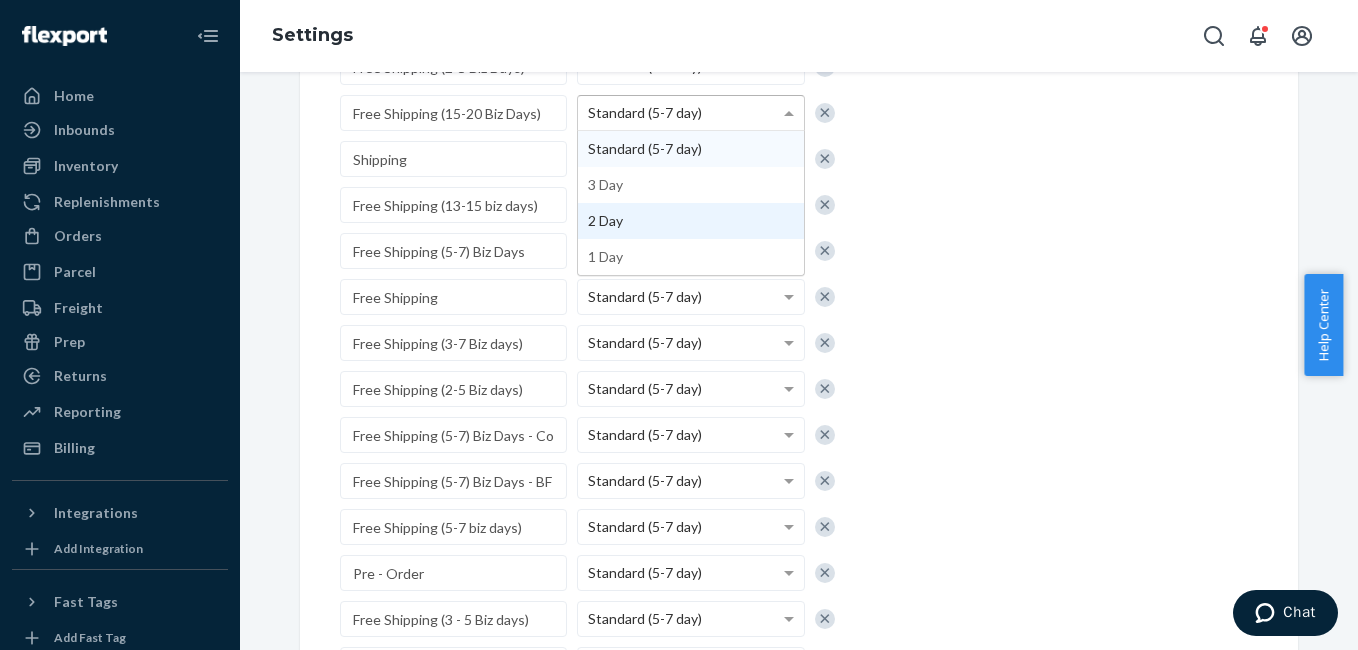 click on "Shipping Option Mapping
You must map your shipping service names to Flexport service levels if Flexport will fulfill orders outside of Walmart (for example eBay, Shopify, BigCommerce, etc).
Mapping shipping service levels allows Flexport to select the correct service level for your order.
Failure to map shipping service levels will result in incorrect service level selection
(e.g. buyer wants fast service, but Flexport selects ground service).
Domestic Shipping Option Name Flexport Service Level Free Shipping (3-7 Biz Days) Standard (5-7 day) Free Shipping (5-7 Biz Days) Standard (5-7 day) Free Shipping (3-5 Biz Days) Standard (5-7 day) Free Shipping - Fast Tag Standard (5-7 day) Free Shipping (2-5 biz days) Standard (5-7 day) Free Shipping (7-10 biz days) Standard (5-7 day) Free Shipping(2 - 6 Biz Days) Standard (5-7 day) Free Shipping (3-6 biz days) Standard (5-7 day) Events Standard (5-7 day) Standard (5-7 day) 3 Day" at bounding box center [799, 413] 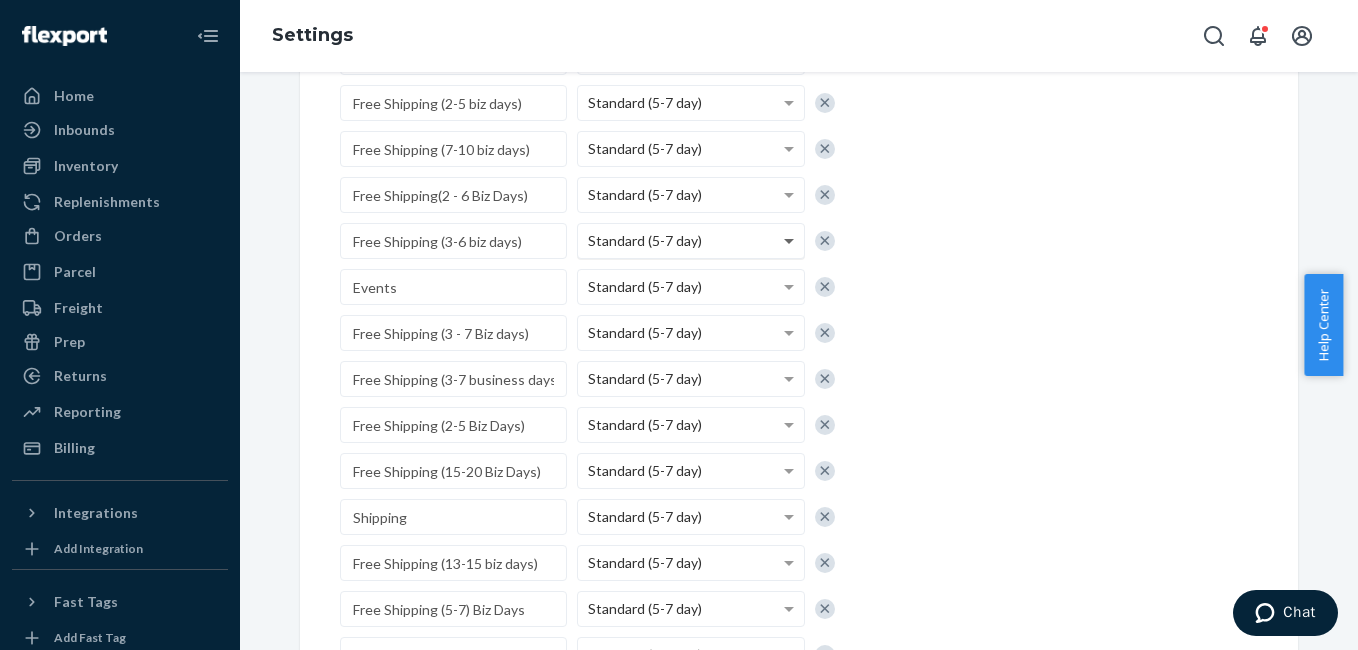scroll, scrollTop: 607, scrollLeft: 0, axis: vertical 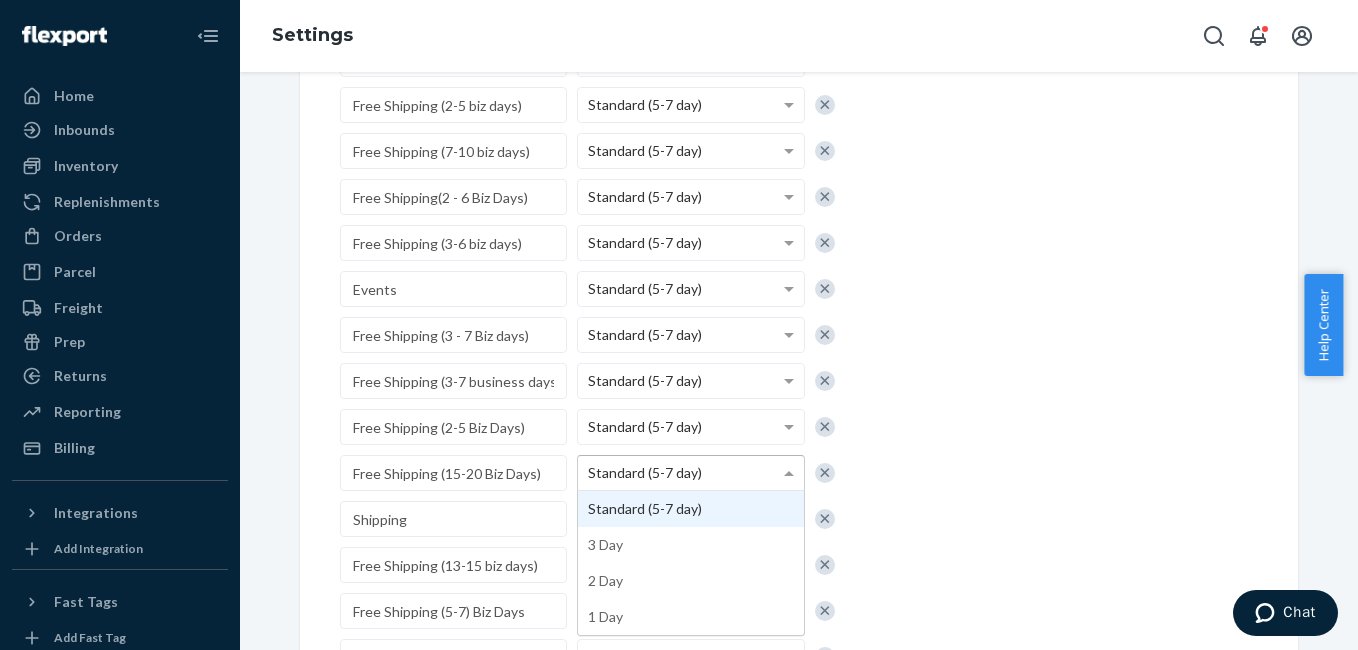 click on "Standard (5-7 day)" at bounding box center (690, 473) 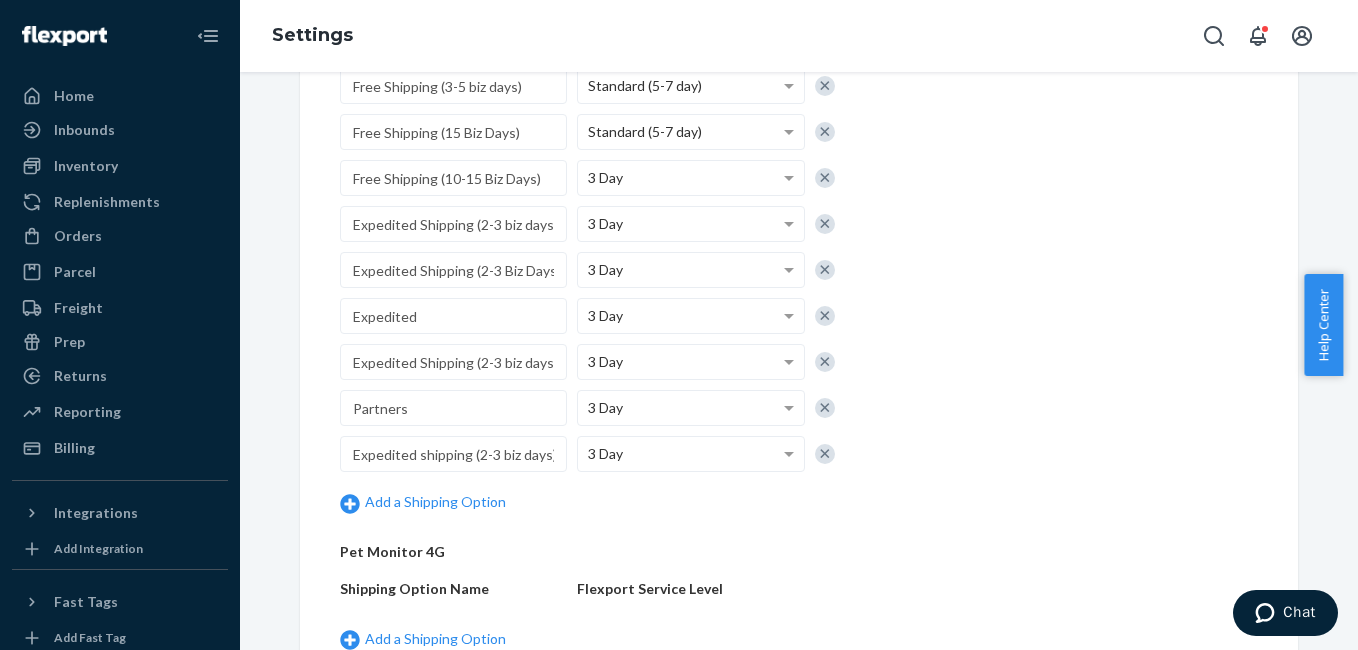scroll, scrollTop: 1896, scrollLeft: 0, axis: vertical 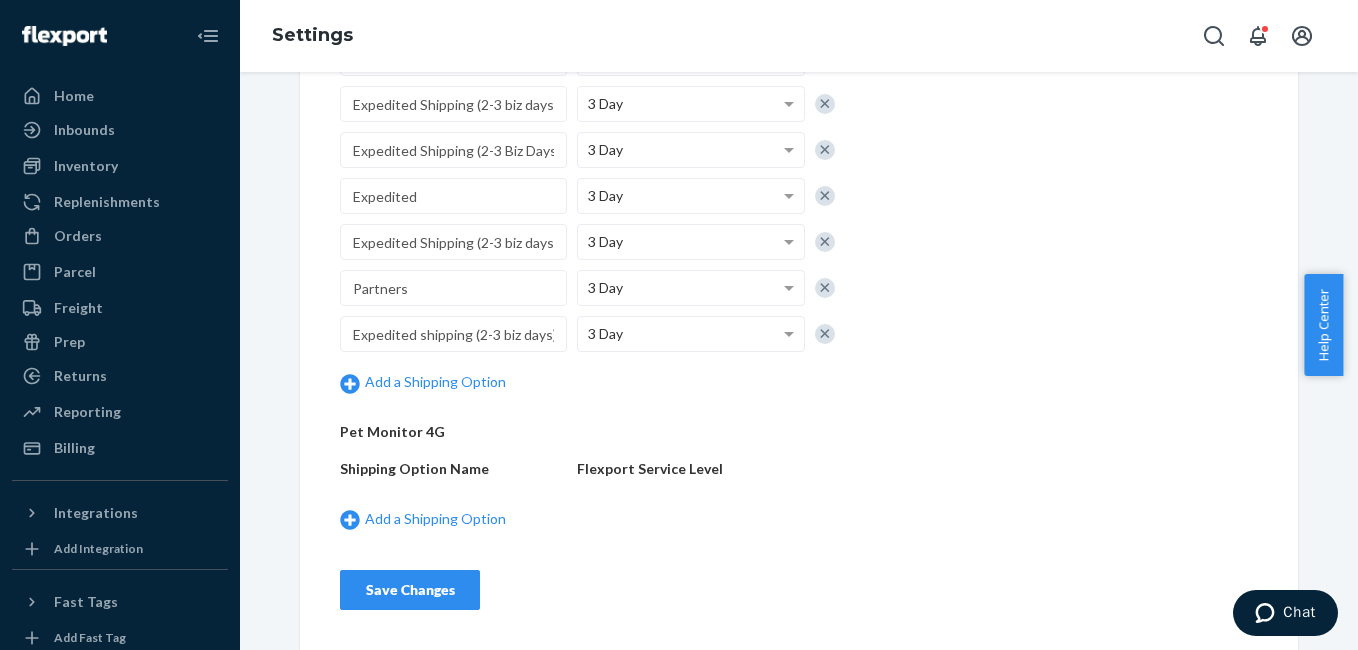 click on "Save Changes" at bounding box center [410, 590] 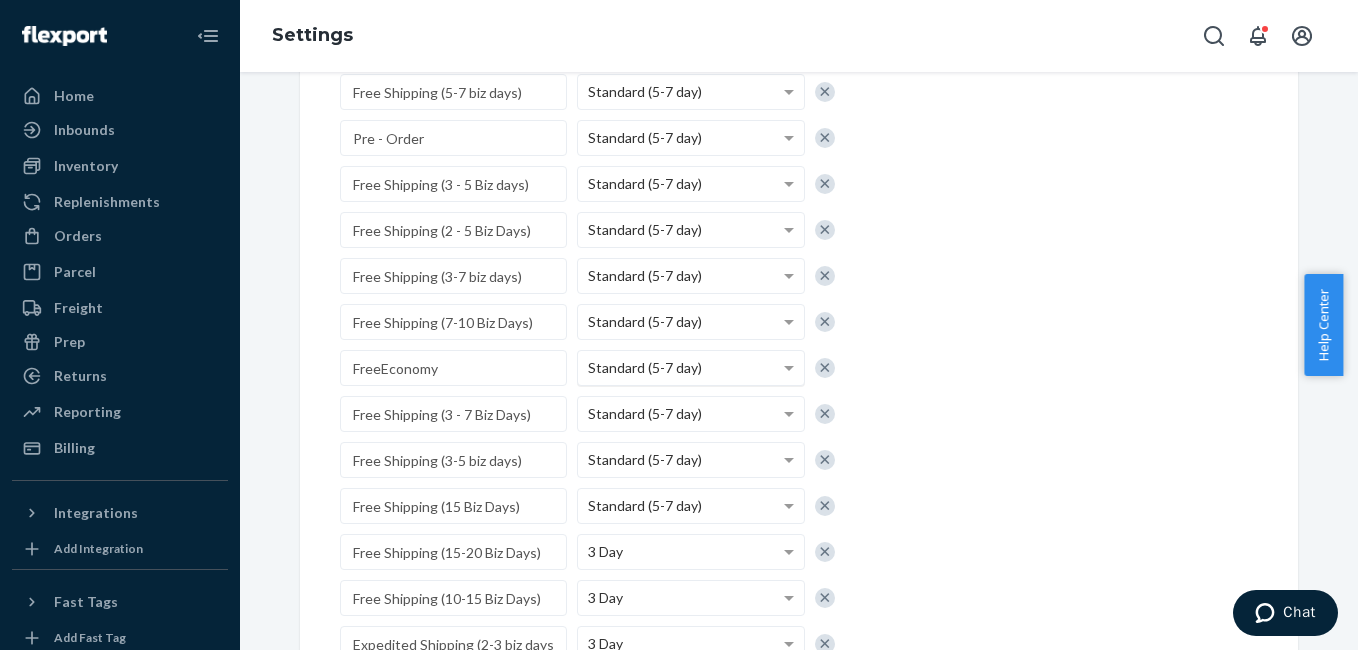 scroll, scrollTop: 1896, scrollLeft: 0, axis: vertical 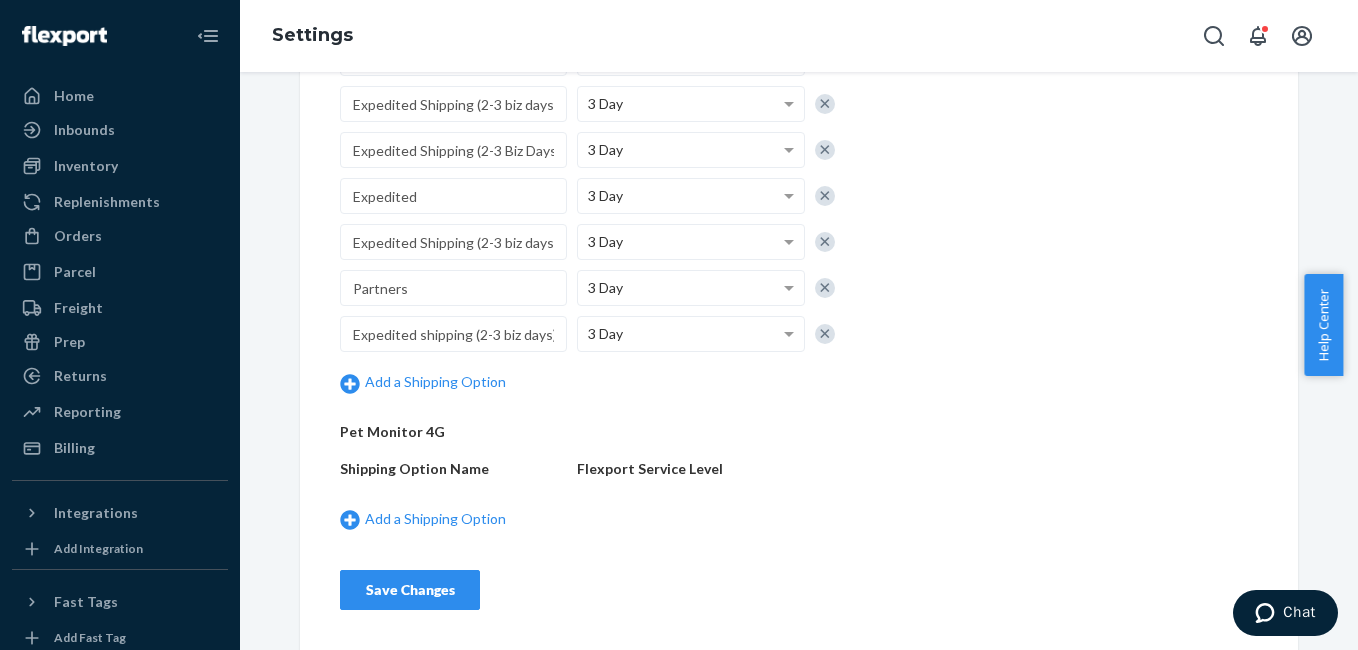 click on "Save Changes" at bounding box center [410, 590] 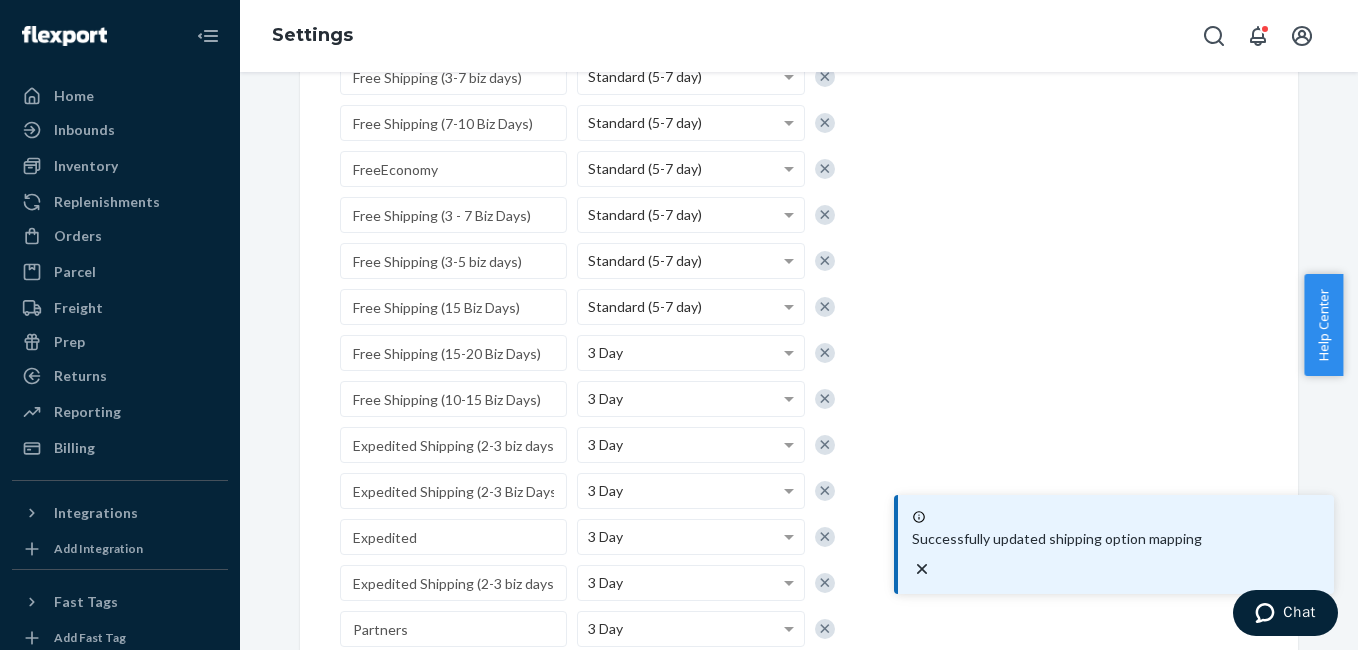 scroll, scrollTop: 1543, scrollLeft: 0, axis: vertical 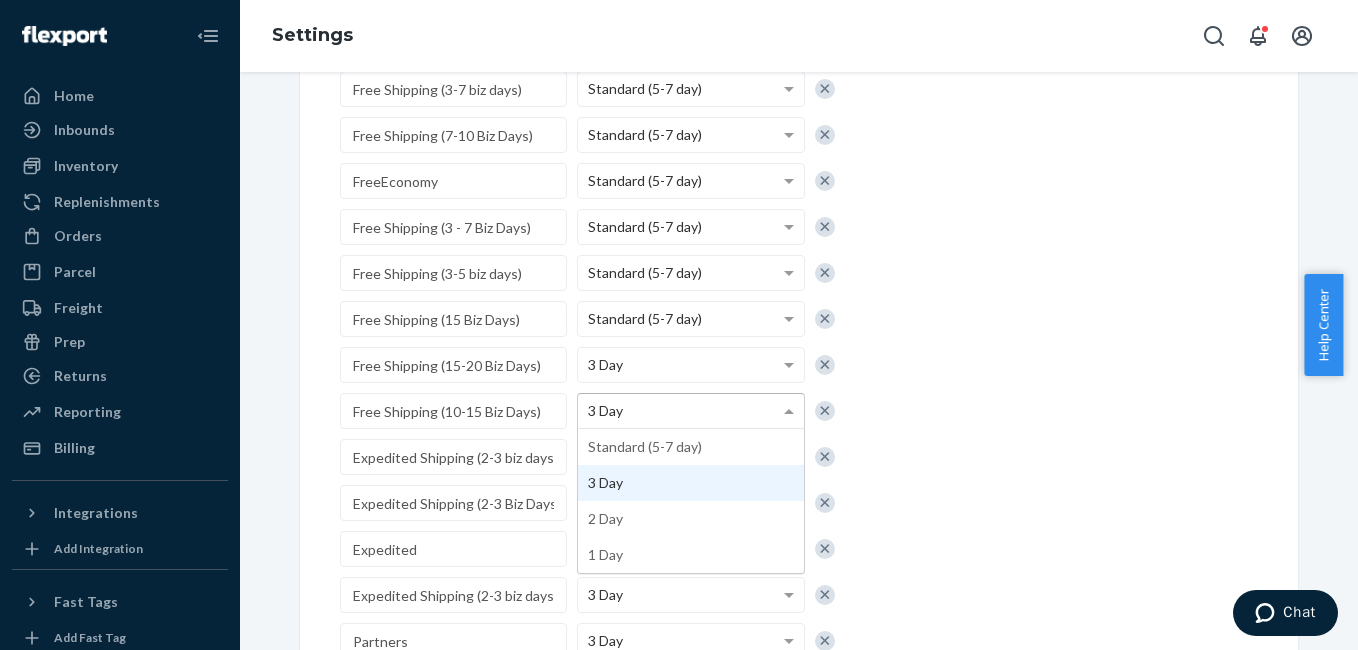 click on "3 Day" at bounding box center [690, 411] 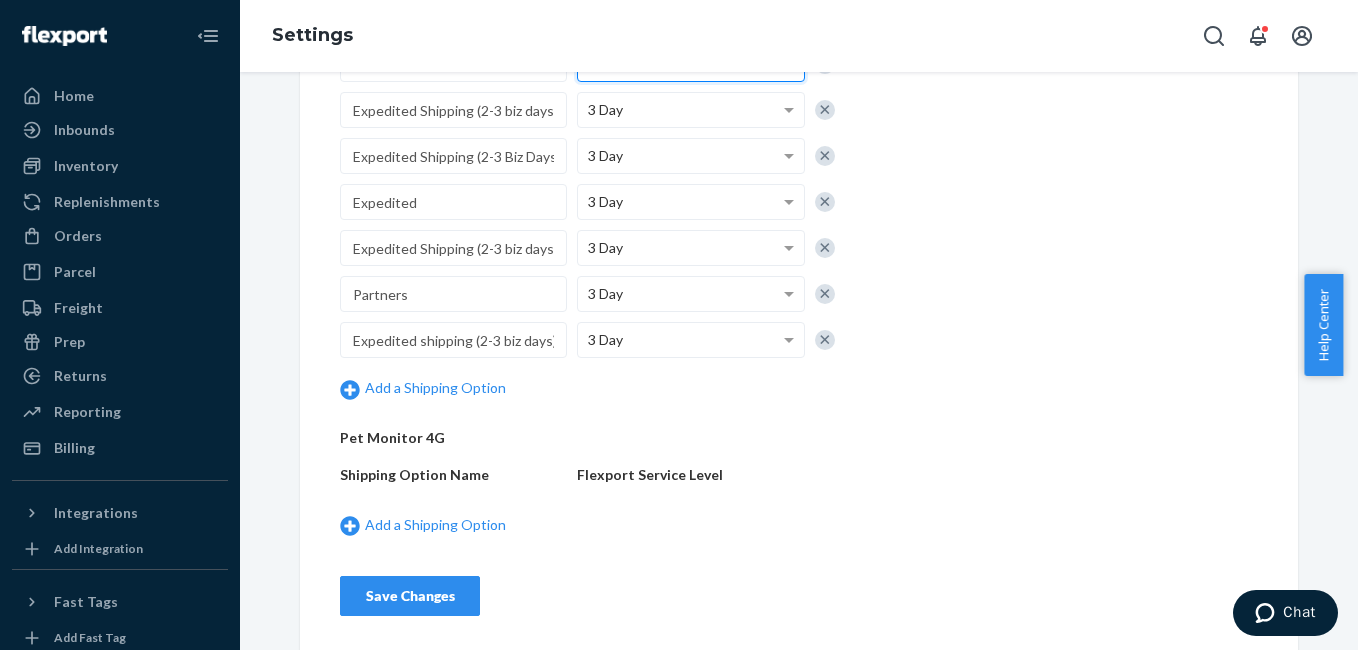 scroll, scrollTop: 1896, scrollLeft: 0, axis: vertical 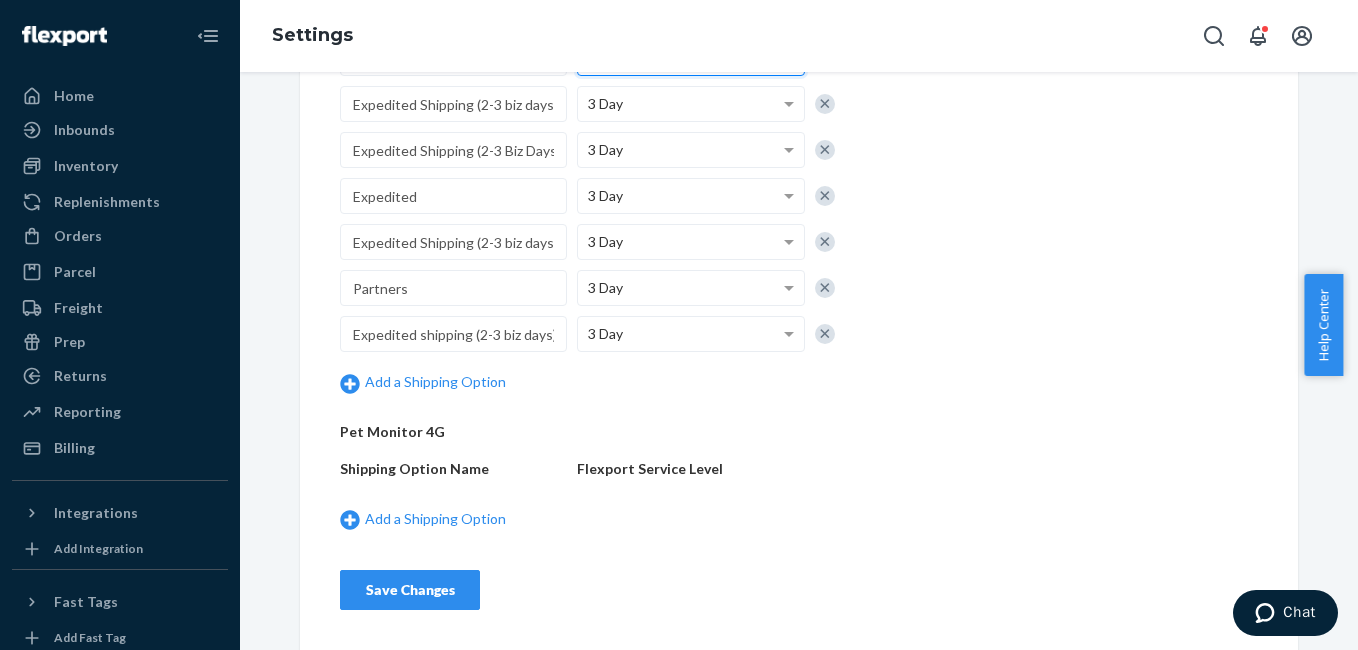 click on "Save Changes" at bounding box center (410, 590) 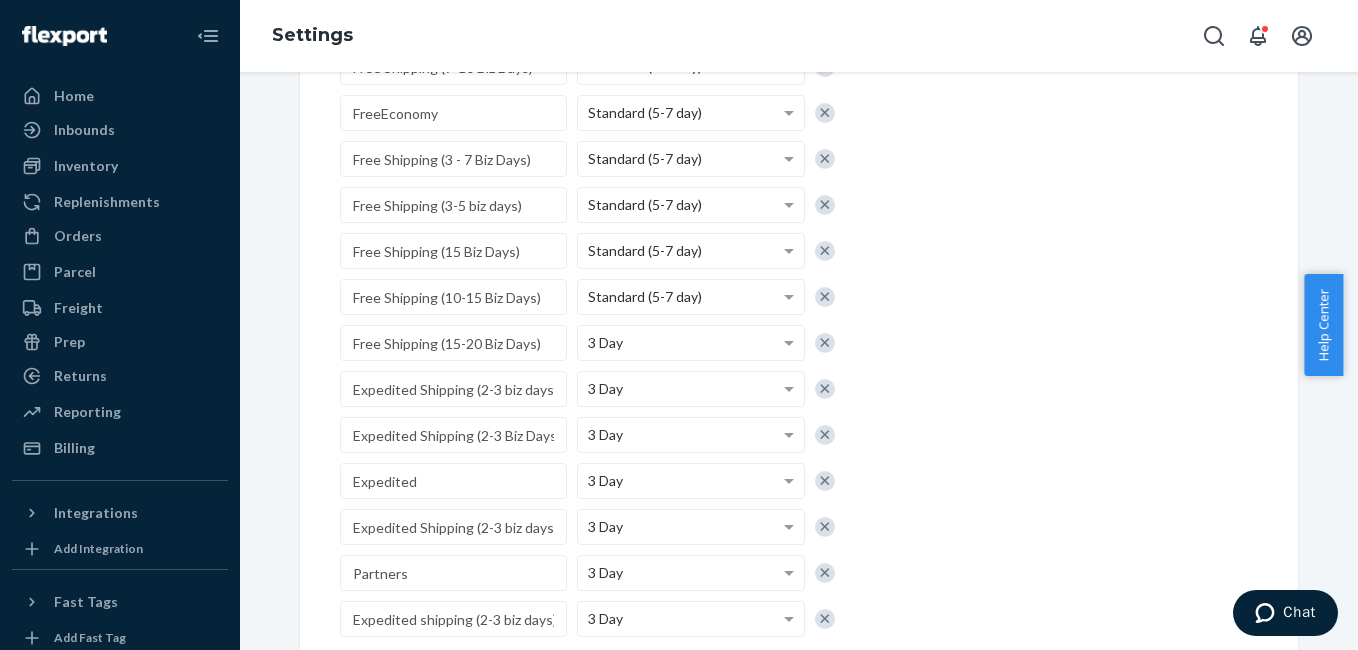 scroll, scrollTop: 1576, scrollLeft: 0, axis: vertical 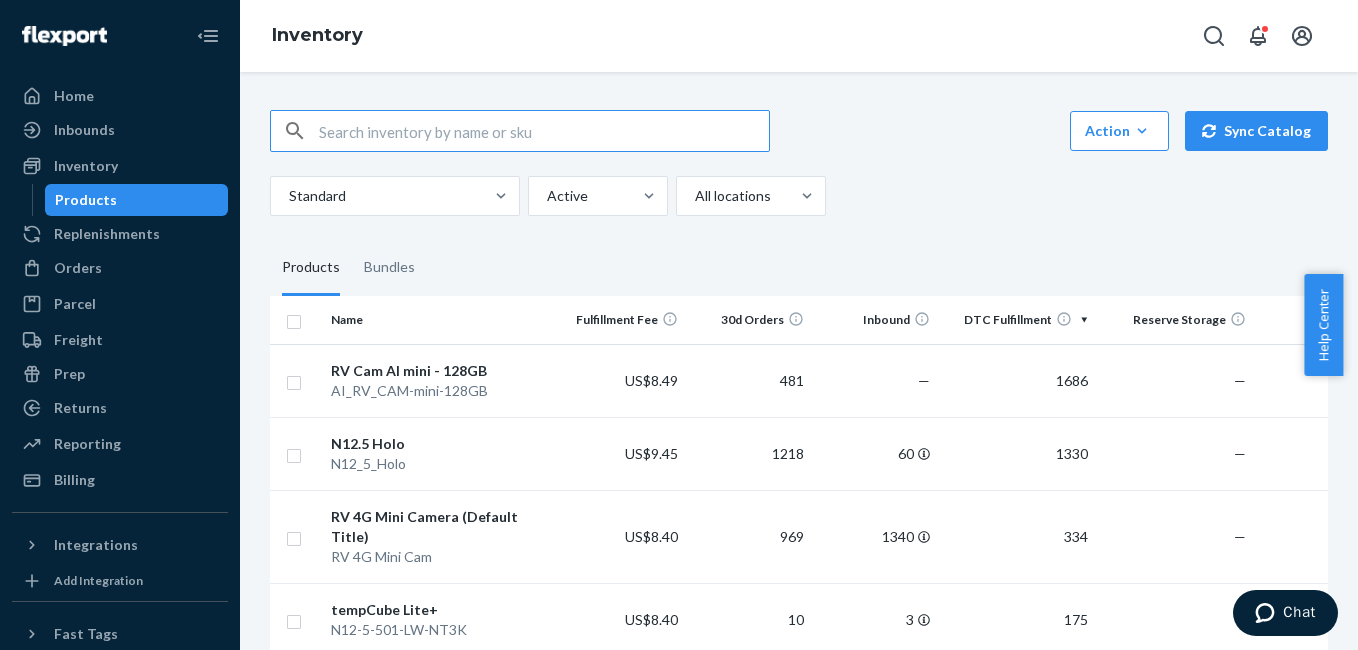 click at bounding box center [544, 131] 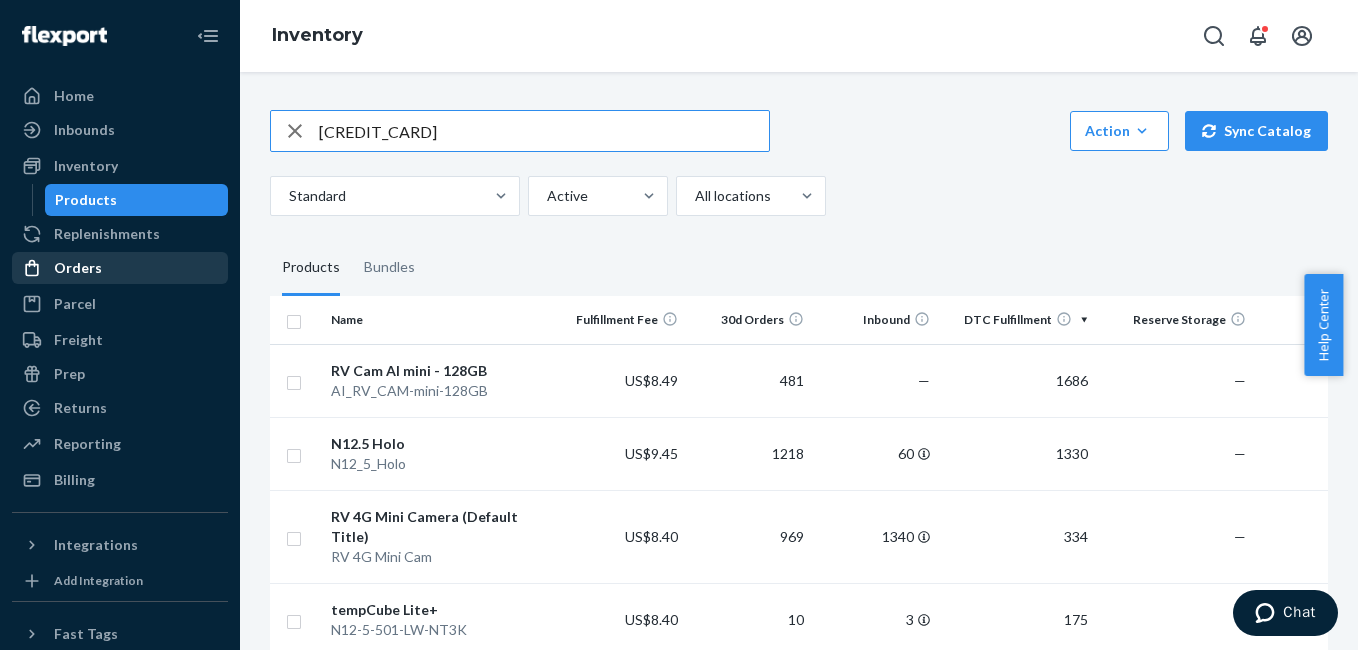 type on "3344157" 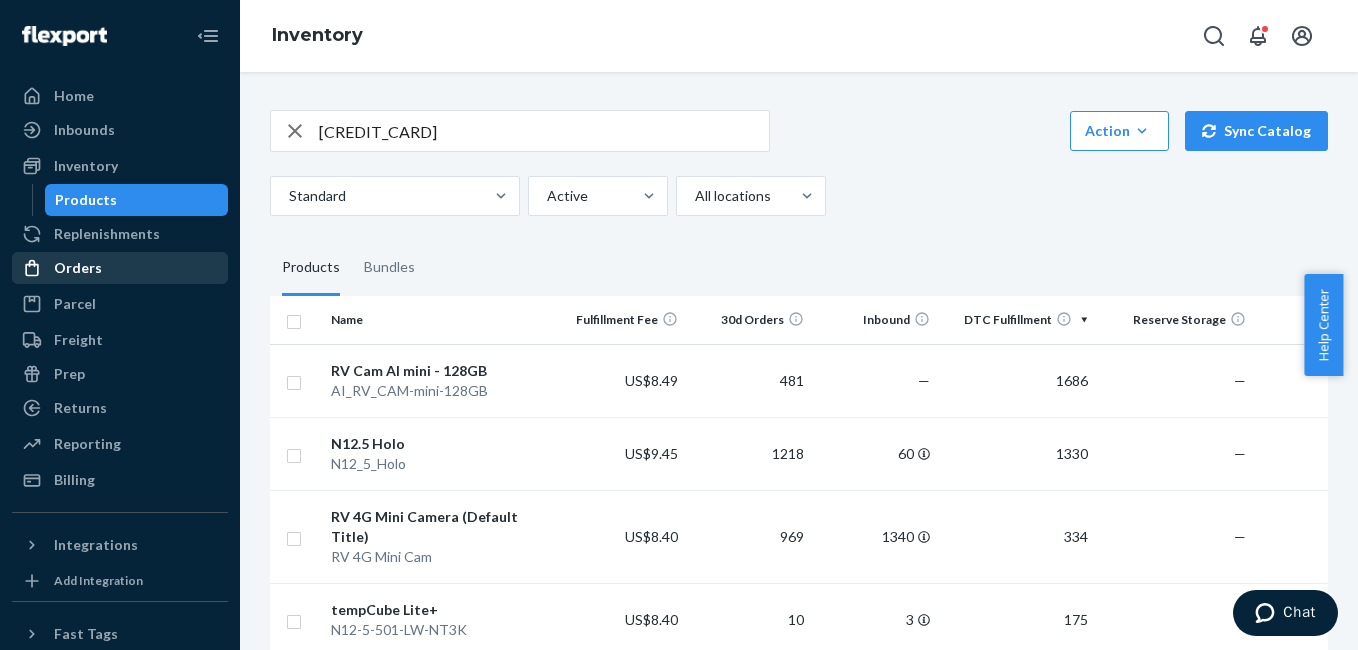 click on "Orders" at bounding box center (120, 268) 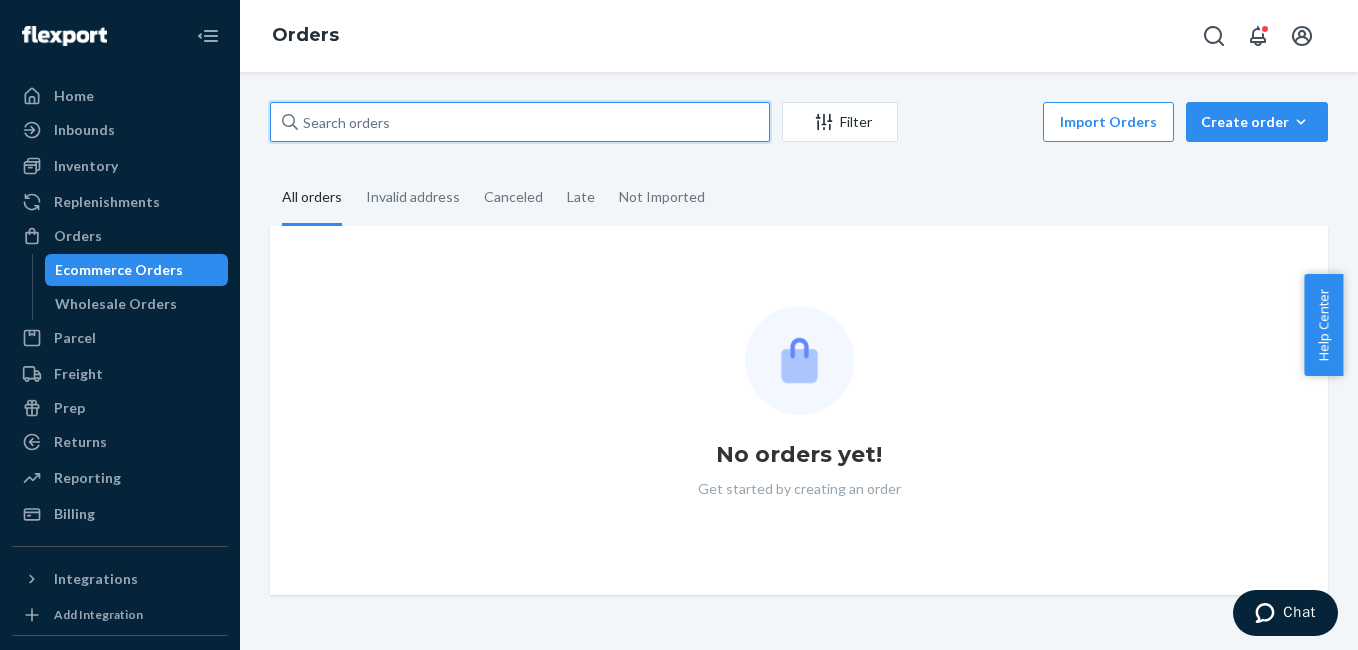 click at bounding box center (520, 122) 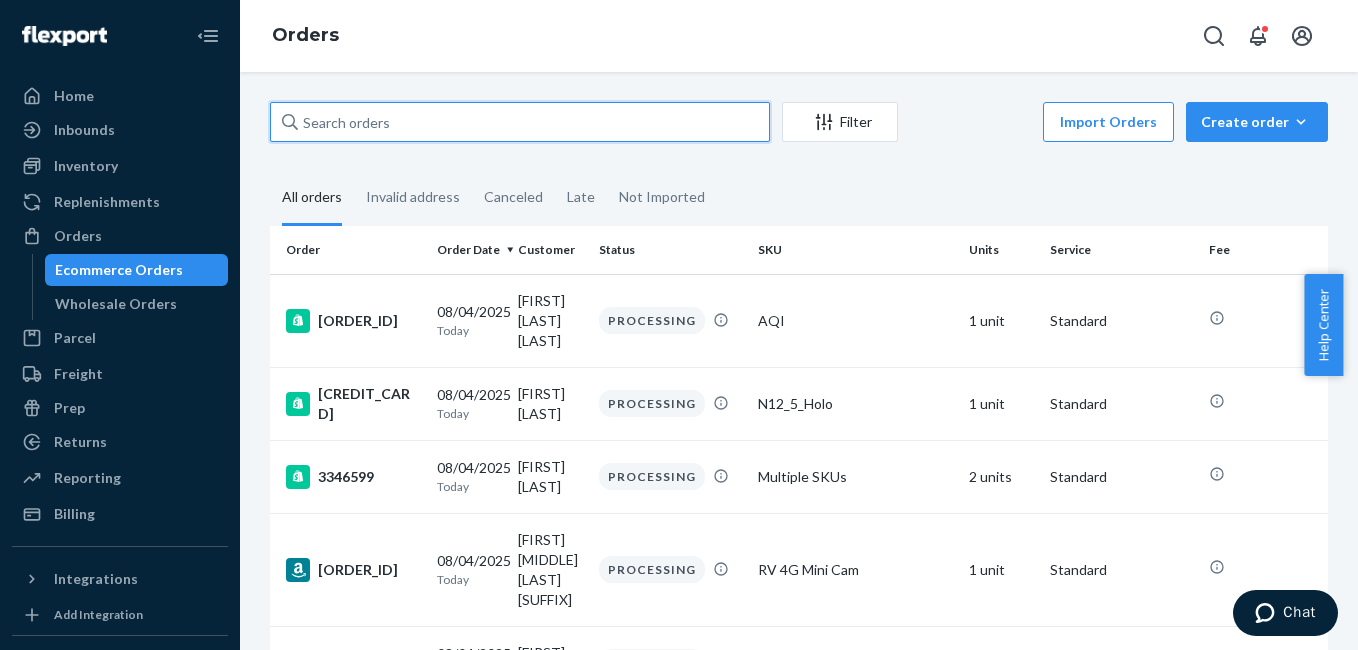 paste on "3344157" 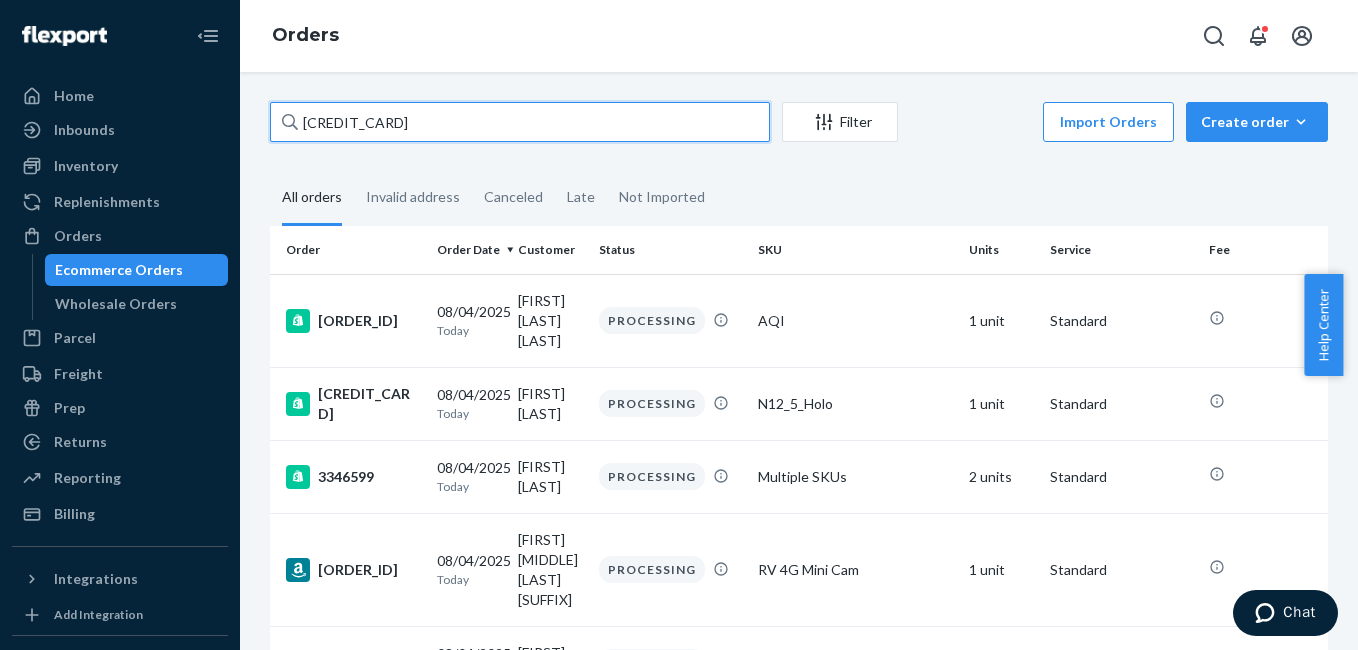 paste on "3344157" 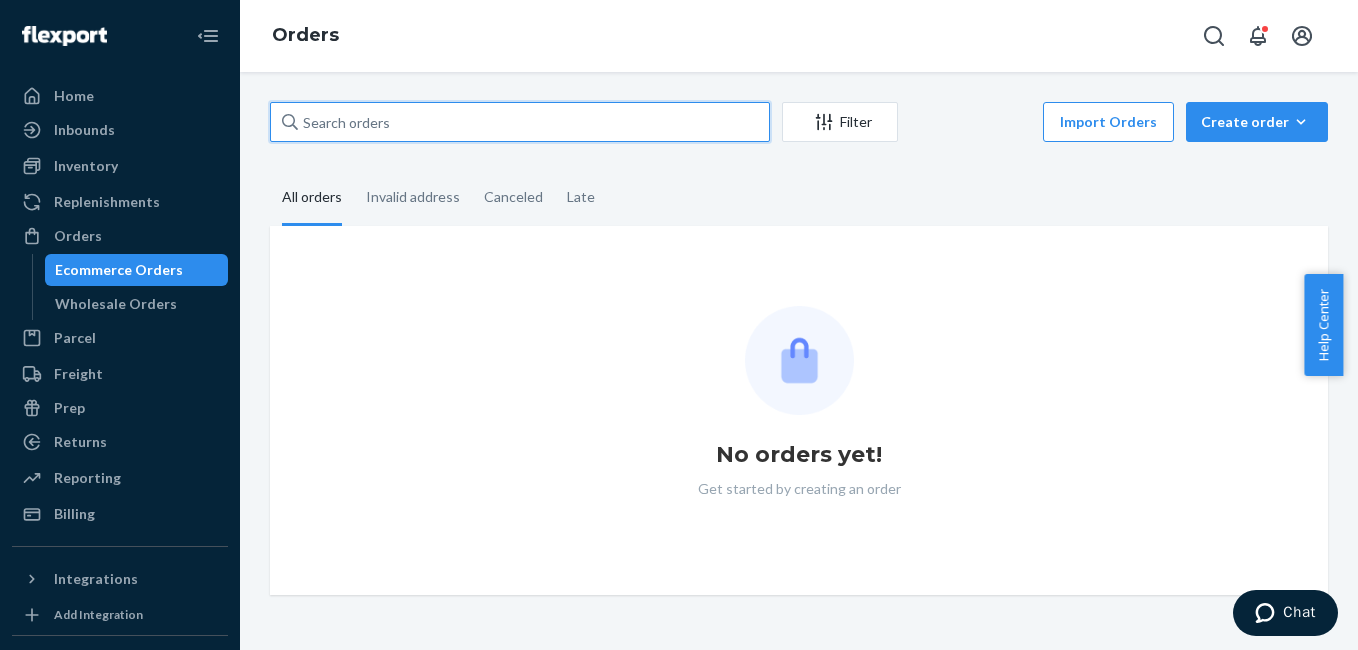 paste on "3344157" 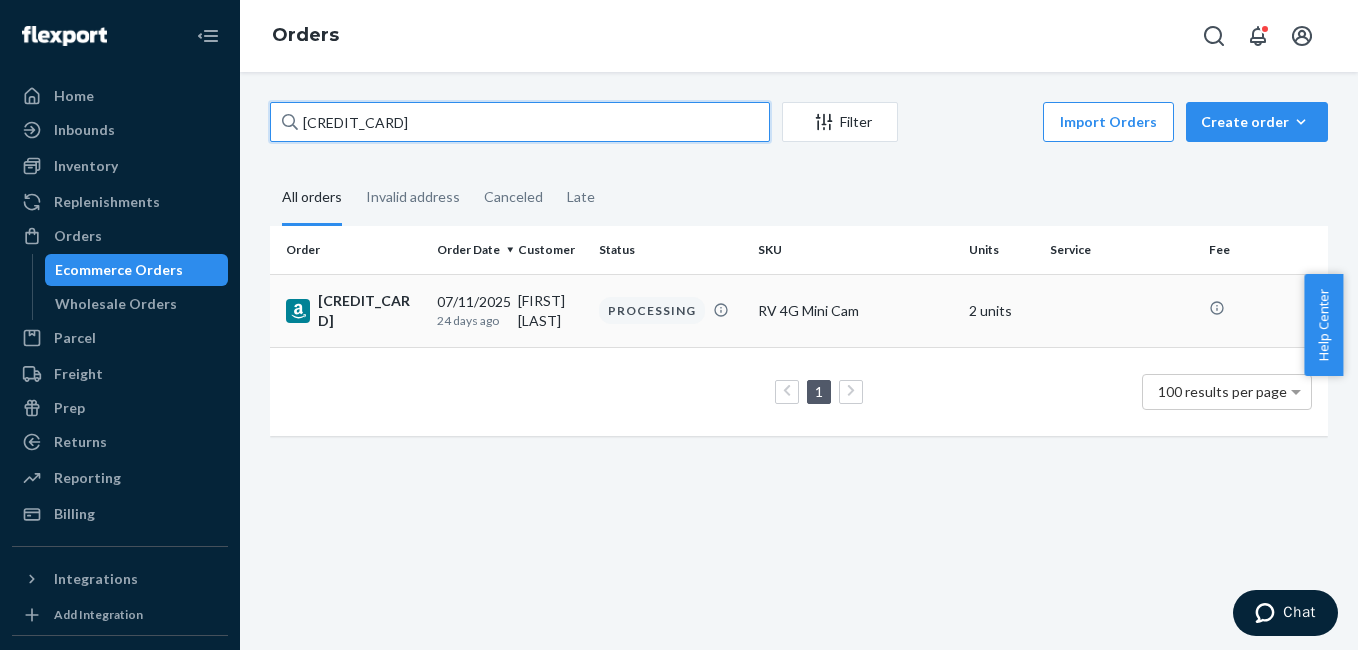 type on "3344157" 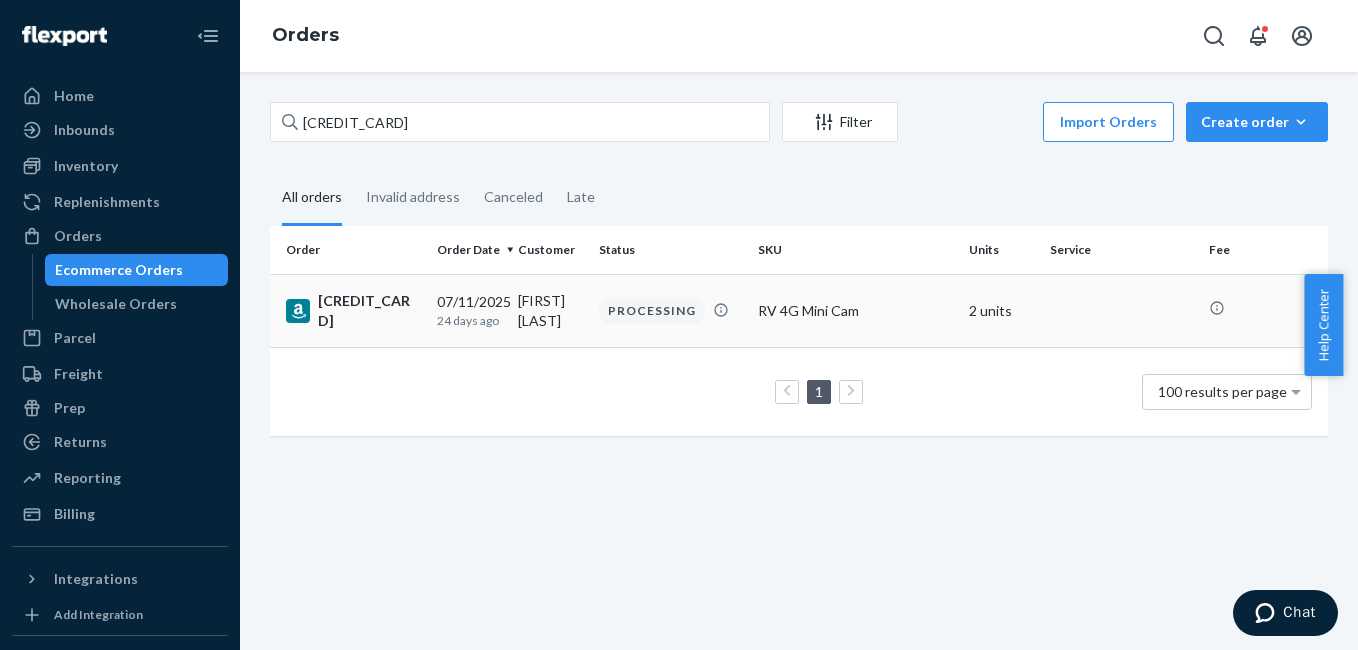 click on "3344157" at bounding box center [353, 311] 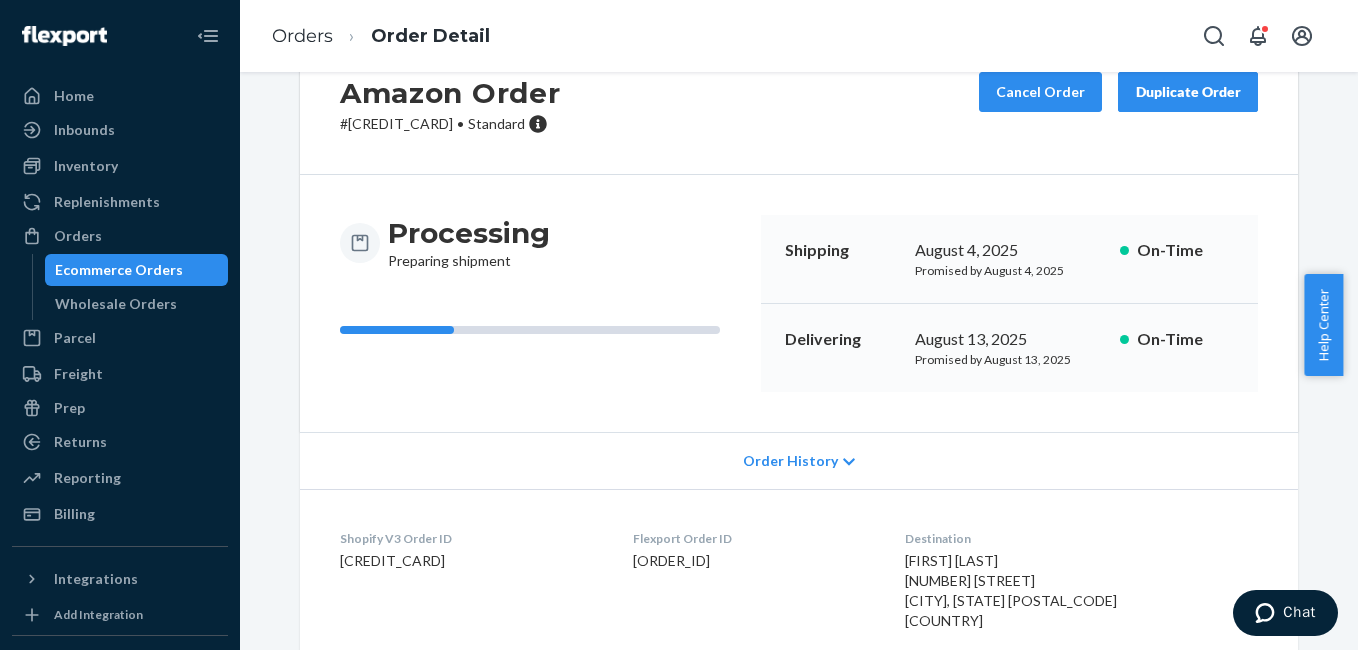 scroll, scrollTop: 0, scrollLeft: 0, axis: both 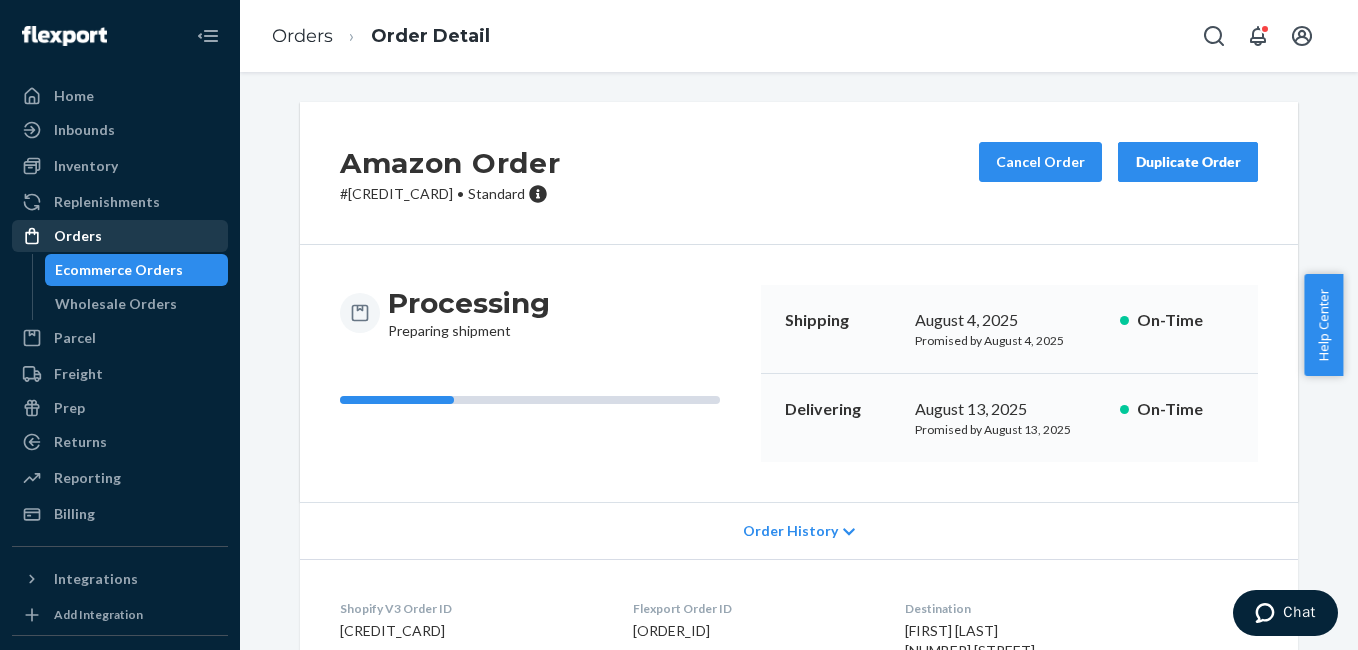 click on "Orders" at bounding box center [120, 236] 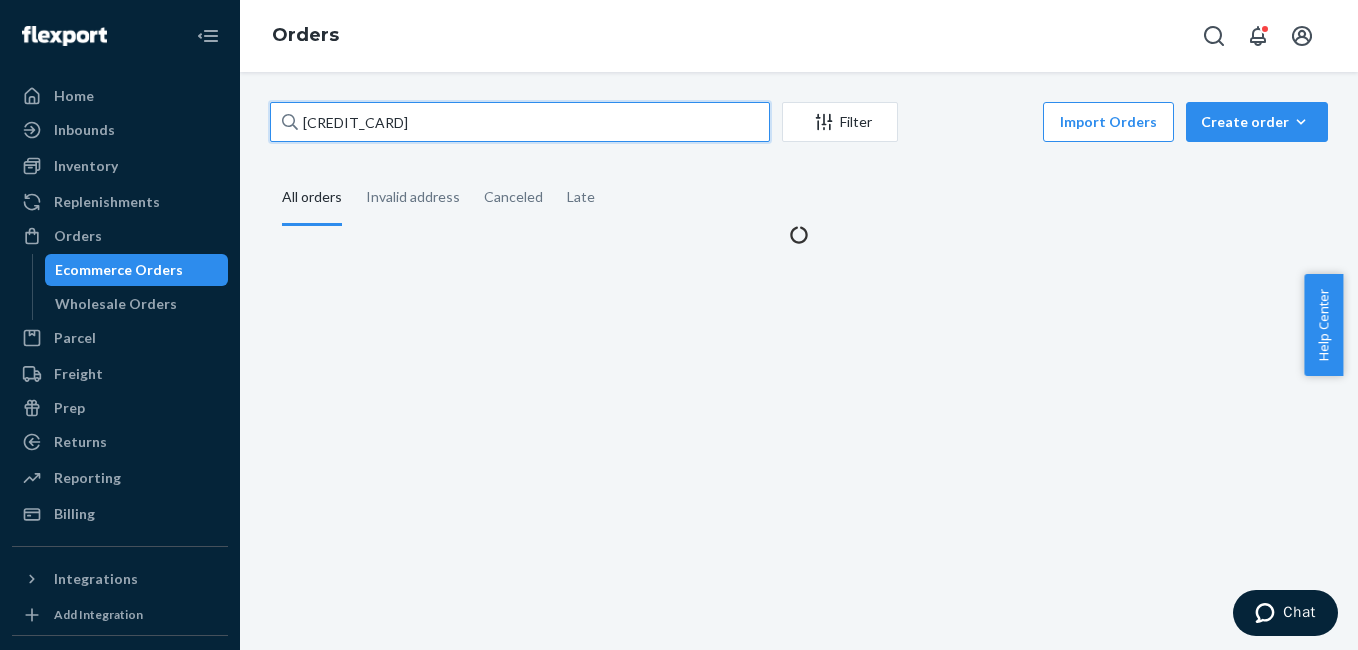 click on "3344157" at bounding box center (520, 122) 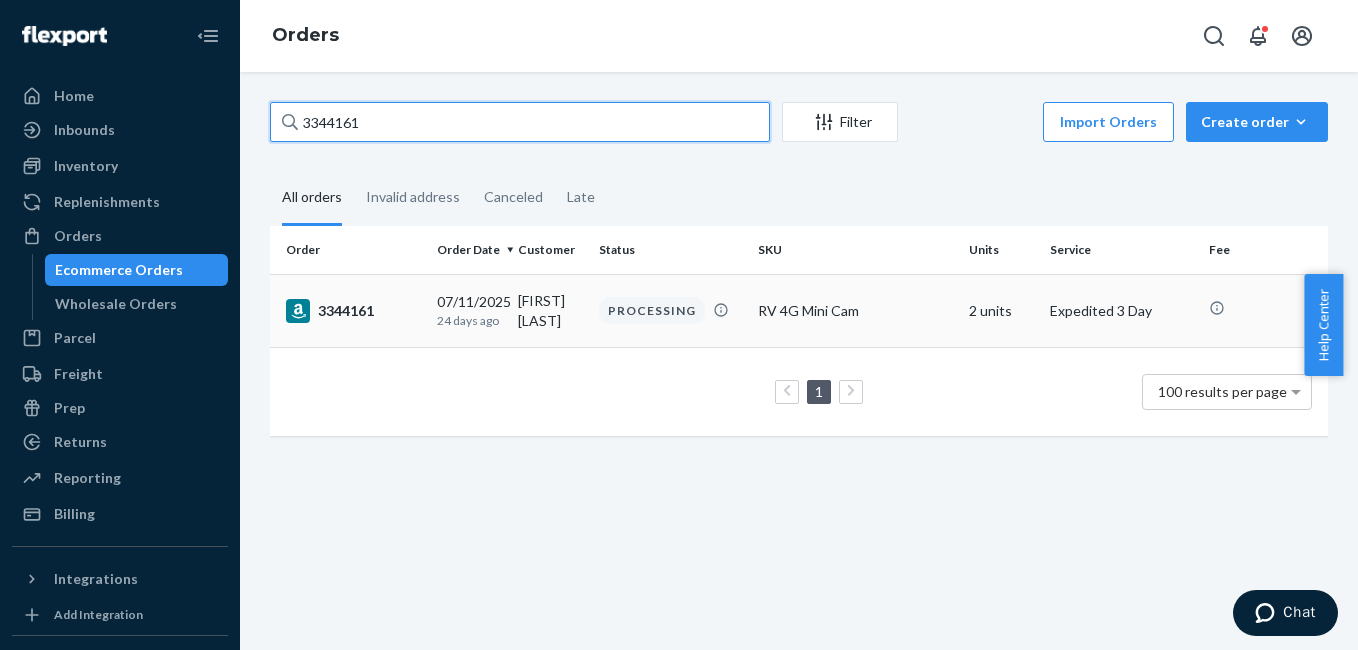 type on "3344161" 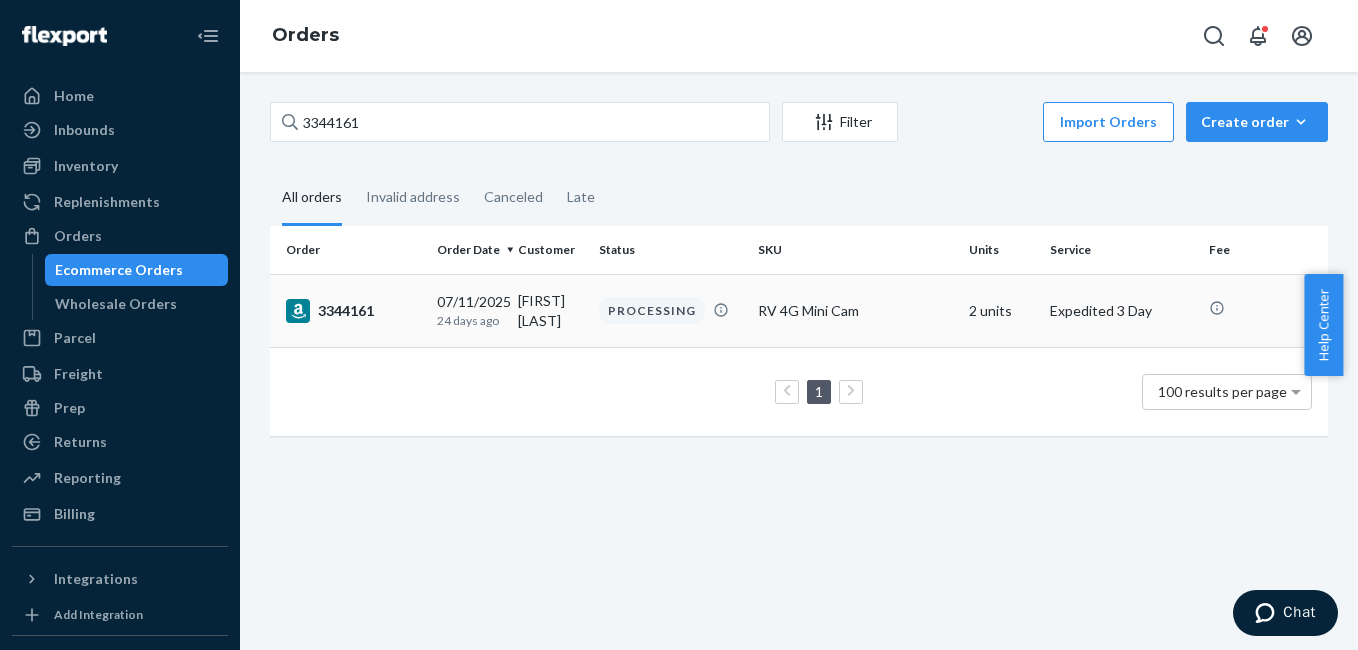 click on "3344161" at bounding box center (353, 311) 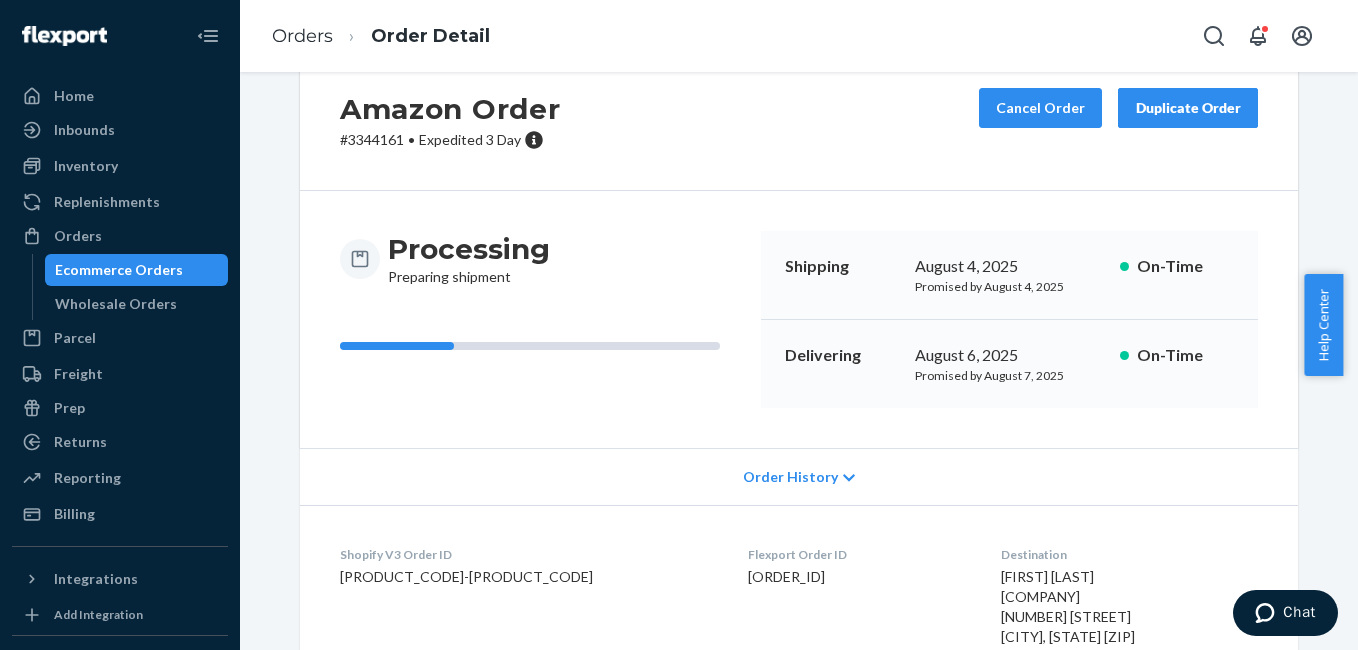 scroll, scrollTop: 0, scrollLeft: 0, axis: both 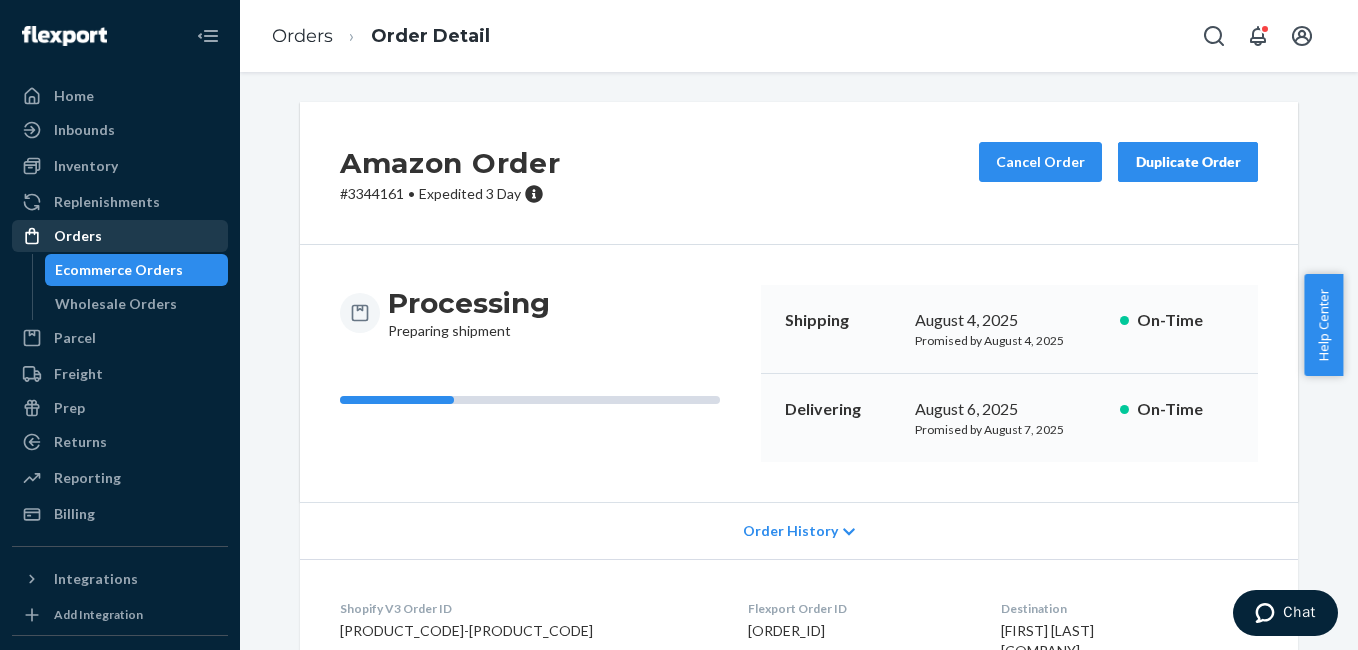 click on "Orders" at bounding box center [120, 236] 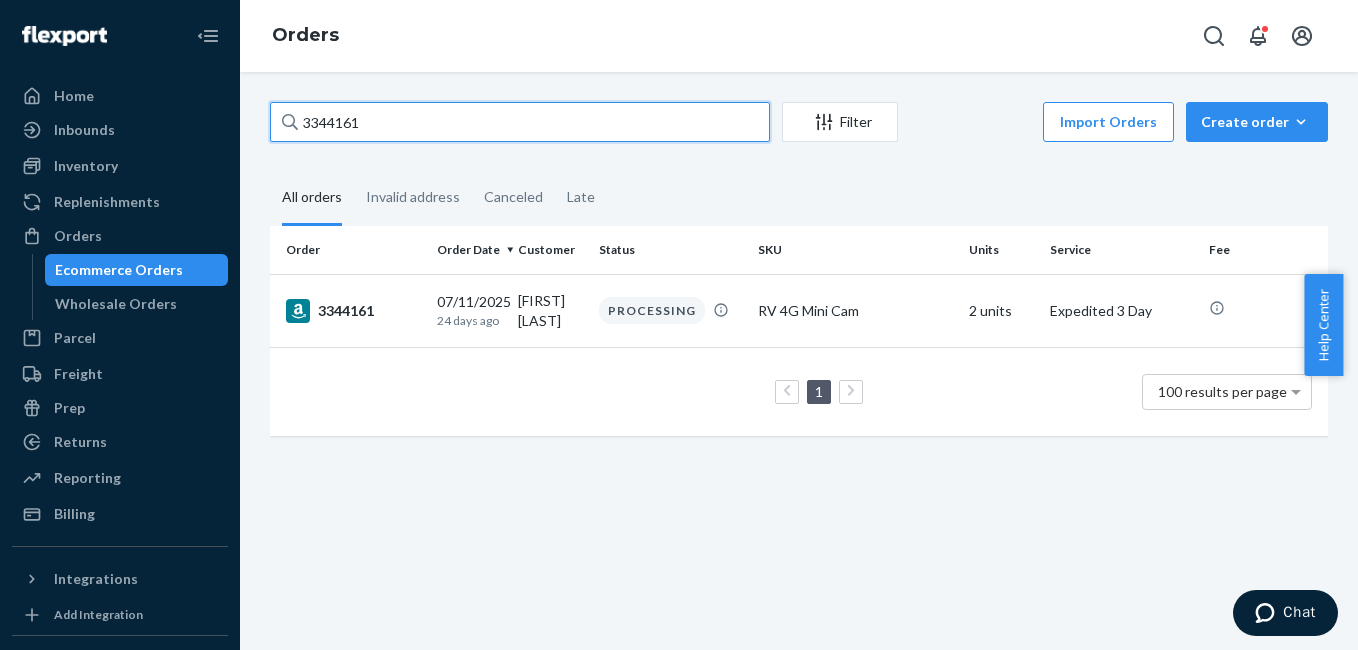 click on "3344161" at bounding box center [520, 122] 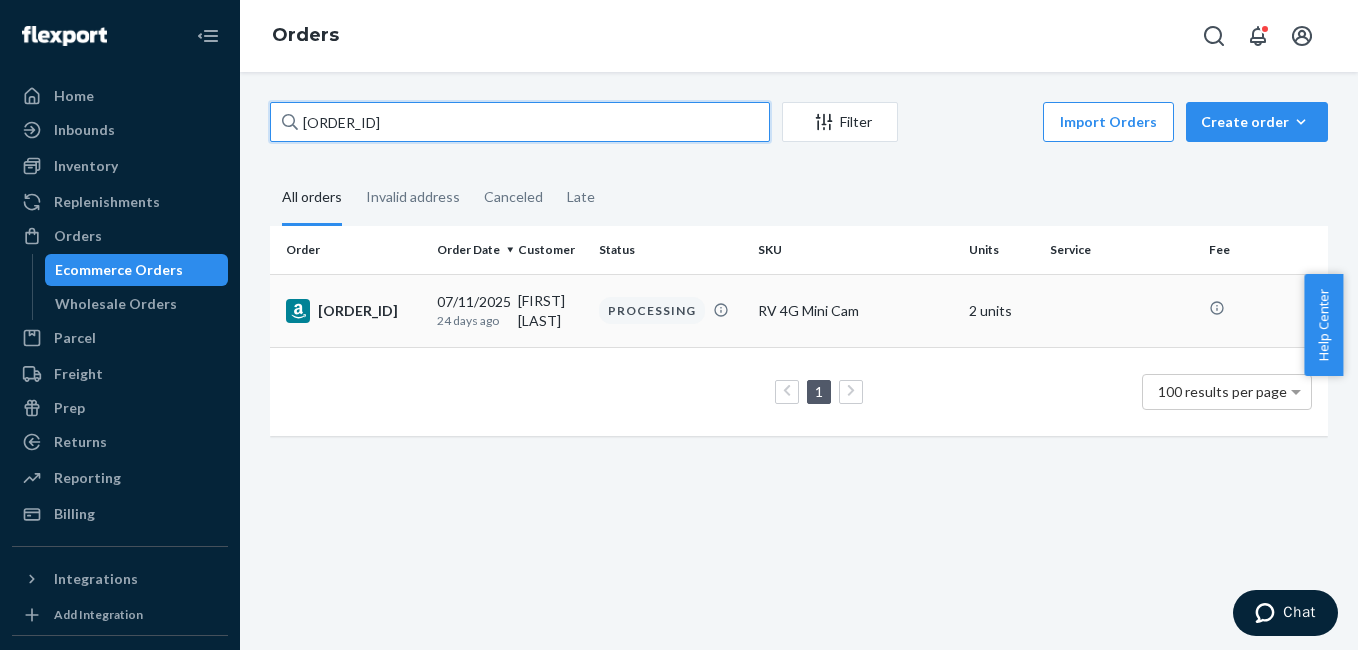 type on "3344183" 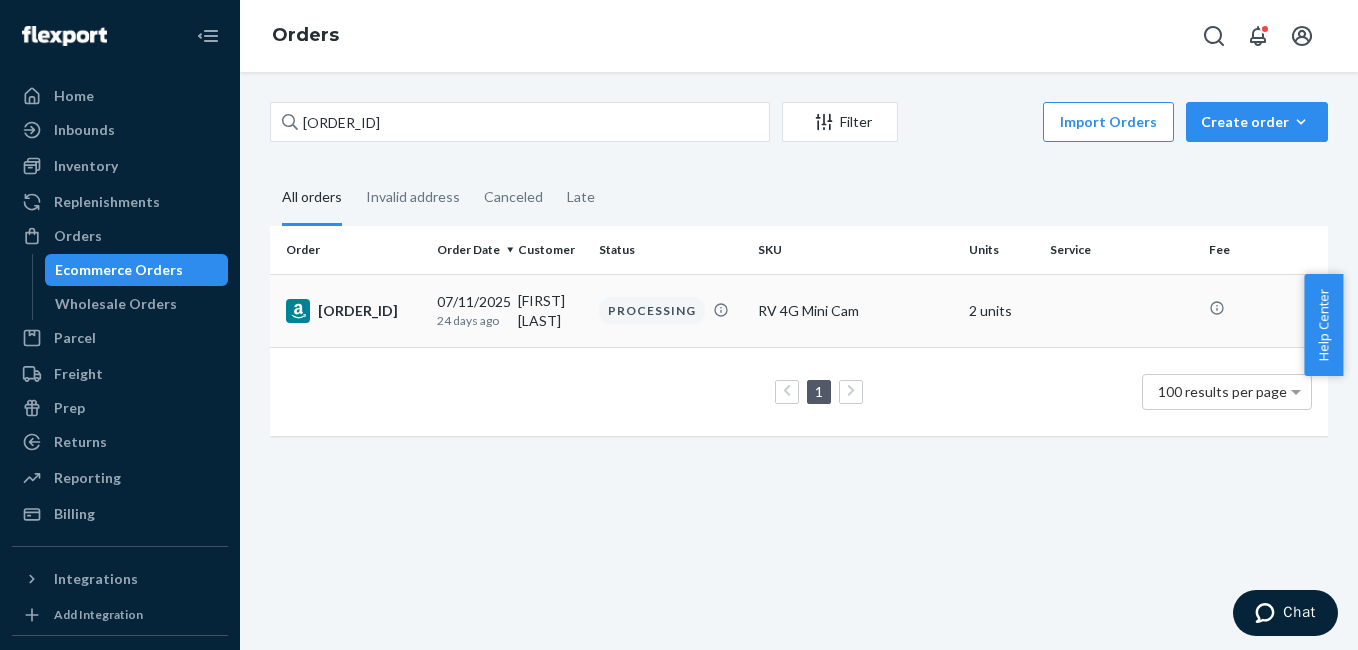 click on "3344183" at bounding box center [353, 311] 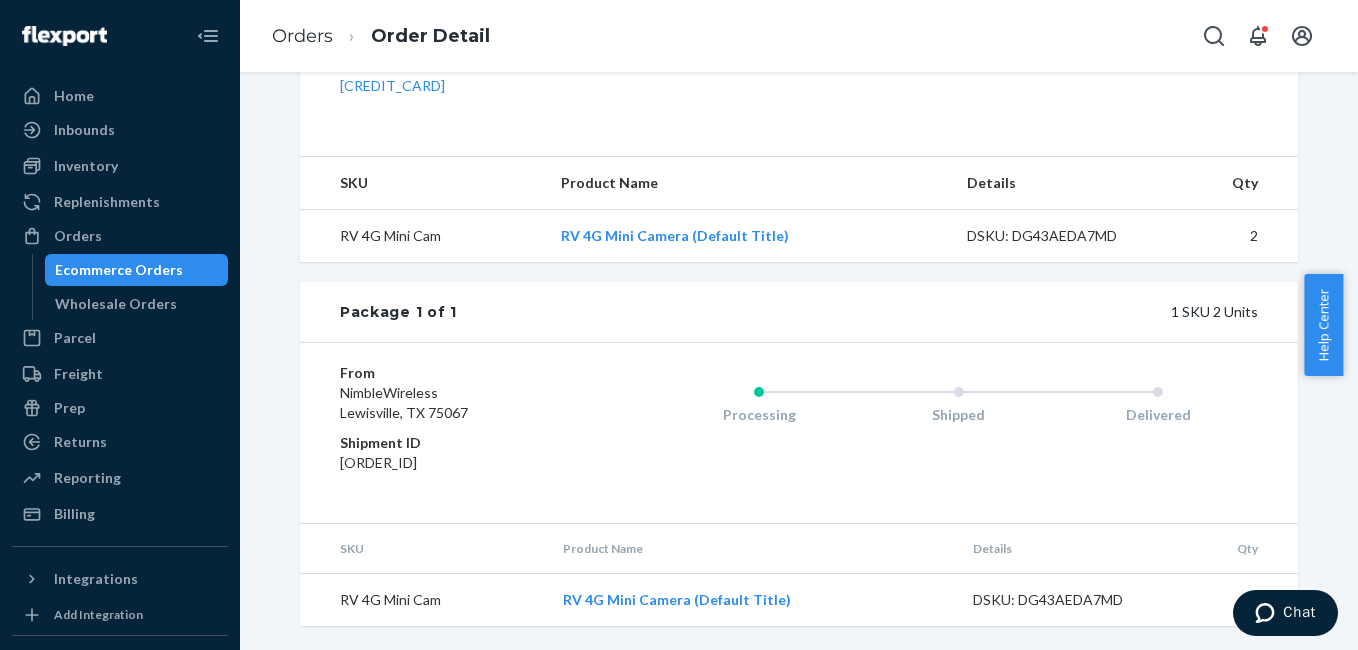 scroll, scrollTop: 0, scrollLeft: 0, axis: both 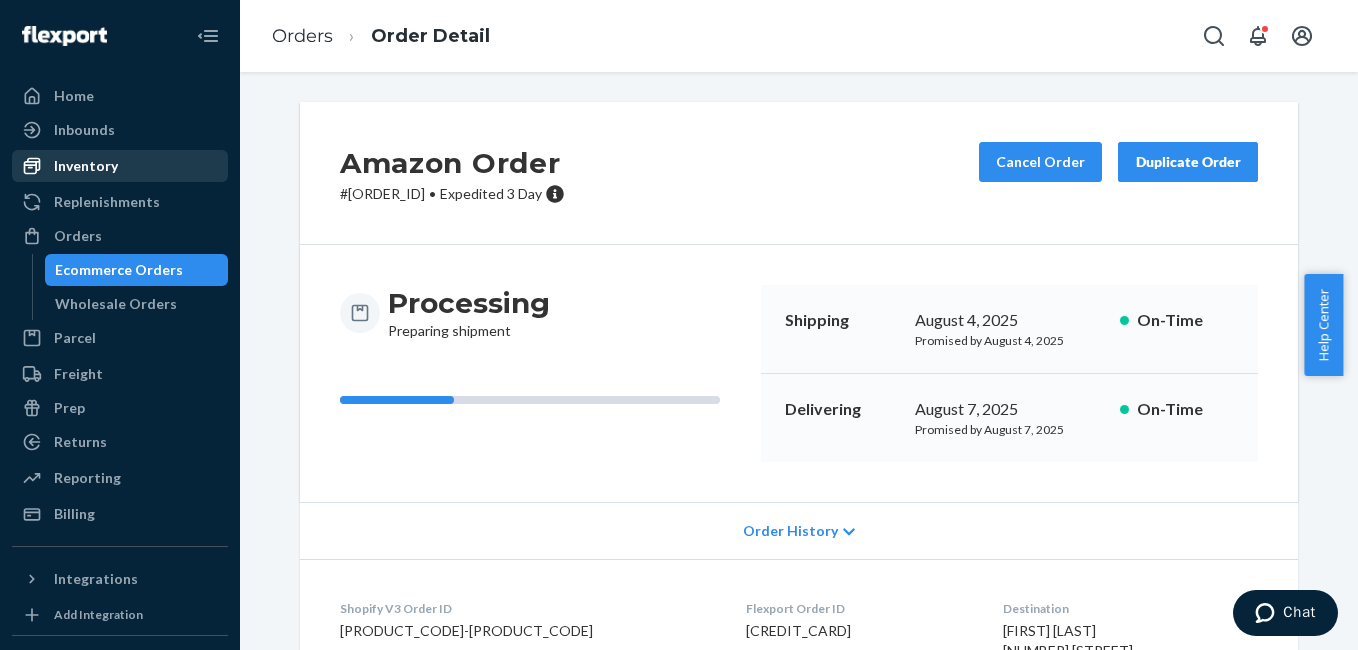 click on "Inventory" at bounding box center [120, 166] 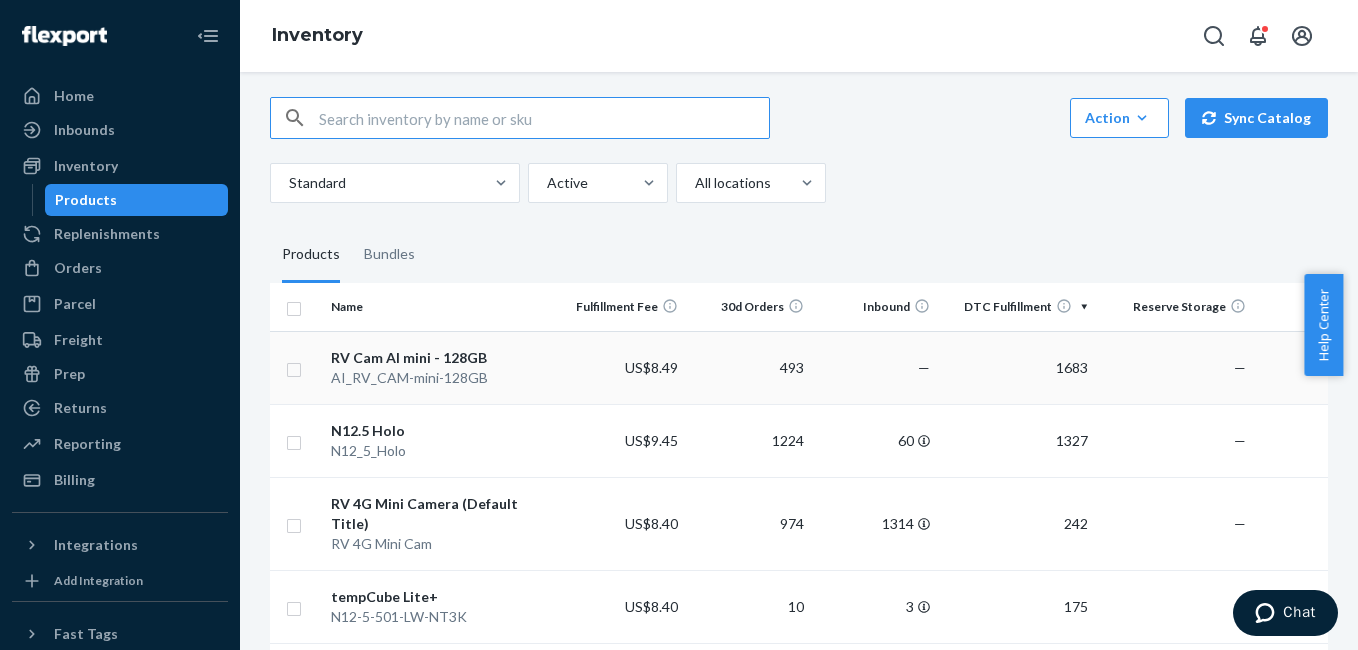 scroll, scrollTop: 0, scrollLeft: 0, axis: both 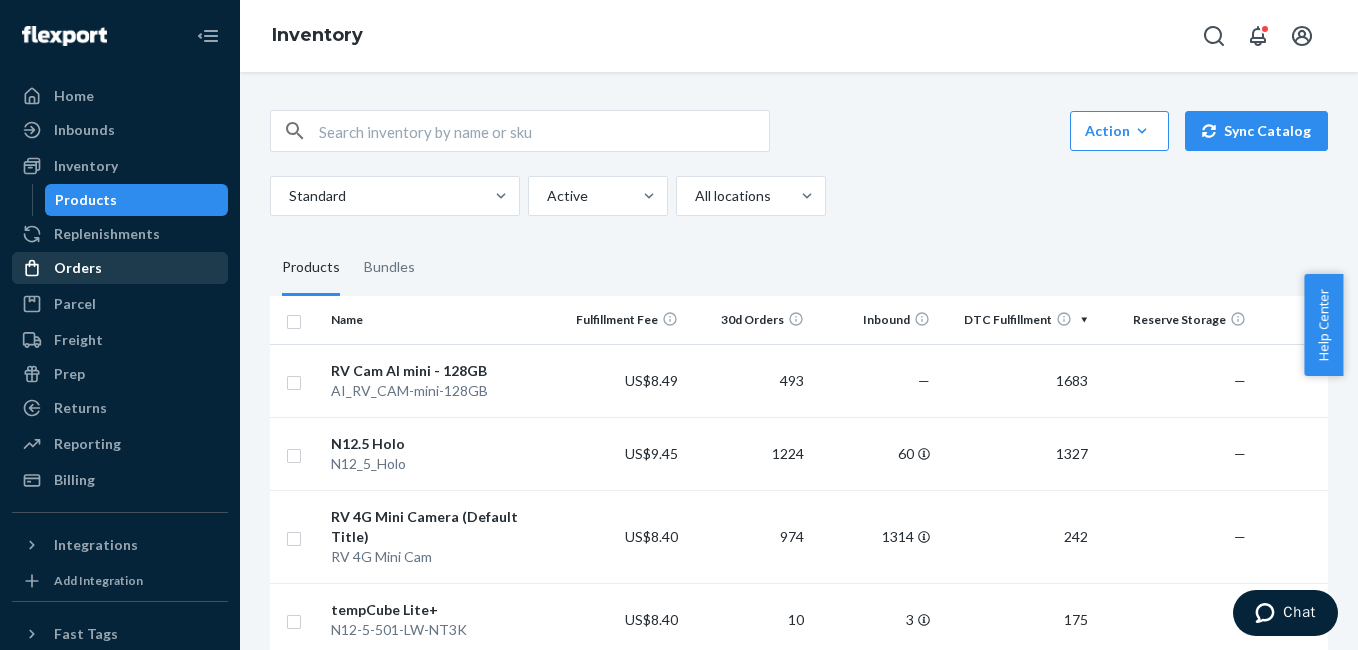 click on "Orders" at bounding box center (120, 268) 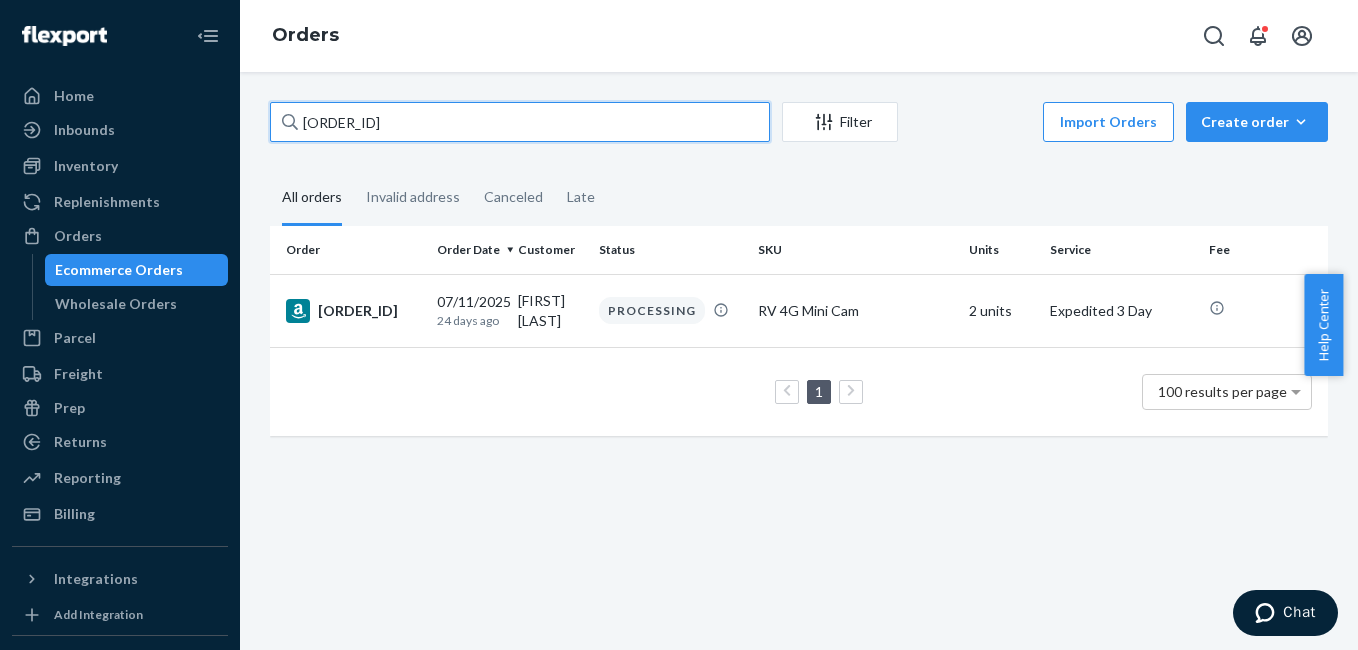 click on "3344183" at bounding box center (520, 122) 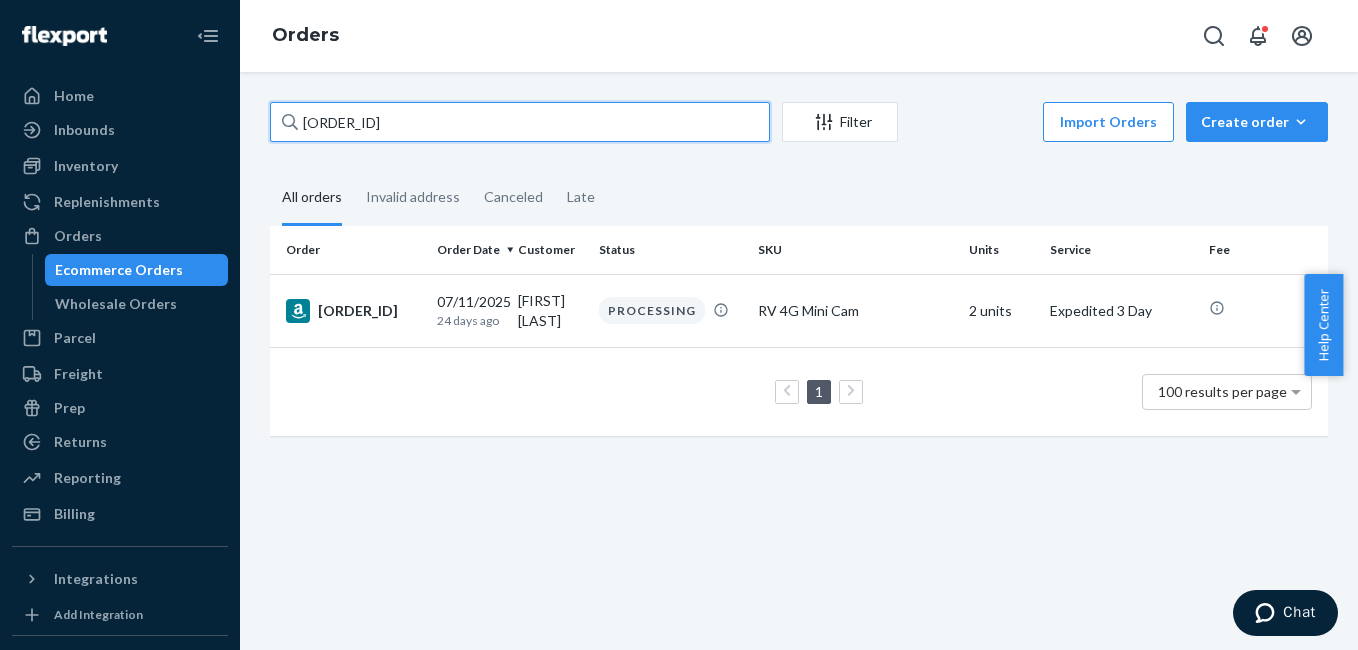 type on "200013554358831" 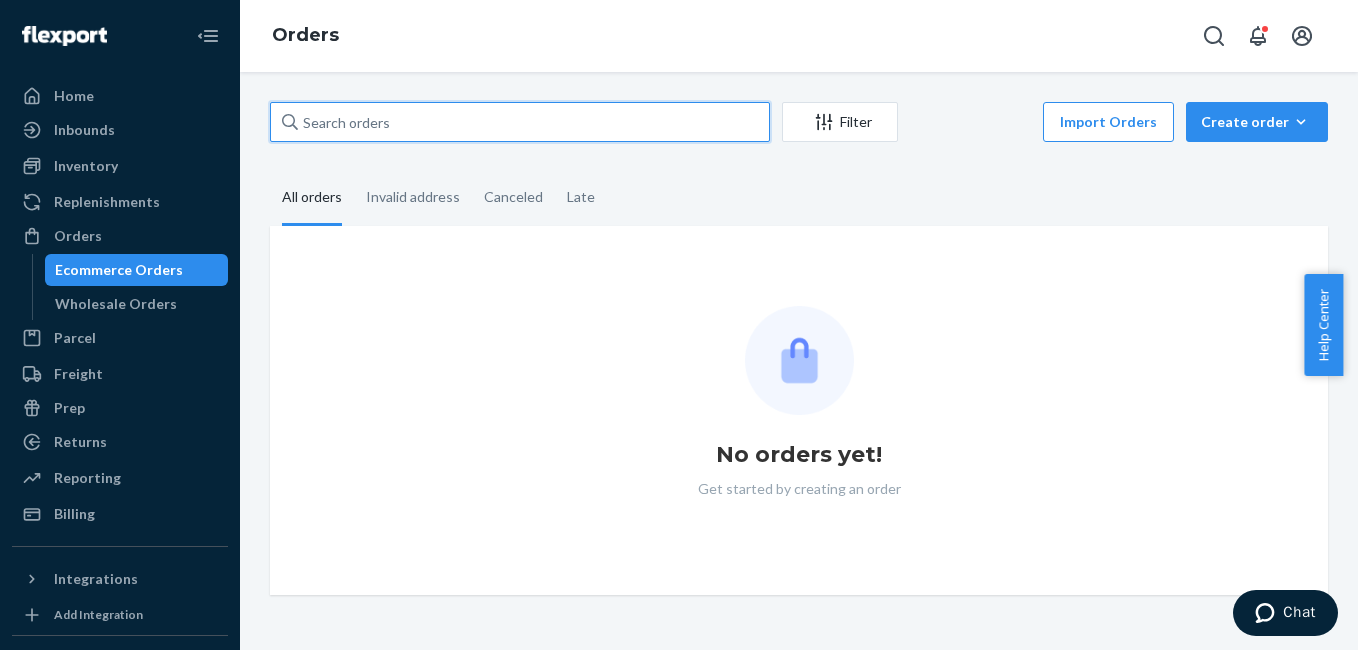 click at bounding box center [520, 122] 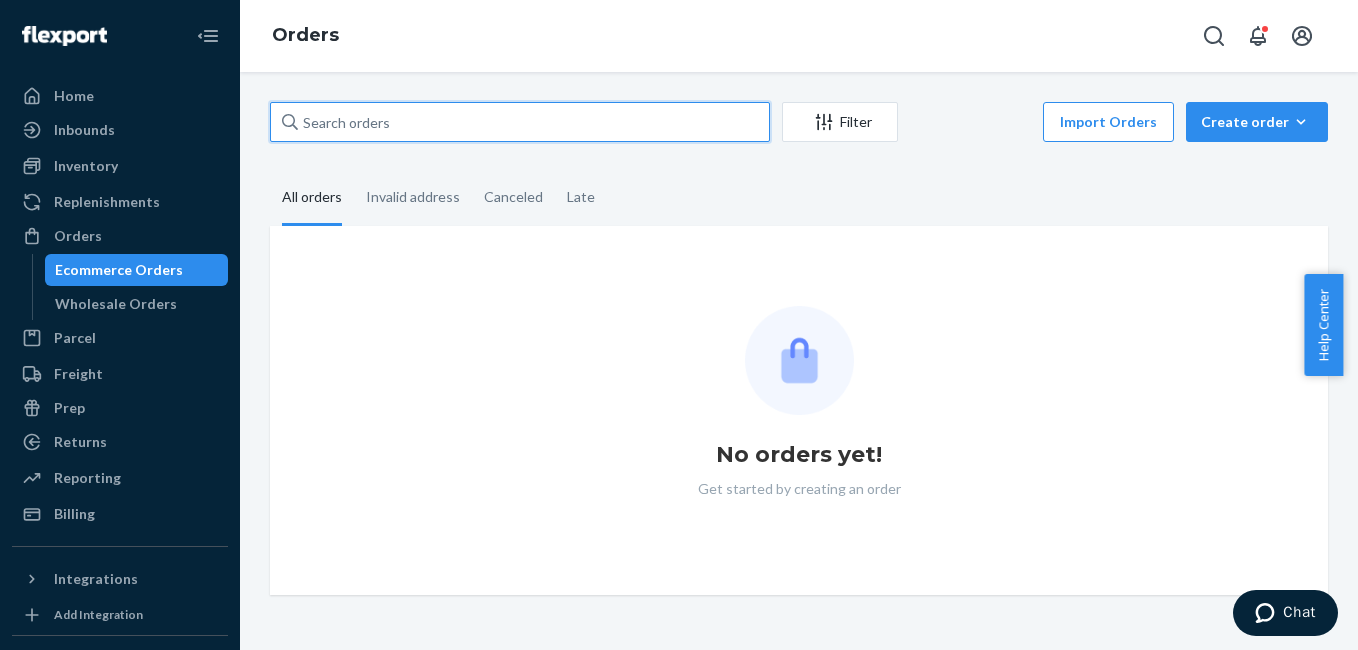 paste on "200013554358831" 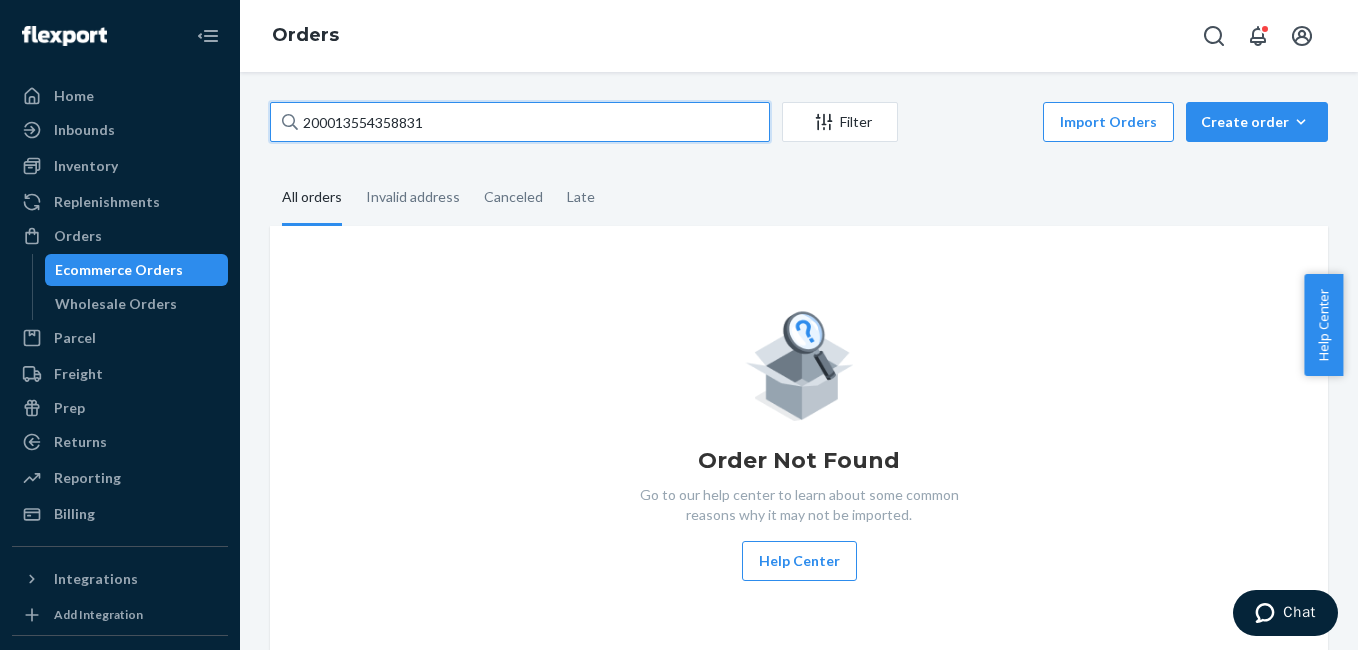 type on "200013554358831" 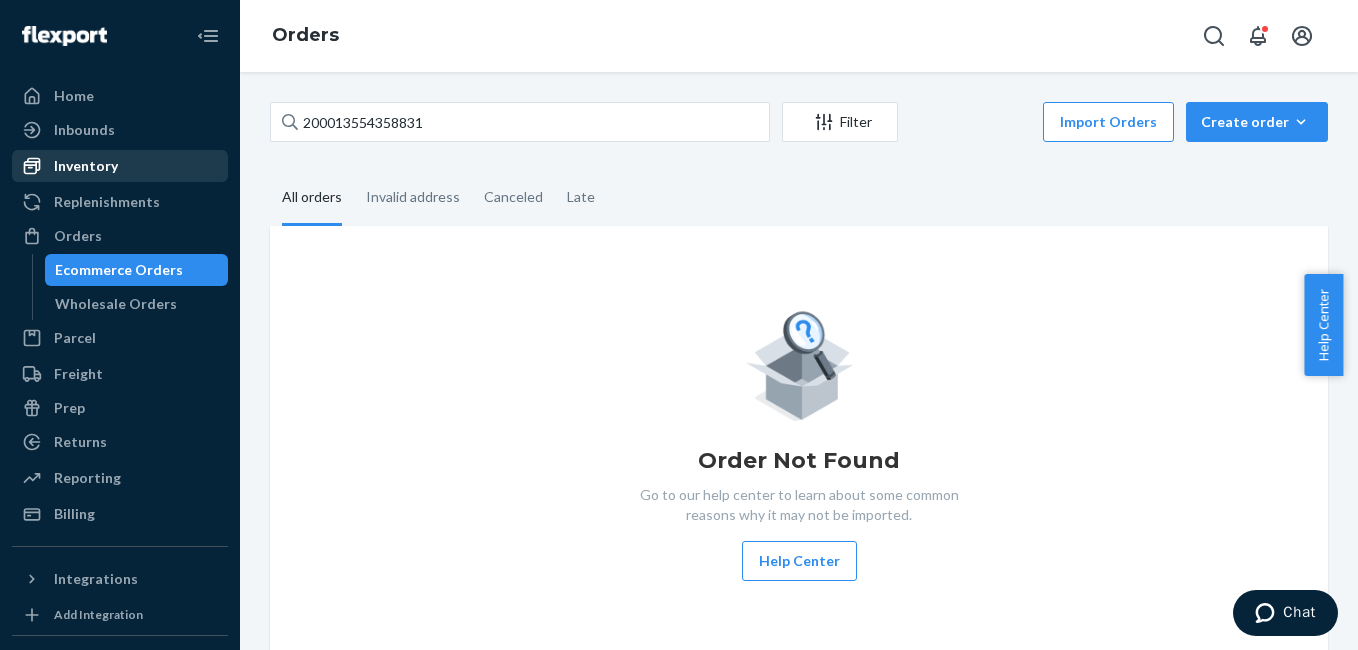 click on "Inventory" at bounding box center [120, 166] 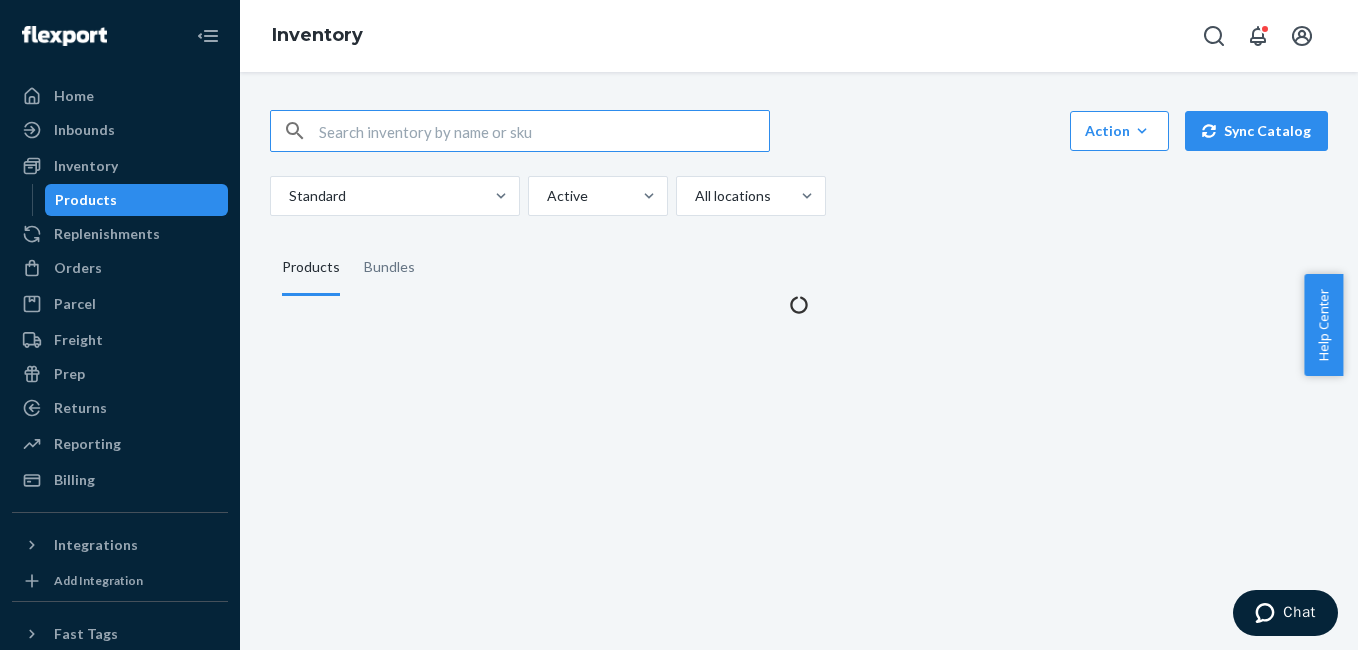 click at bounding box center [544, 131] 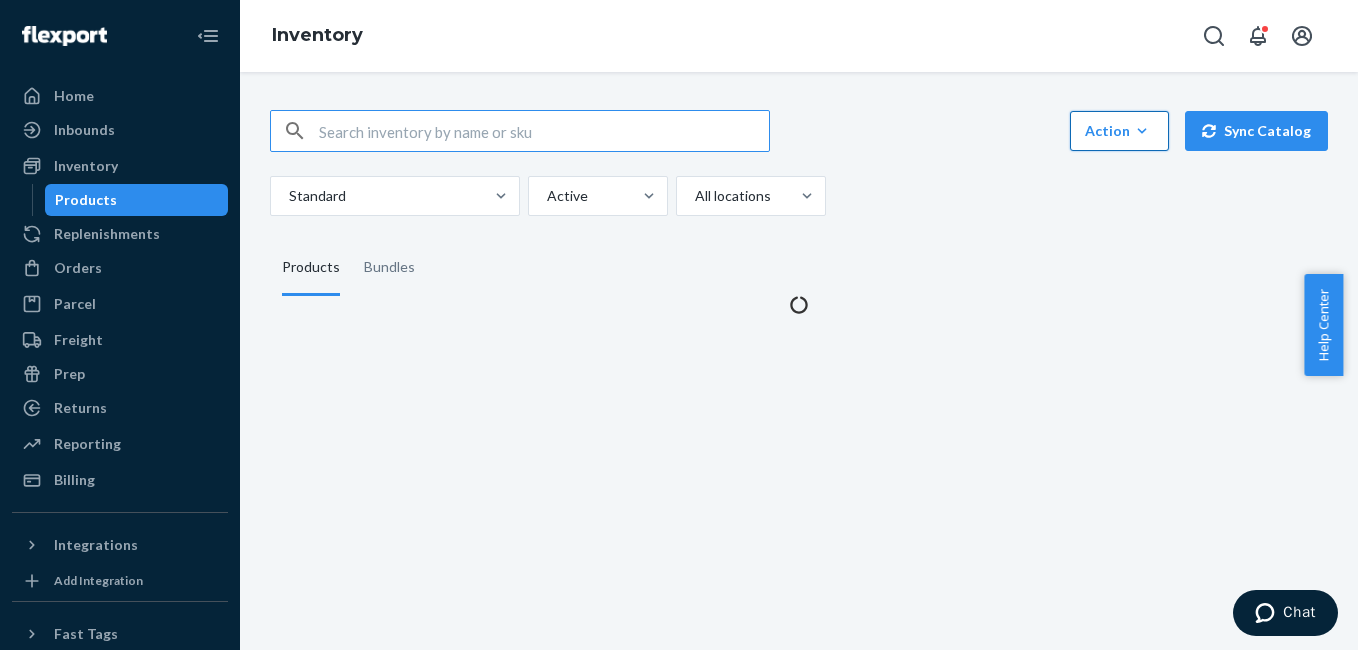 click 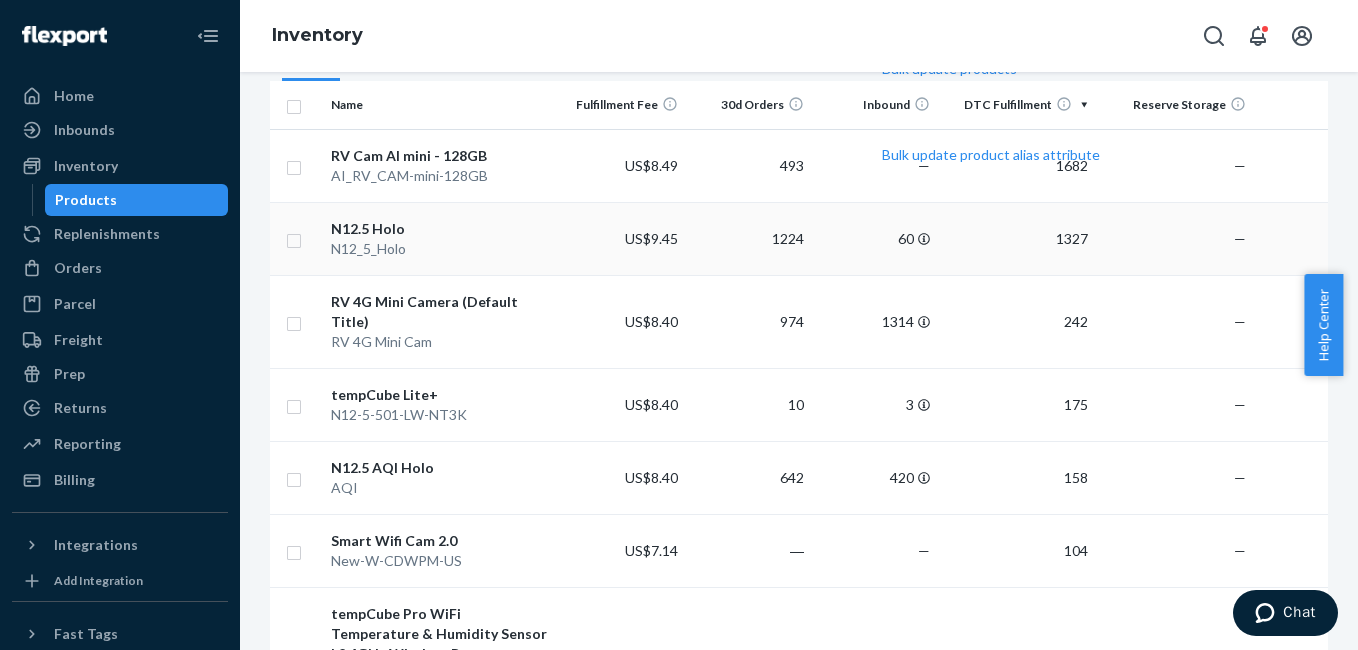 scroll, scrollTop: 0, scrollLeft: 0, axis: both 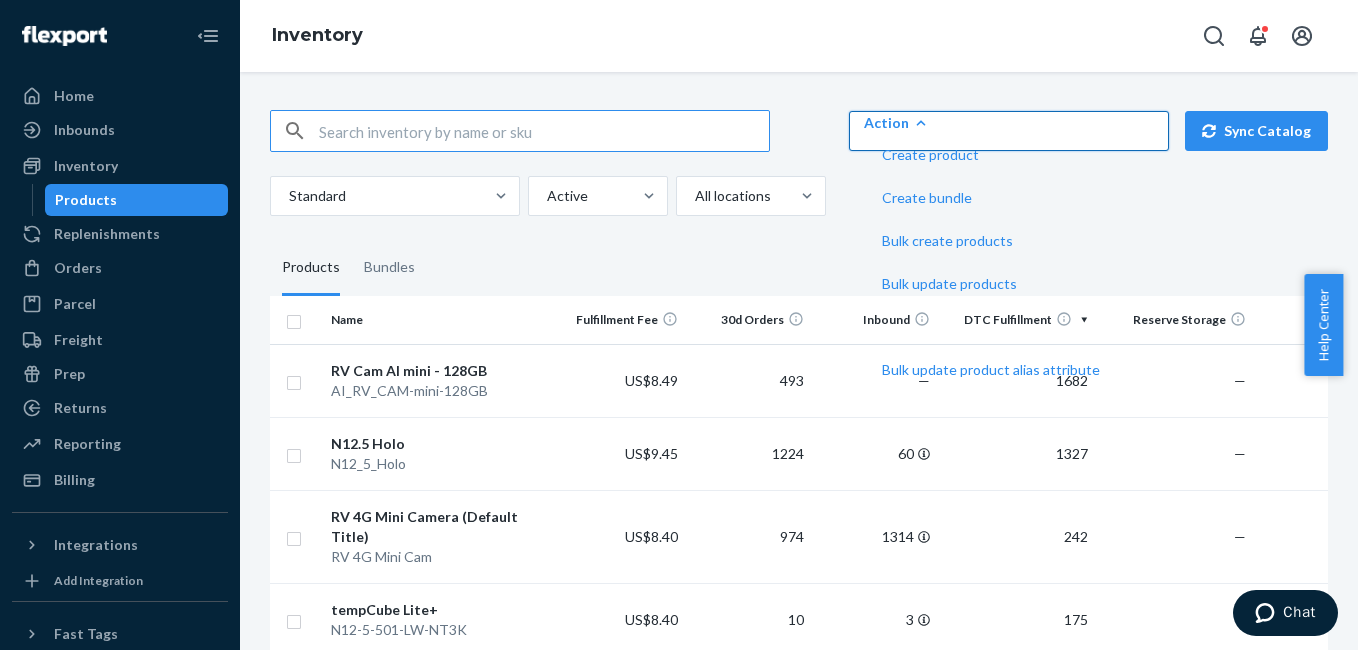 click at bounding box center (544, 131) 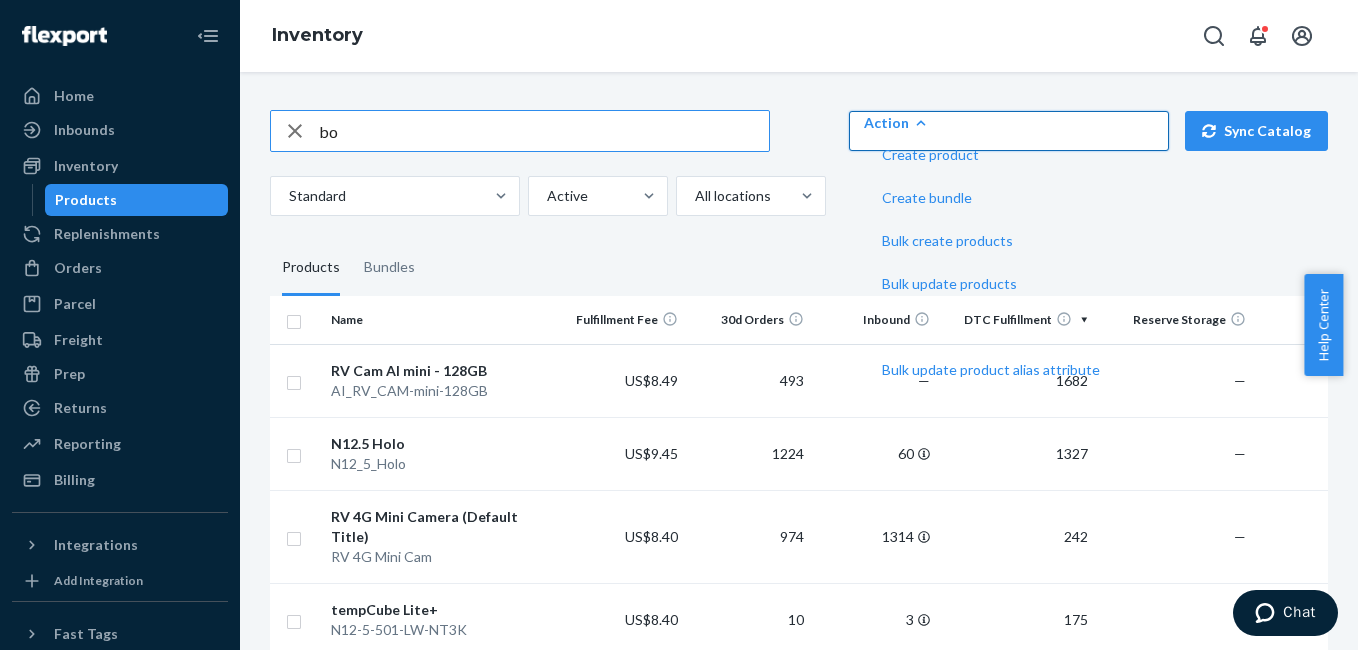 type on "b" 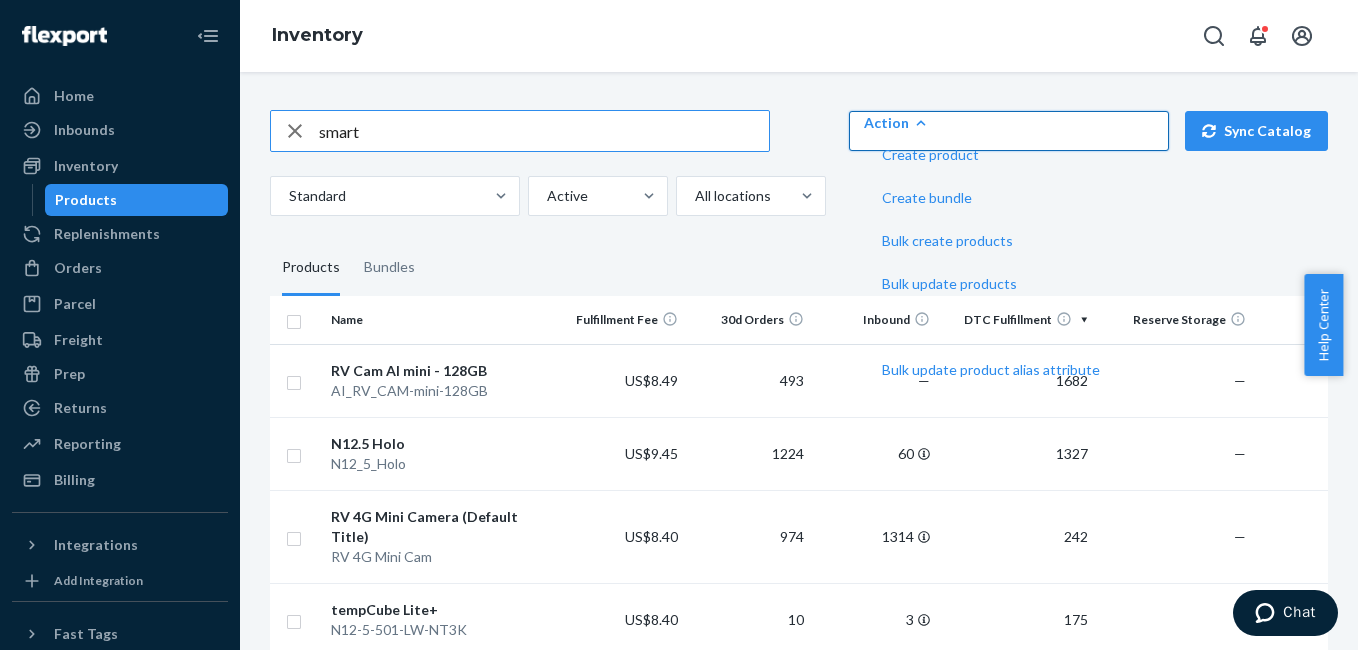 type on "smart" 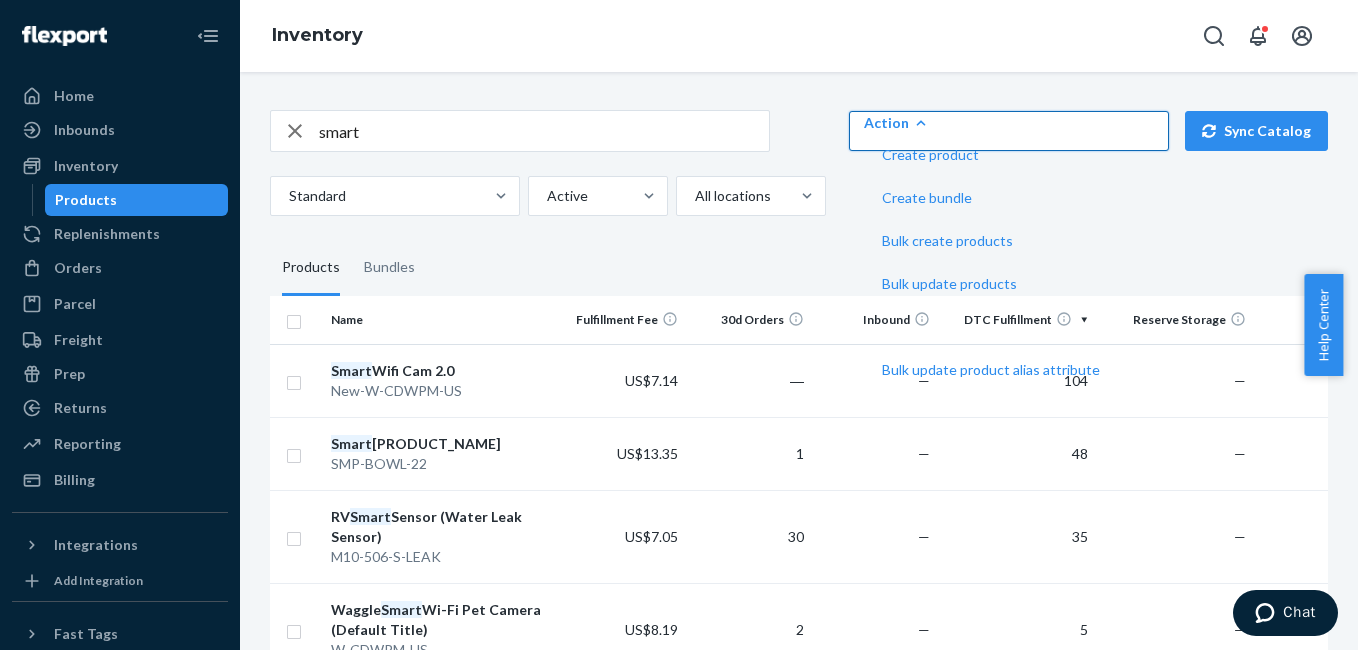 click on "smart Action Create product Create bundle Bulk create products Bulk update products Bulk update bundles Bulk update product alias attribute Sync Catalog Standard Active All locations" at bounding box center (799, 163) 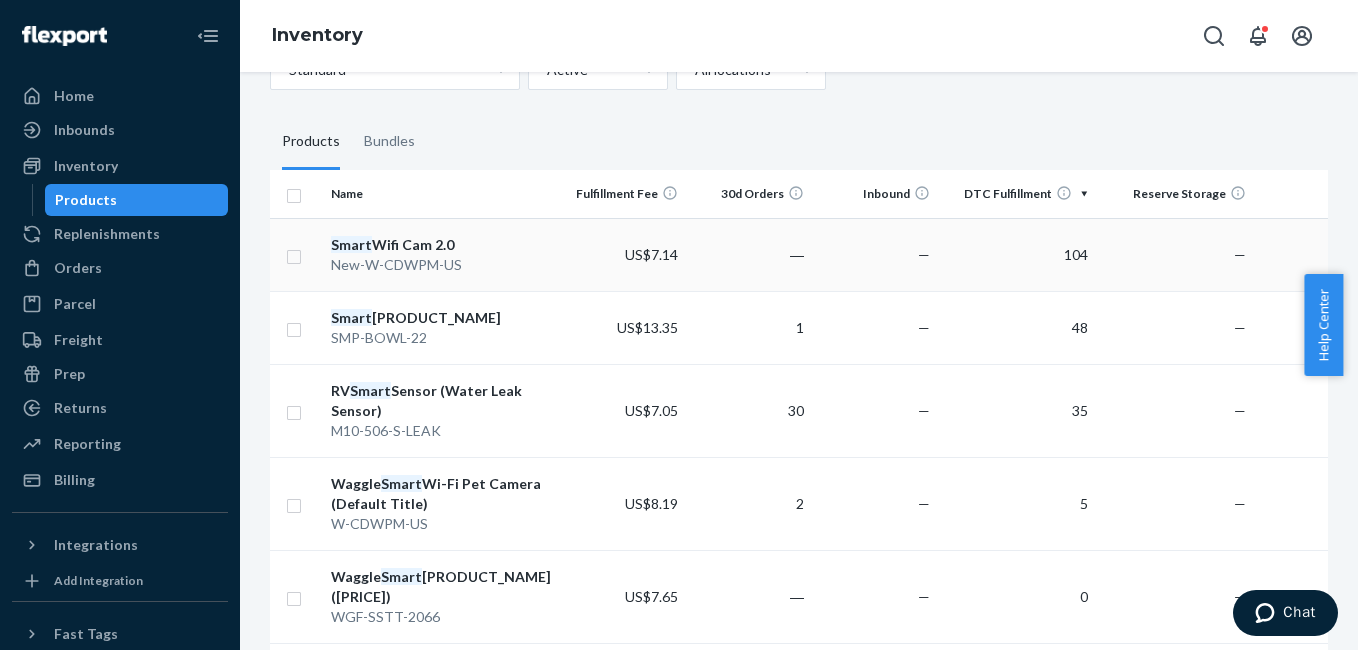 scroll, scrollTop: 127, scrollLeft: 0, axis: vertical 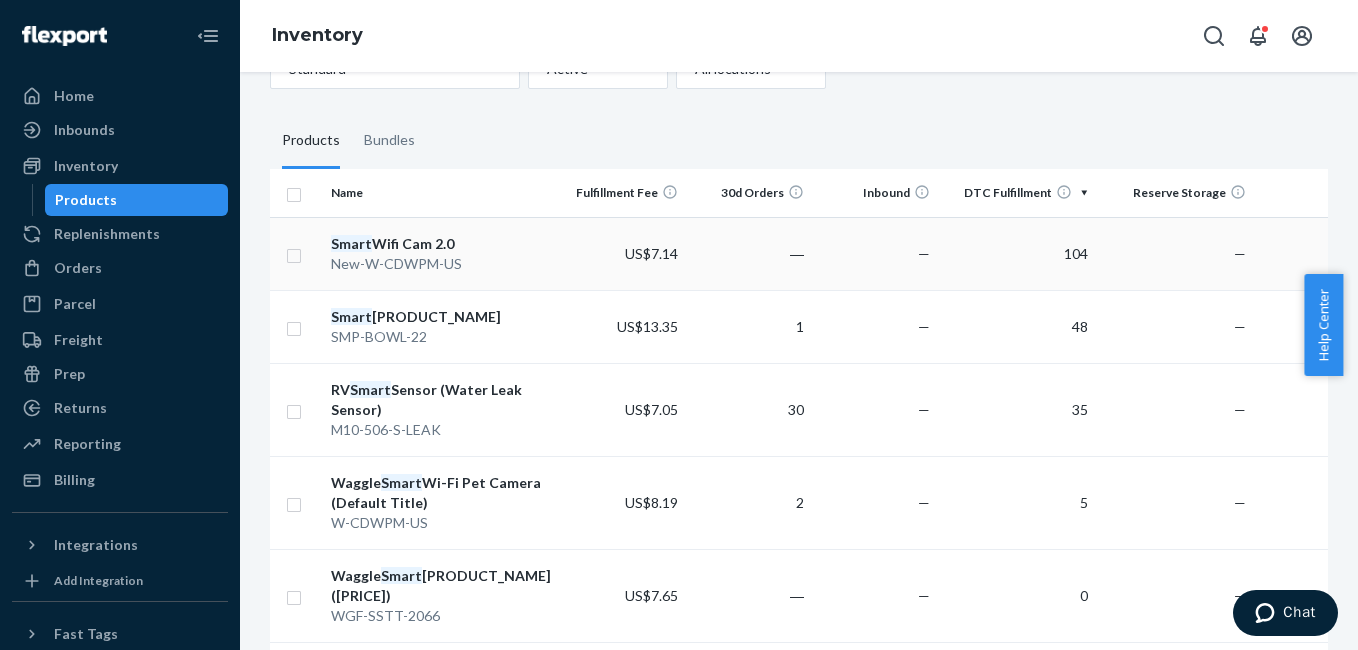 click at bounding box center (294, 253) 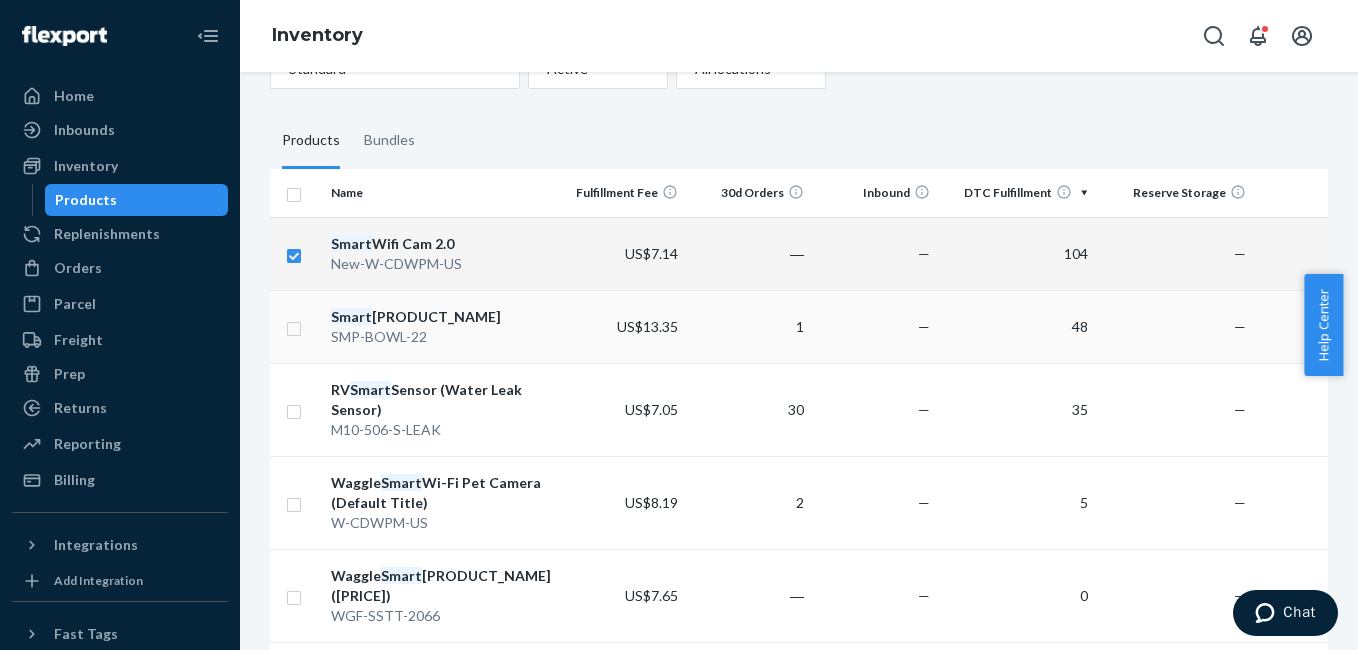 click at bounding box center [294, 326] 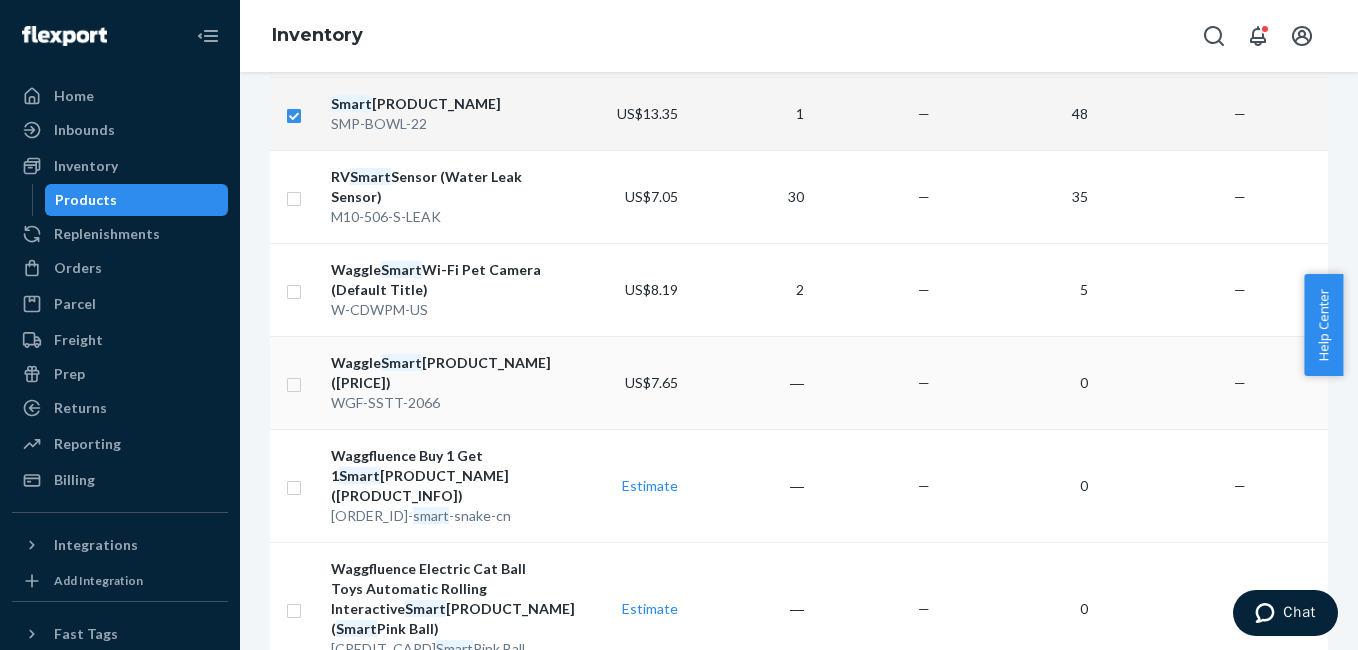 scroll, scrollTop: 347, scrollLeft: 0, axis: vertical 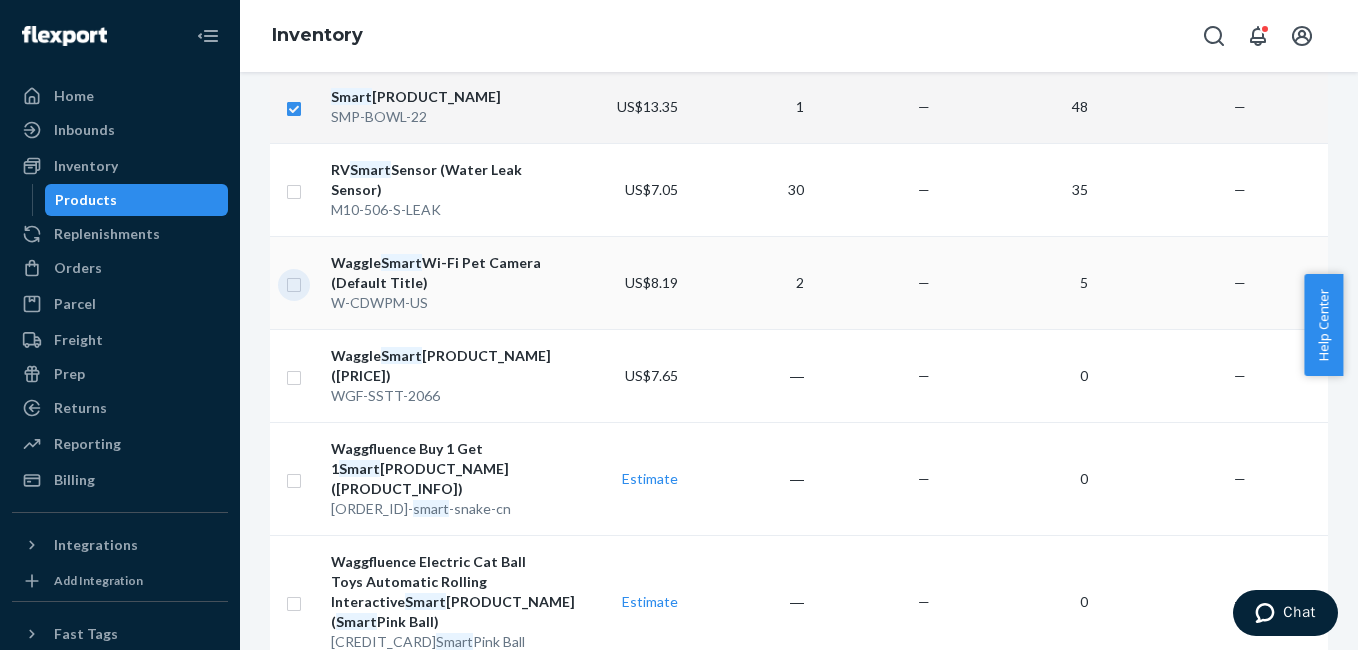 click at bounding box center [294, 282] 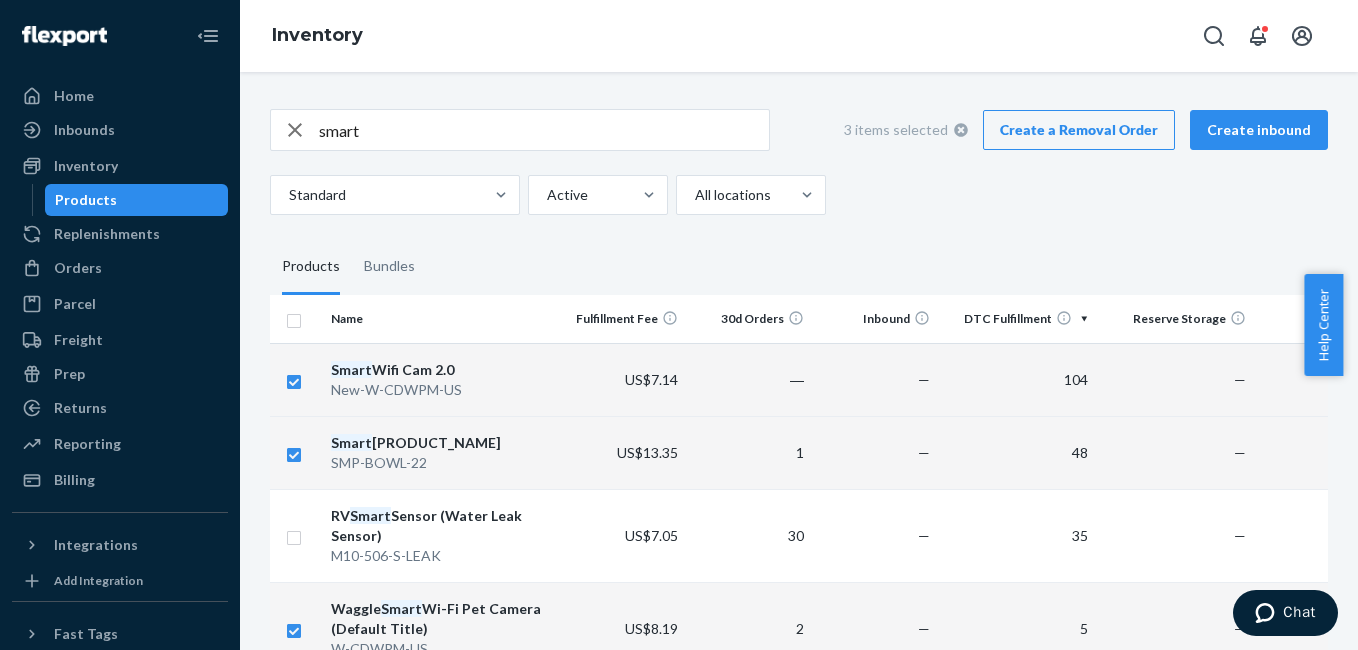 scroll, scrollTop: 0, scrollLeft: 0, axis: both 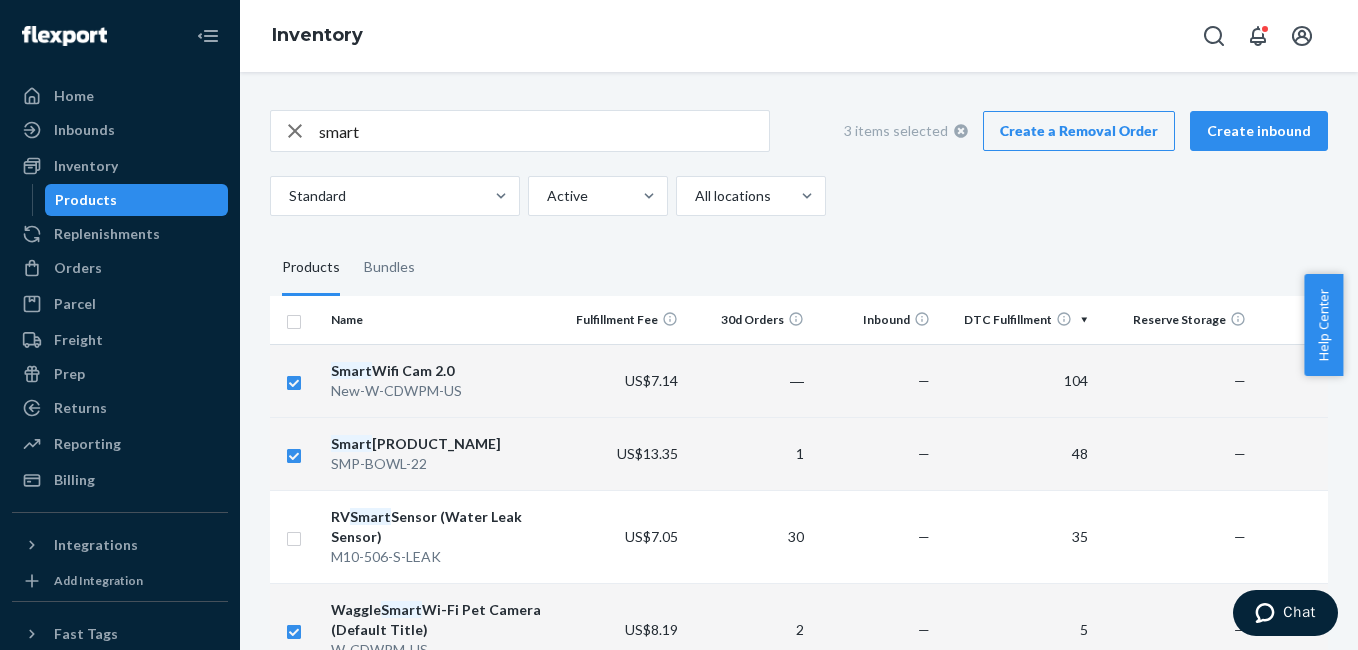 click on "Create a Removal Order" at bounding box center (1079, 131) 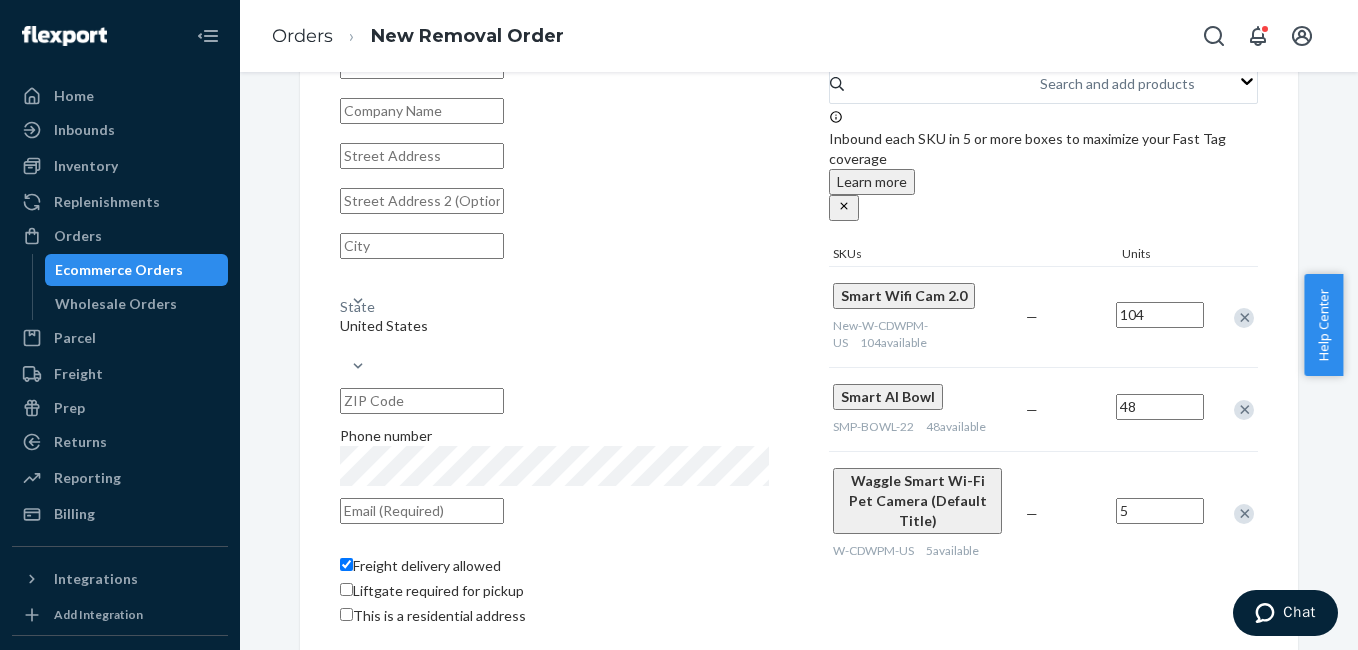 scroll, scrollTop: 79, scrollLeft: 0, axis: vertical 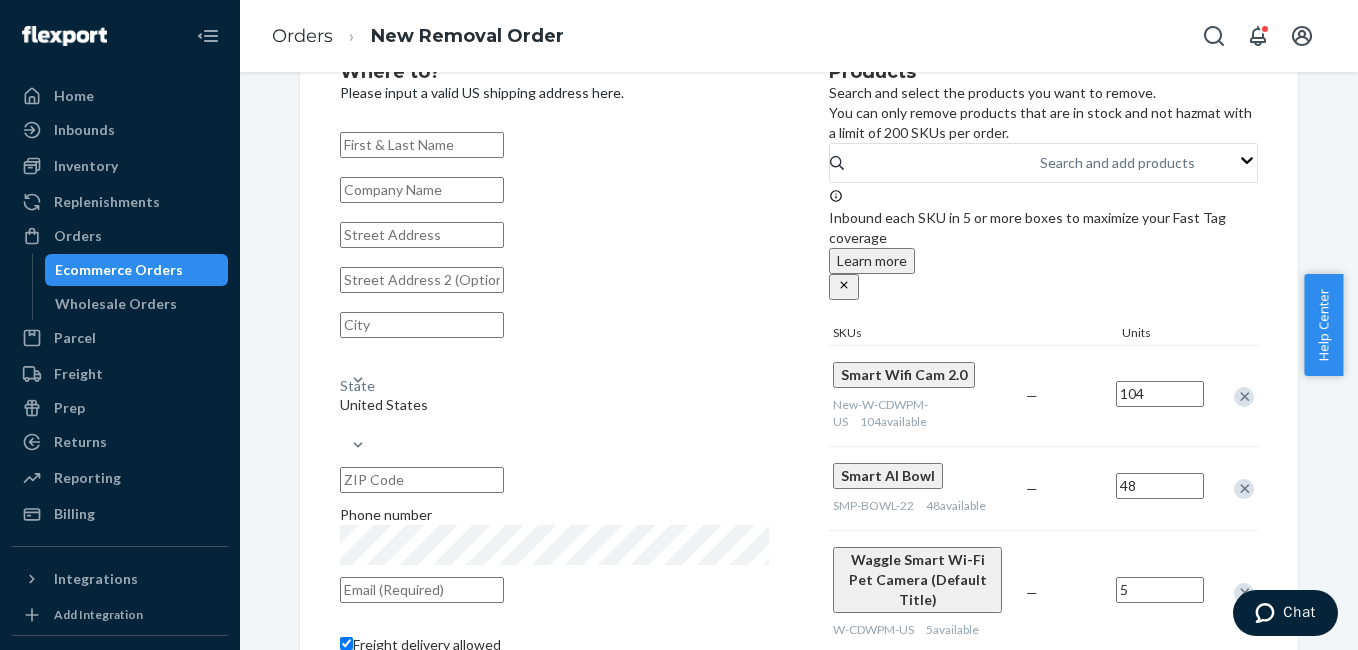 click at bounding box center [422, 145] 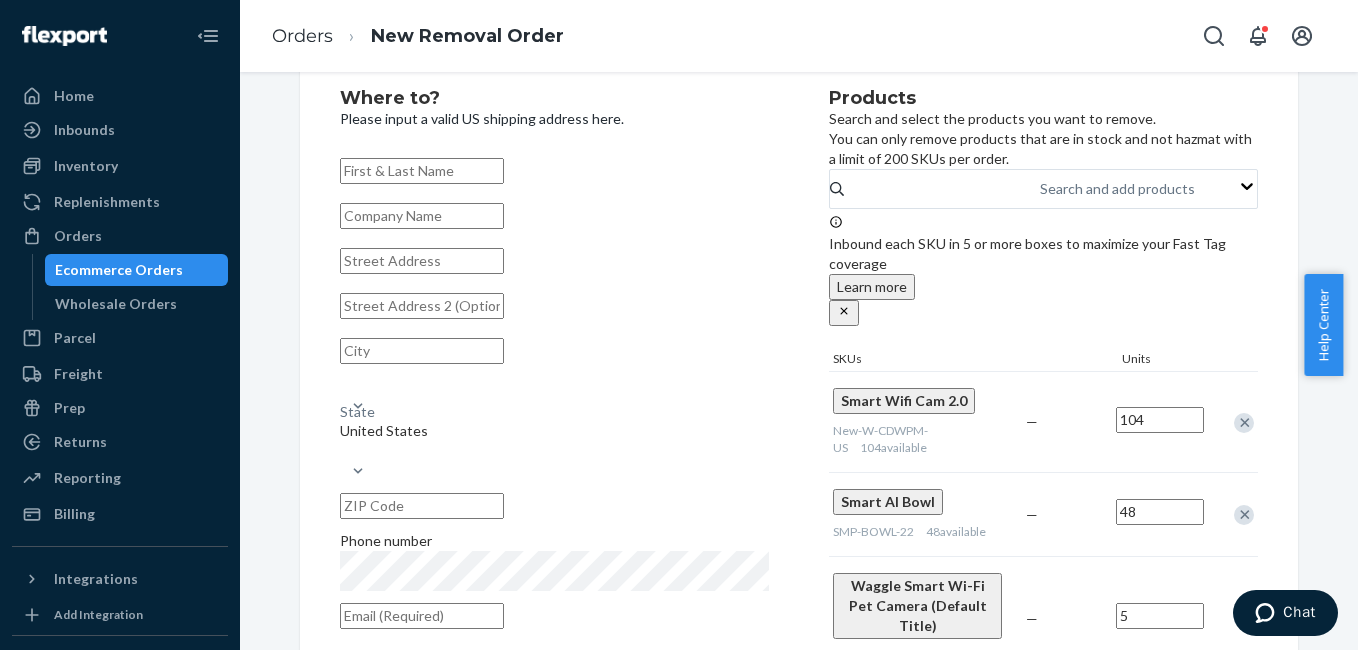 scroll, scrollTop: 0, scrollLeft: 0, axis: both 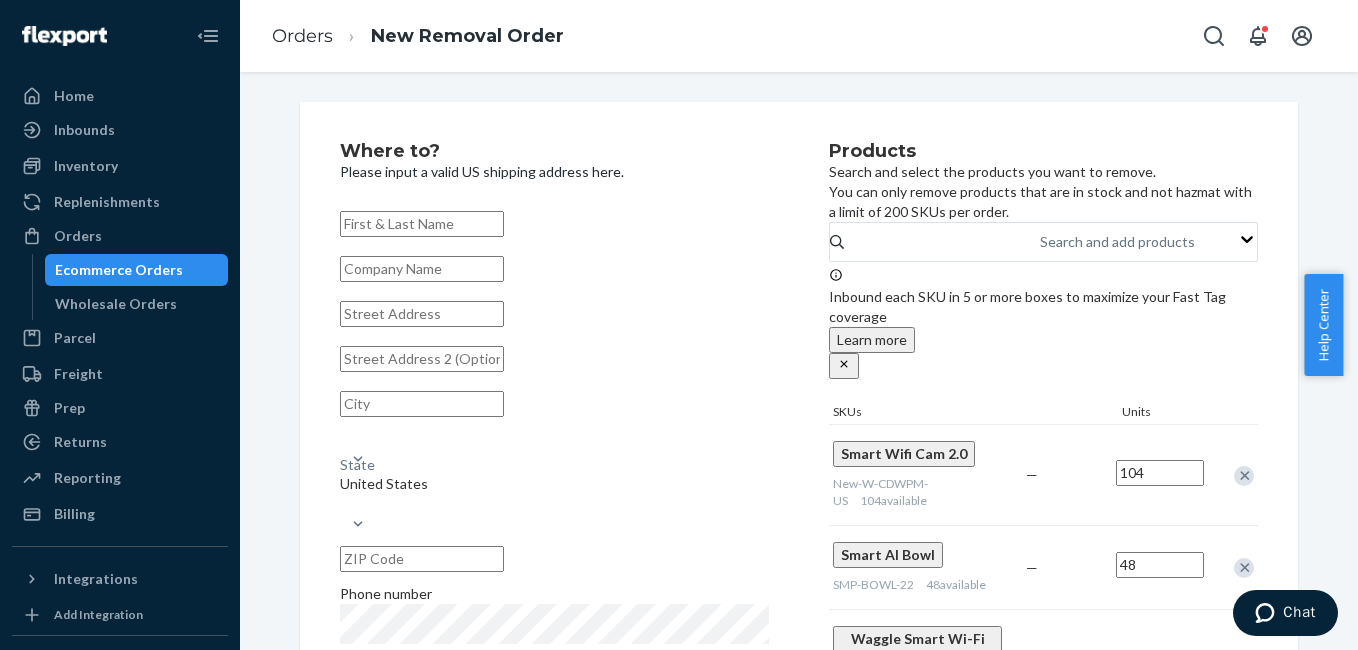 click on "Where to?" at bounding box center [554, 152] 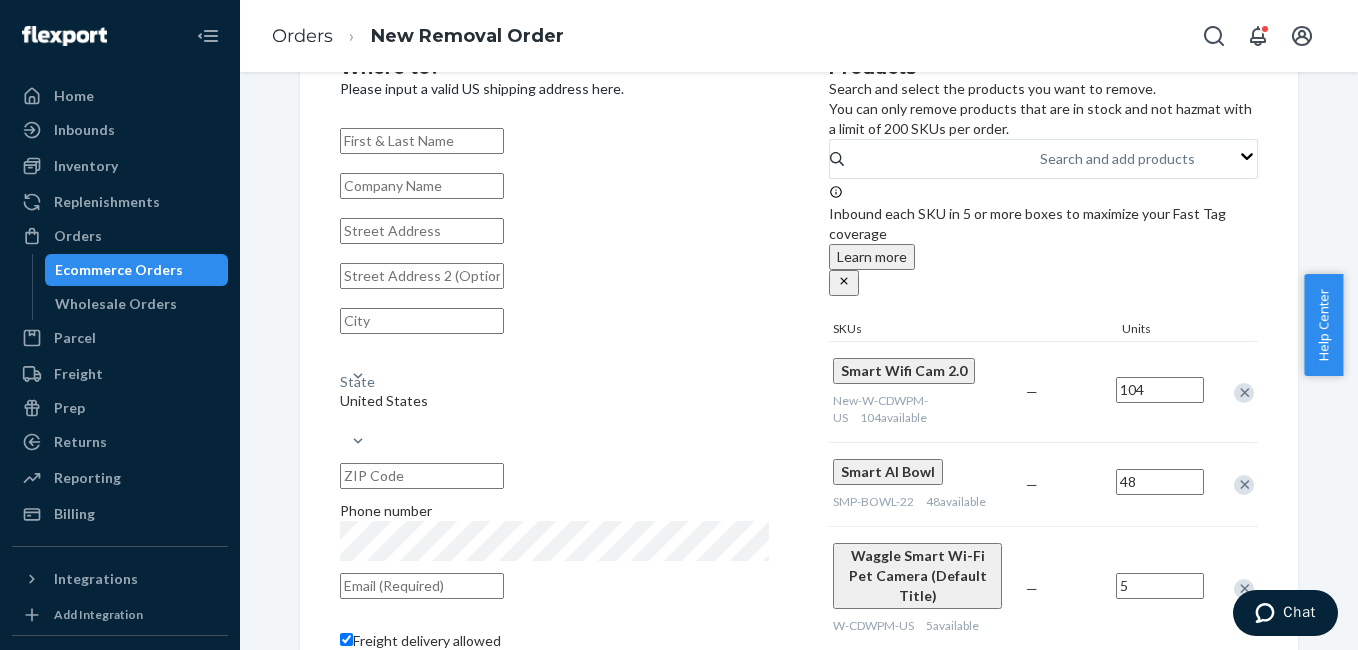 scroll, scrollTop: 73, scrollLeft: 0, axis: vertical 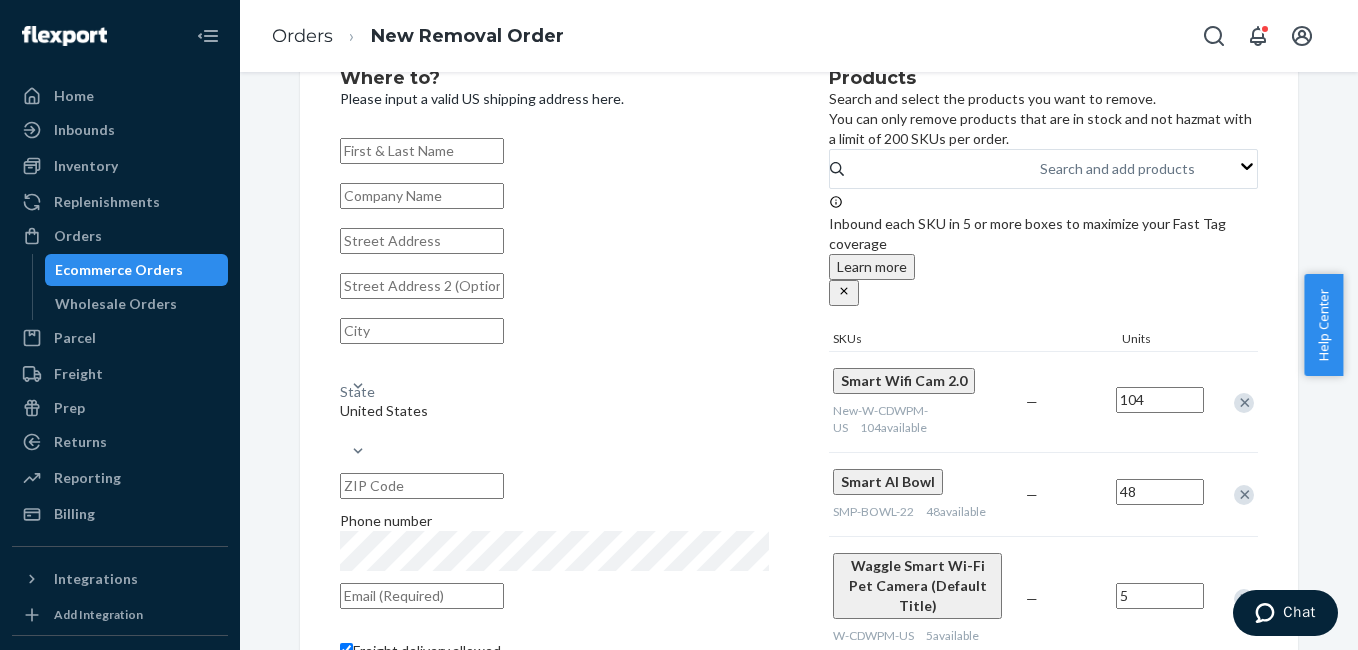 paste on "Ankayarkanni M" 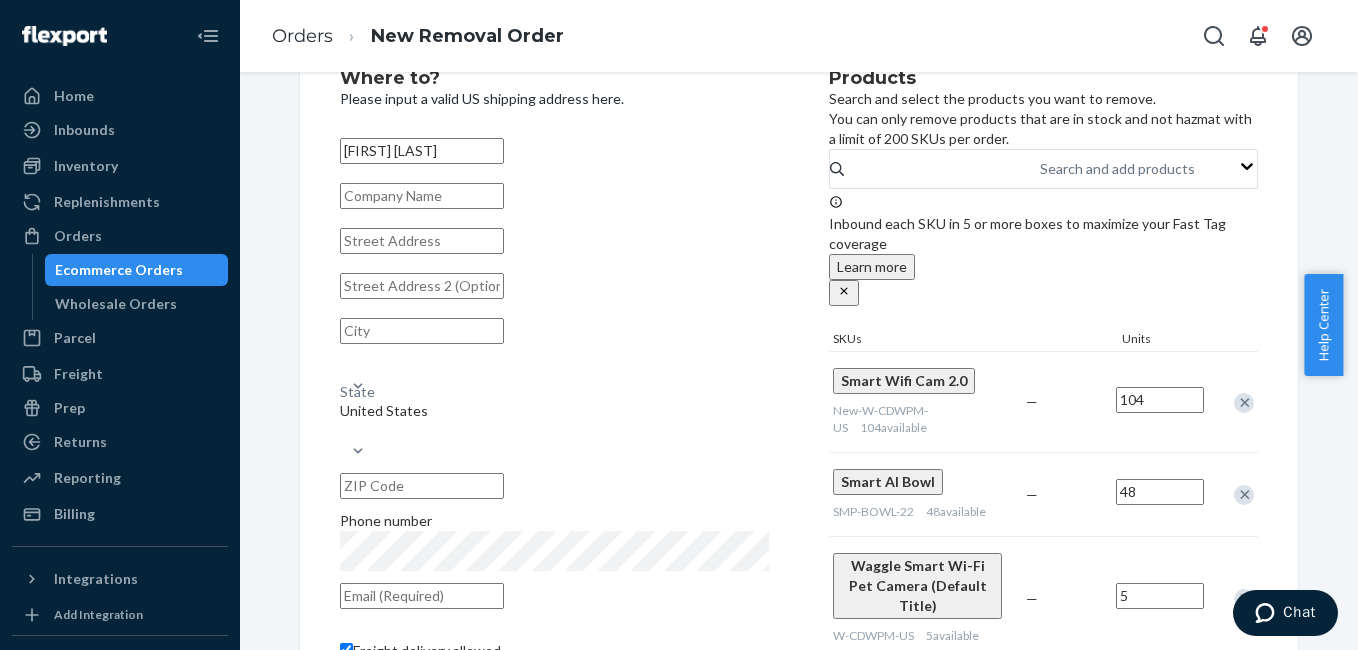 type on "Ankayarkanni M" 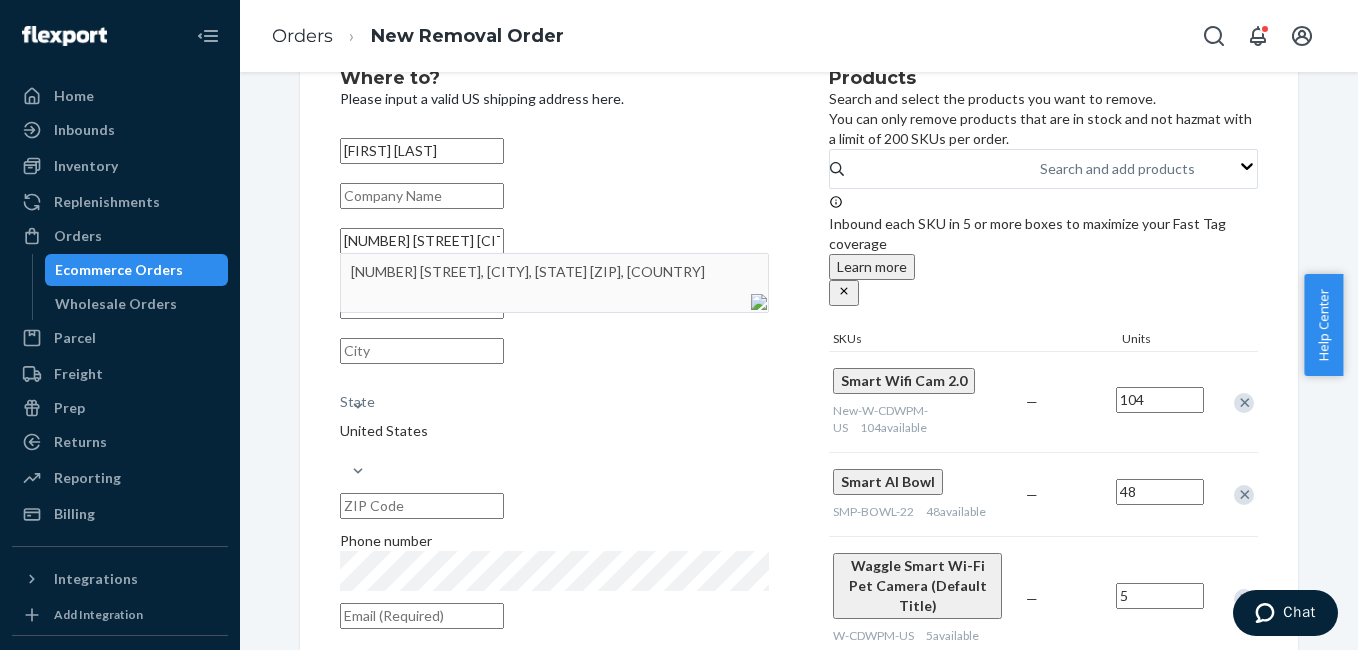 type on "429 Farmhouse Drive Wentzville, MO 63385" 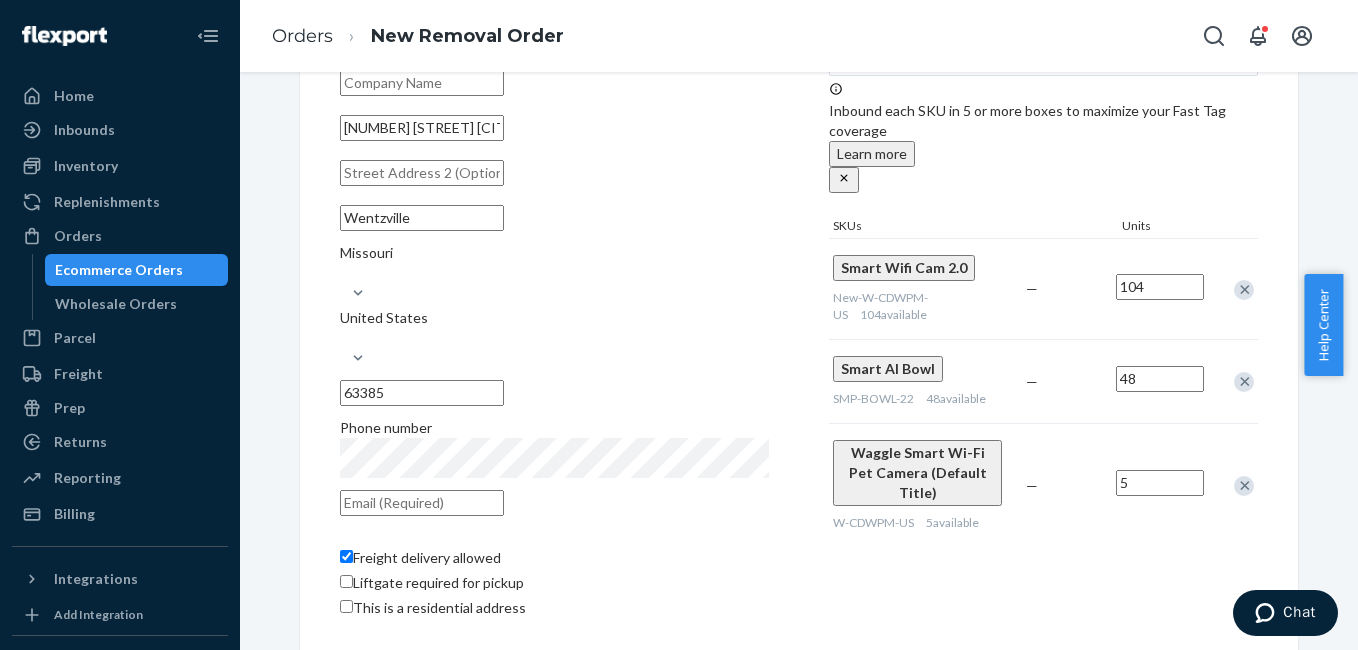 scroll, scrollTop: 206, scrollLeft: 0, axis: vertical 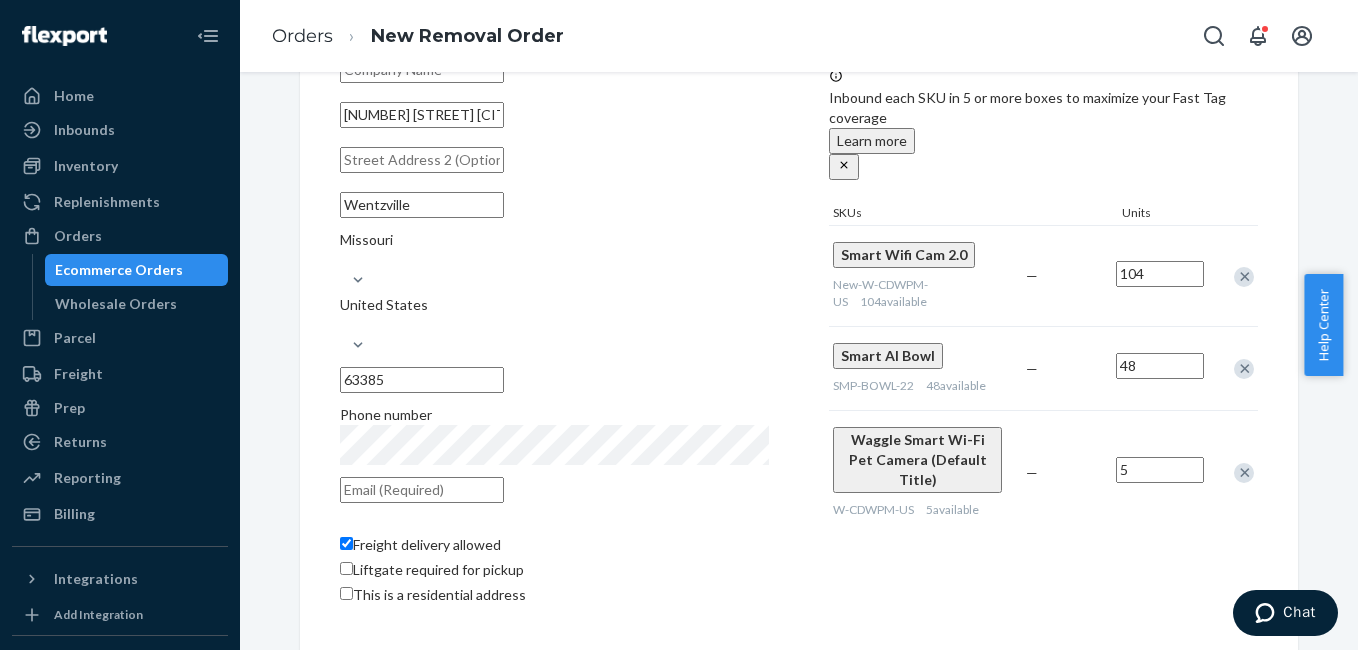 click at bounding box center [422, 490] 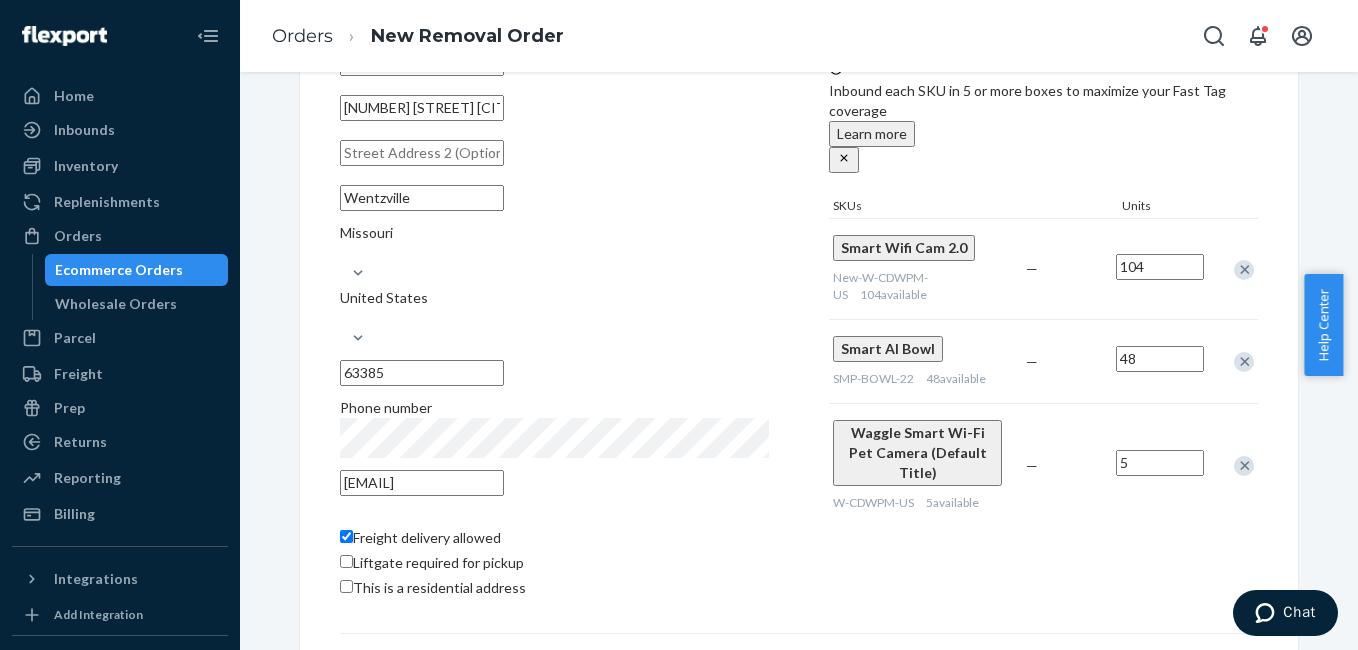 click on "A.senthilkumaran@gmail.com" at bounding box center (422, 483) 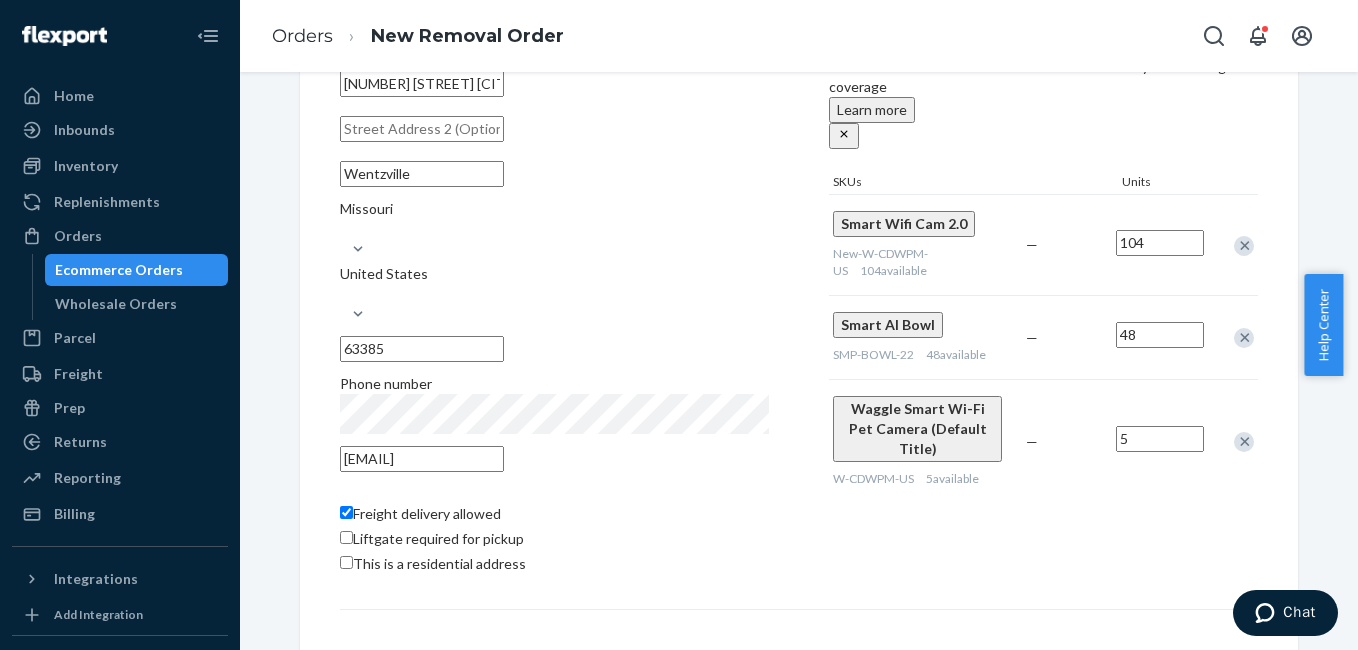 scroll, scrollTop: 231, scrollLeft: 0, axis: vertical 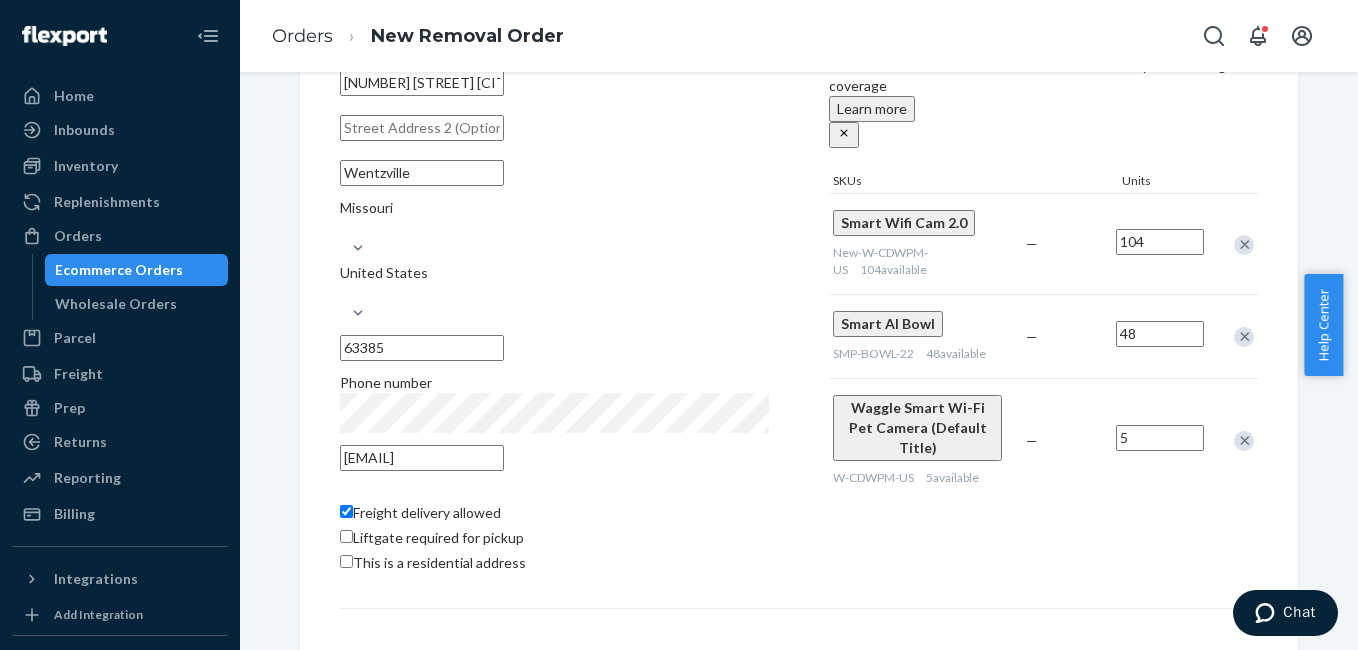 click on "48" at bounding box center [1160, 334] 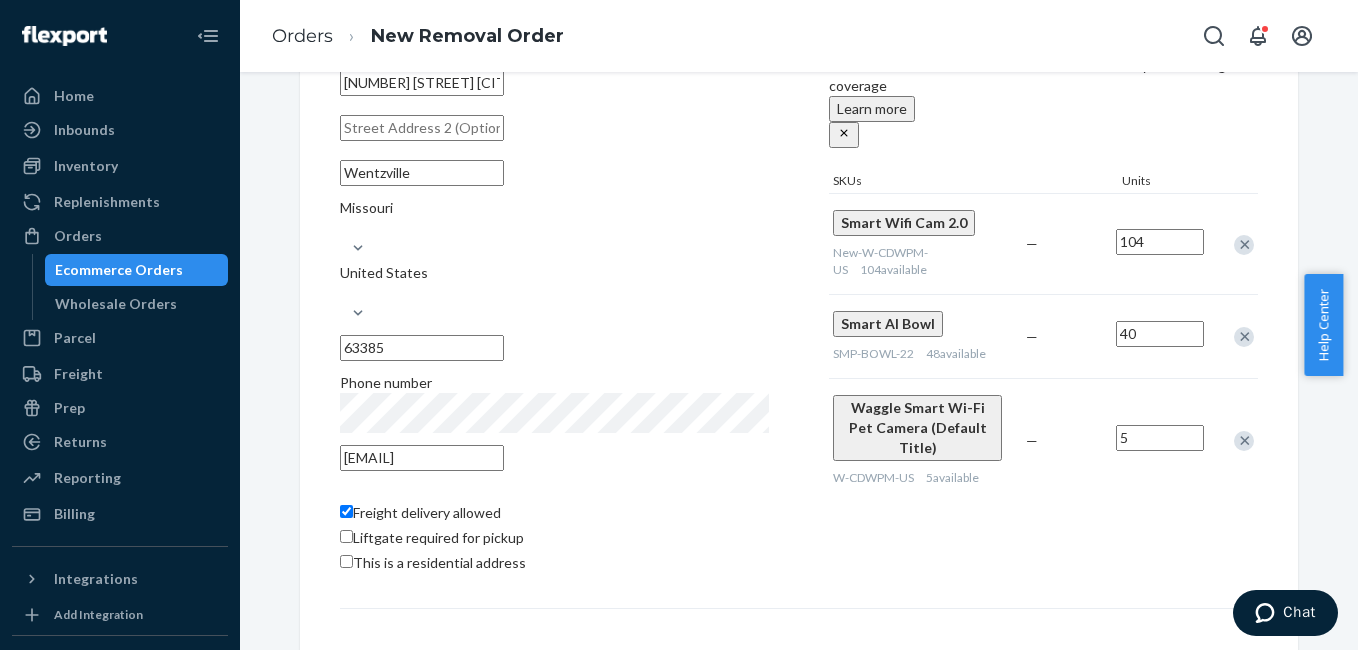type on "40" 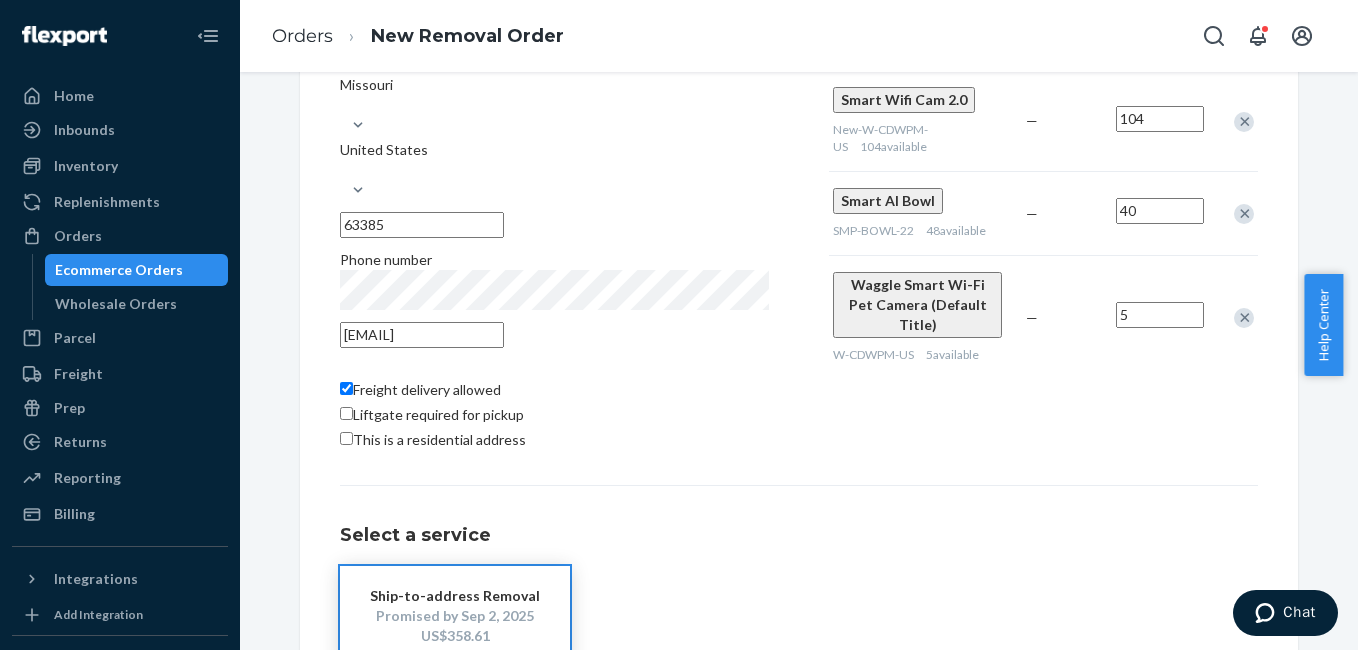 scroll, scrollTop: 344, scrollLeft: 0, axis: vertical 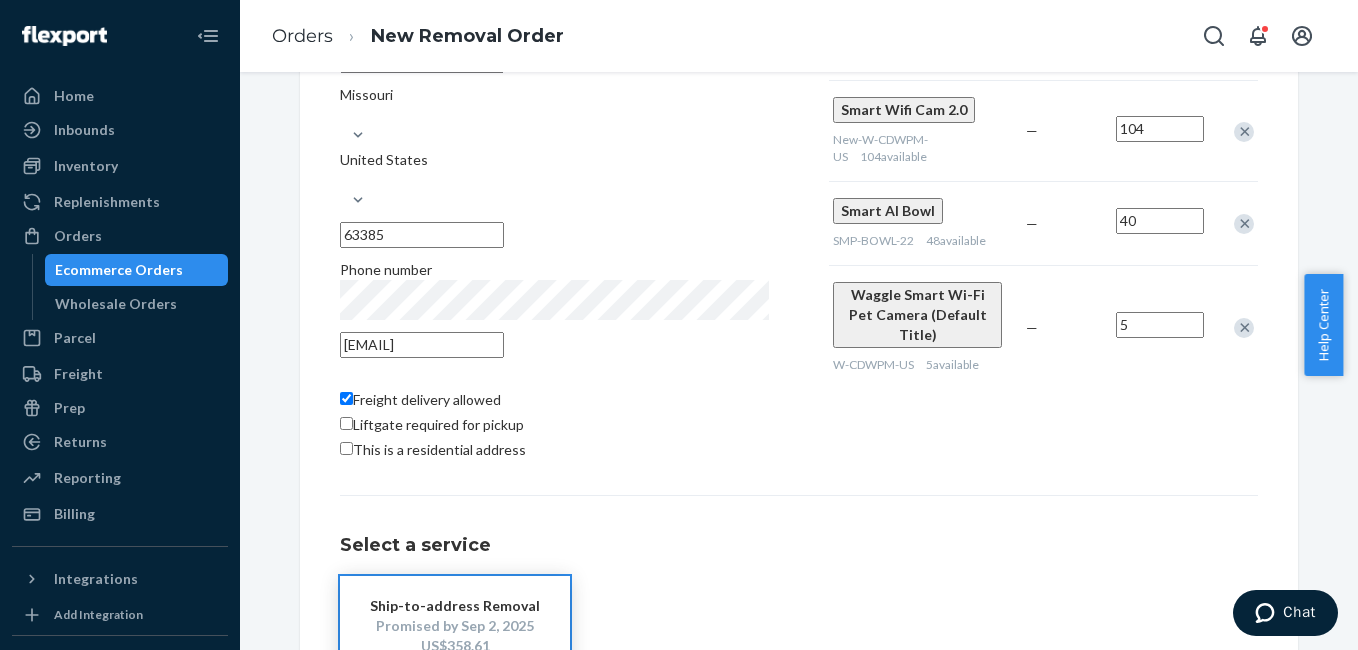 click on "Select a service Ship-to-address Removal Promised by Sep 2, 2025 US$358.61" at bounding box center (799, 585) 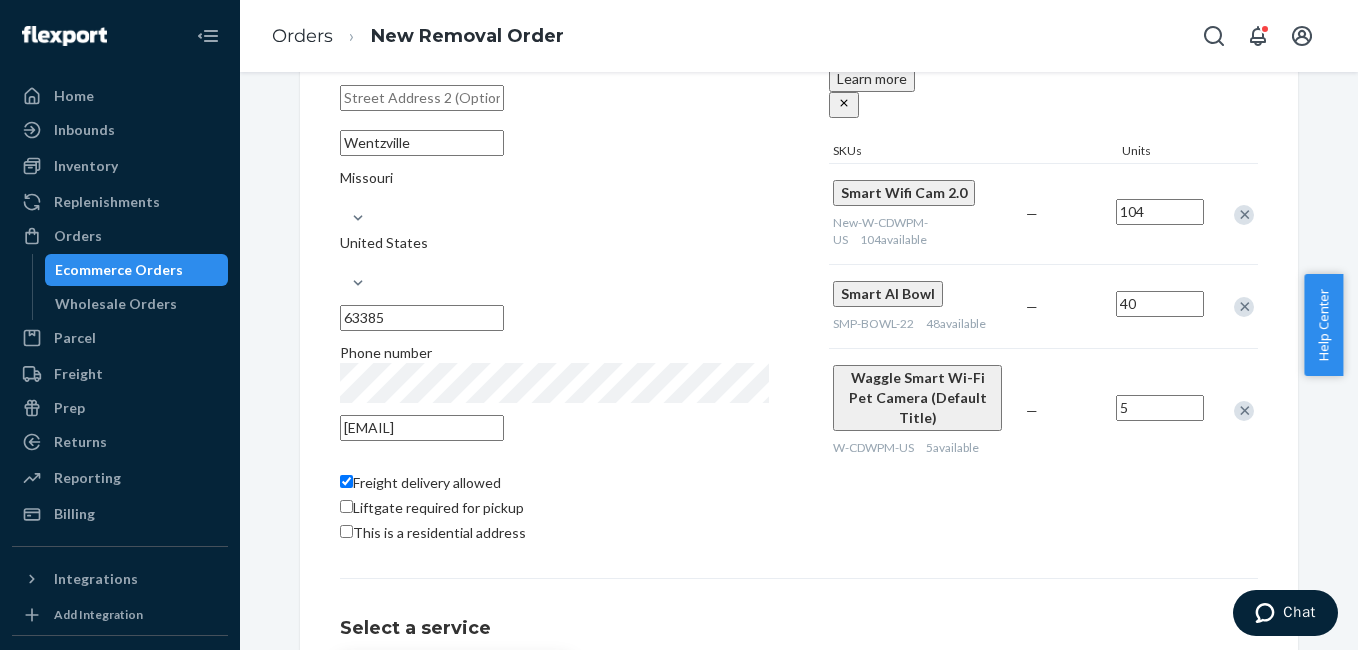 scroll, scrollTop: 271, scrollLeft: 0, axis: vertical 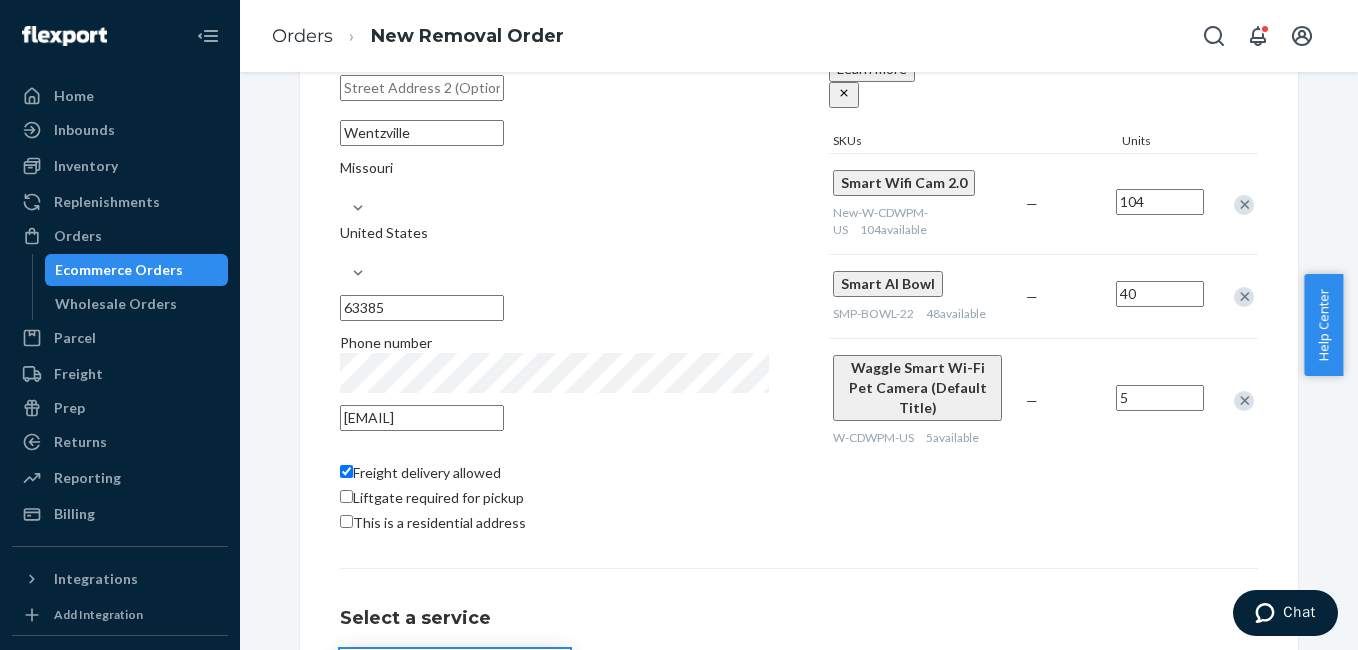 drag, startPoint x: 868, startPoint y: 268, endPoint x: 832, endPoint y: 311, distance: 56.0803 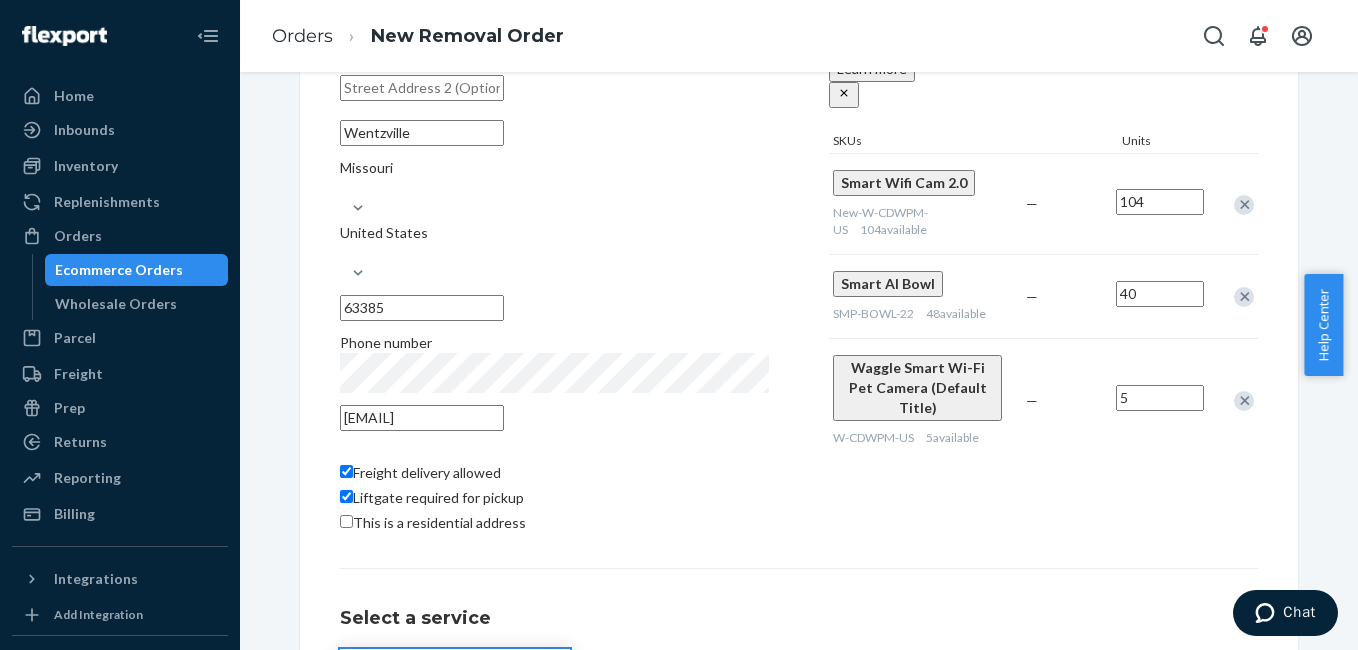 click on "Liftgate required for pickup" at bounding box center [346, 496] 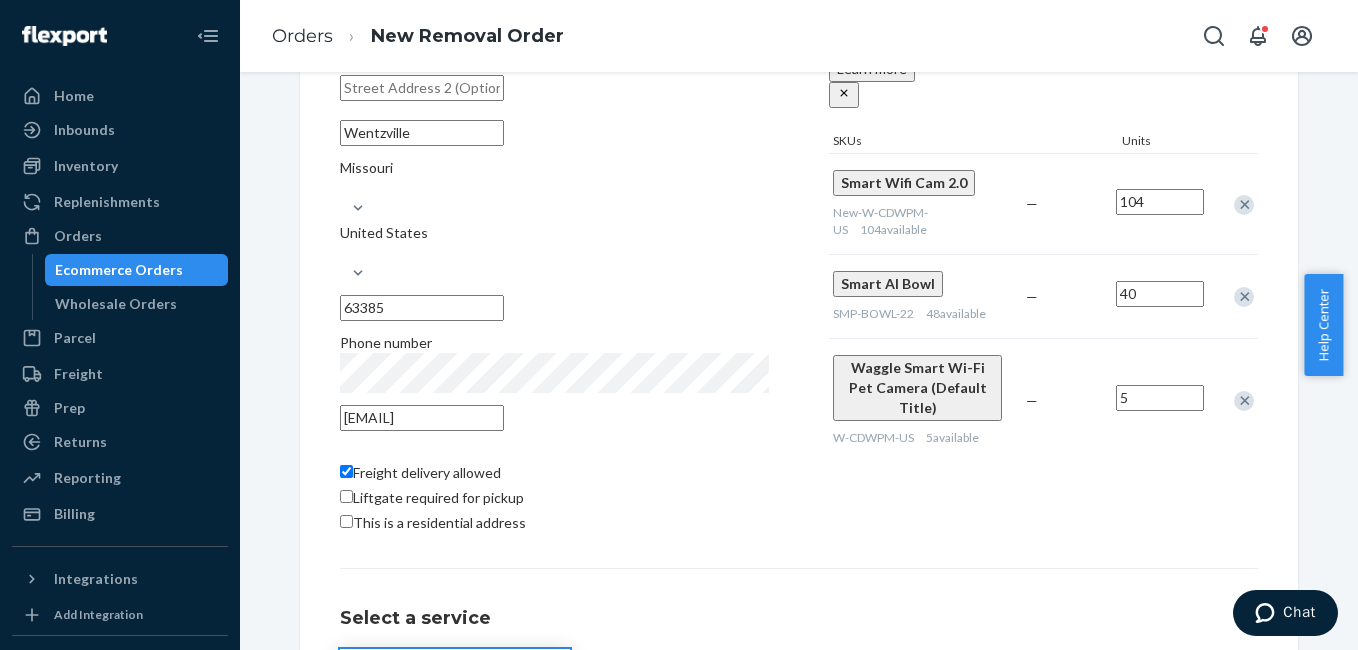 drag, startPoint x: 887, startPoint y: 270, endPoint x: 829, endPoint y: 364, distance: 110.45361 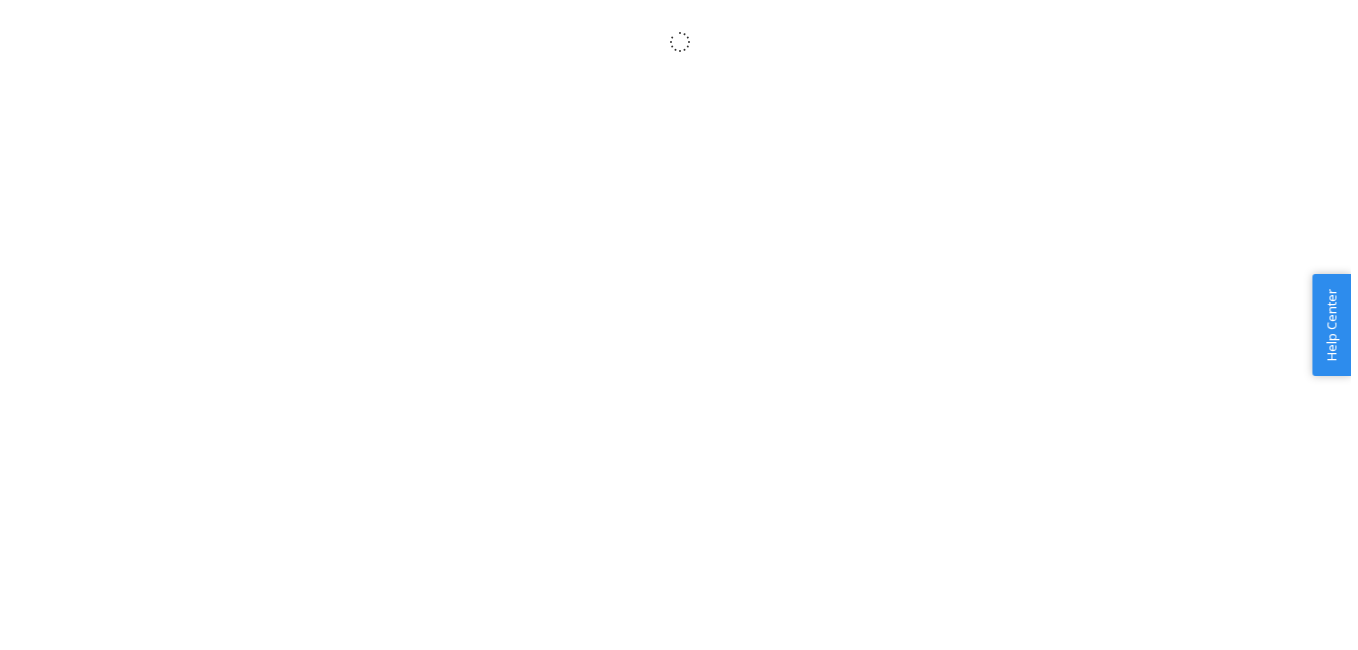 scroll, scrollTop: 0, scrollLeft: 0, axis: both 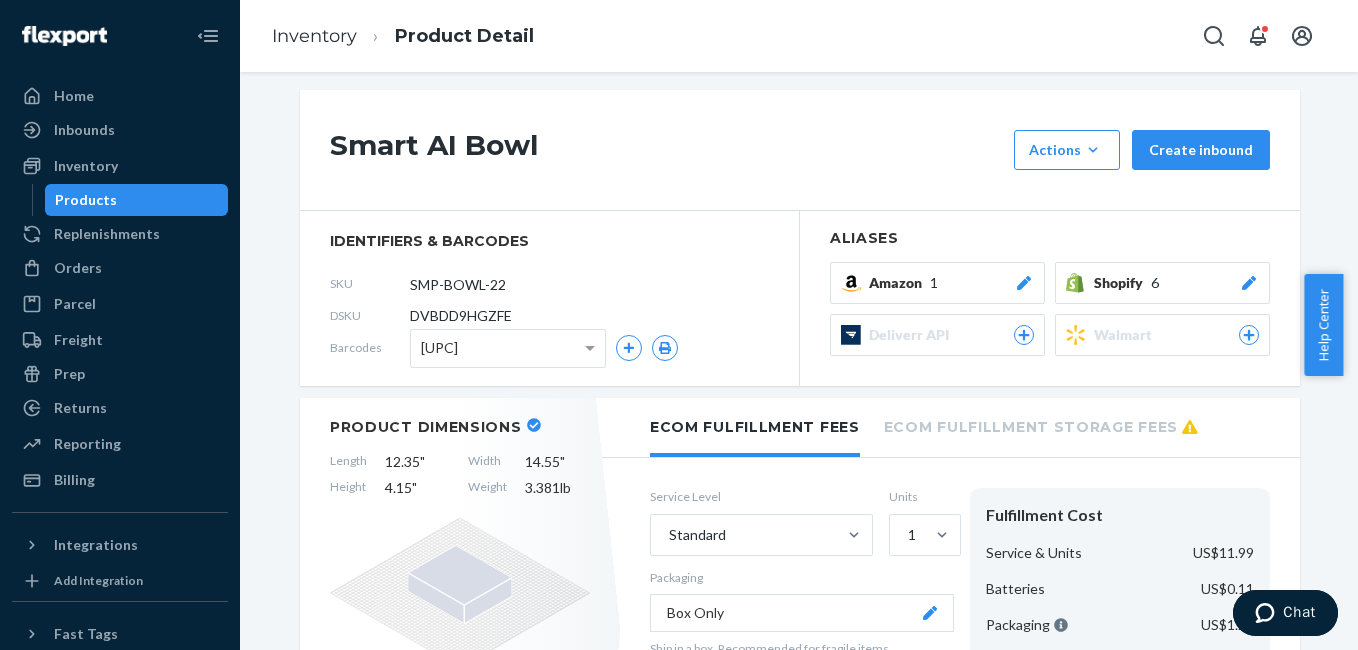 click on "Ecom Fulfillment Storage Fees" at bounding box center (1041, 425) 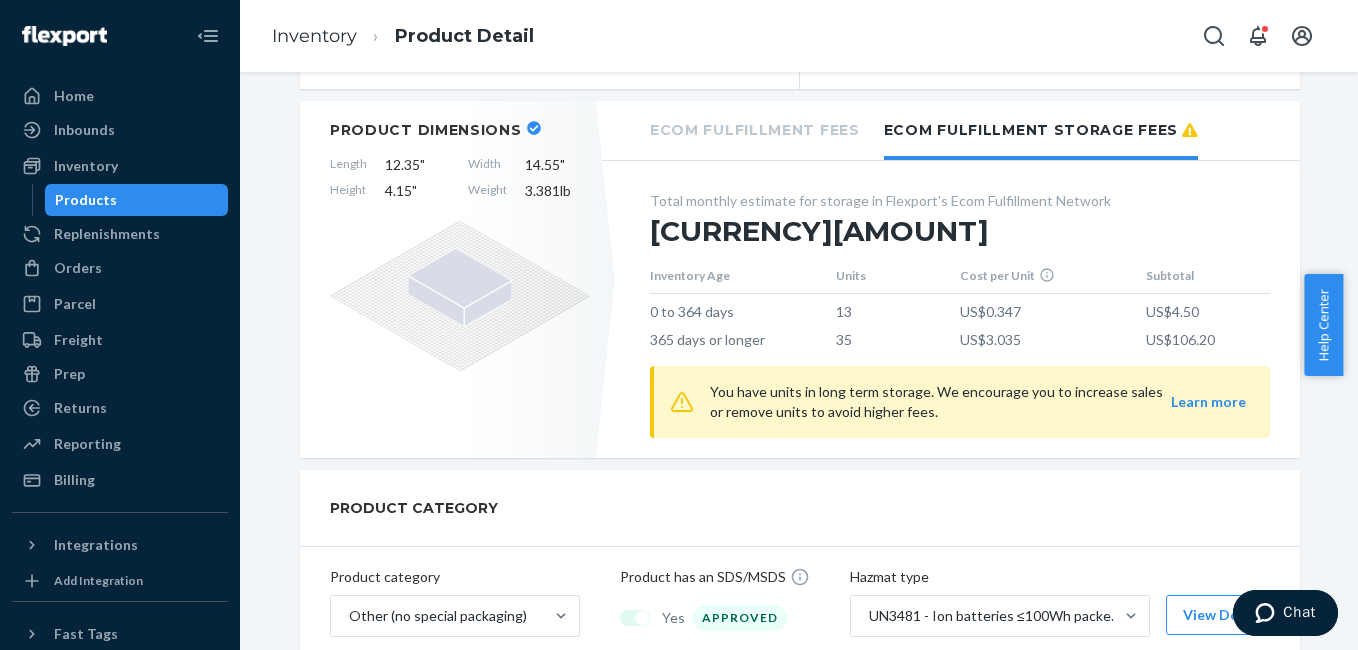scroll, scrollTop: 292, scrollLeft: 0, axis: vertical 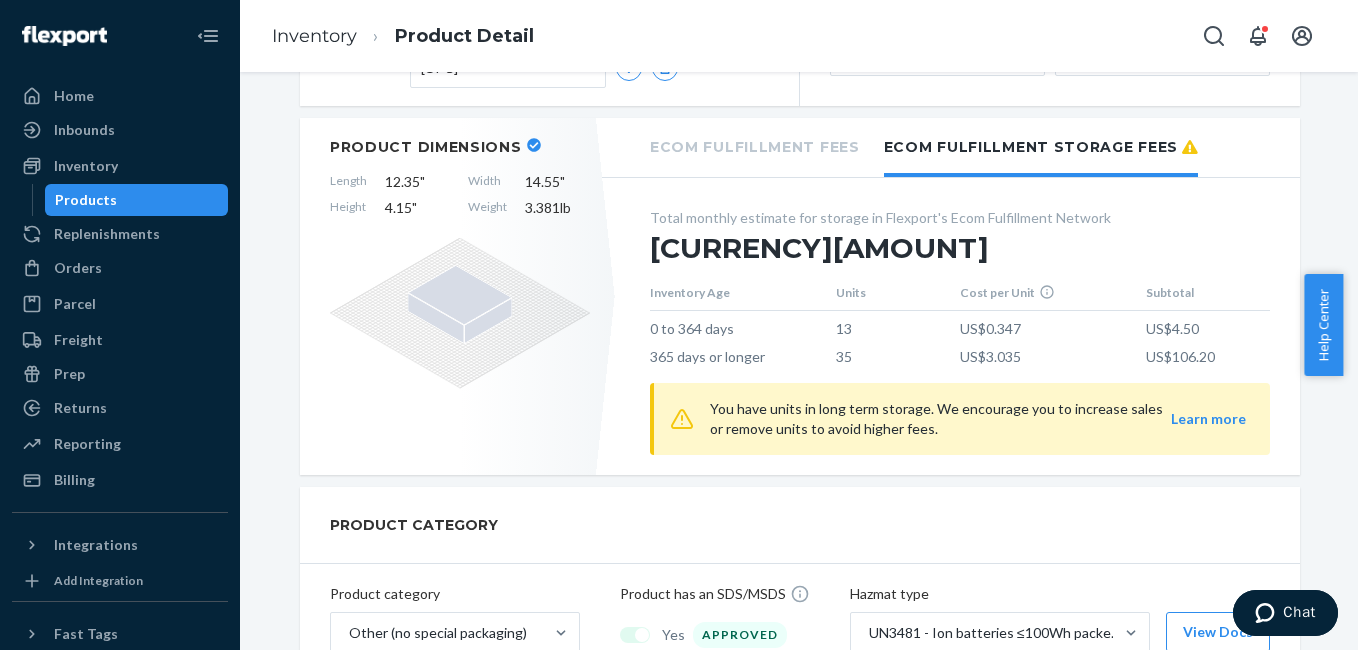 click on "US$106.20" at bounding box center (1208, 353) 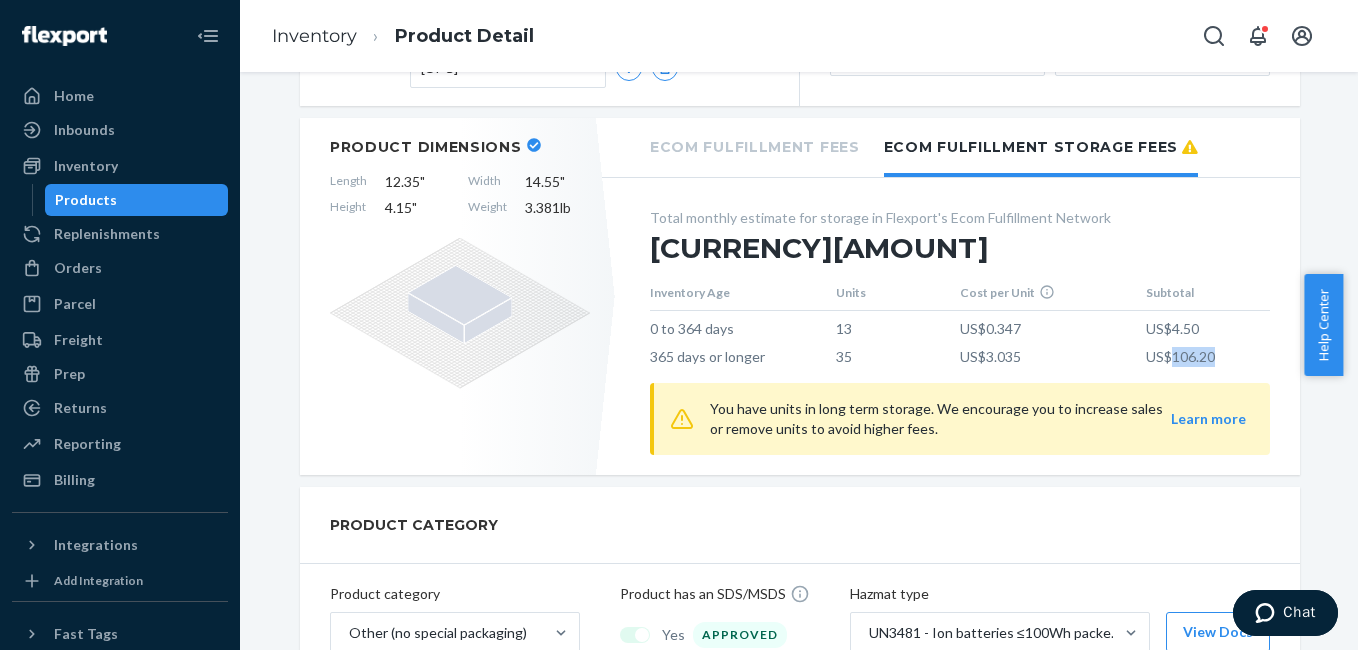 click on "US$106.20" at bounding box center (1208, 353) 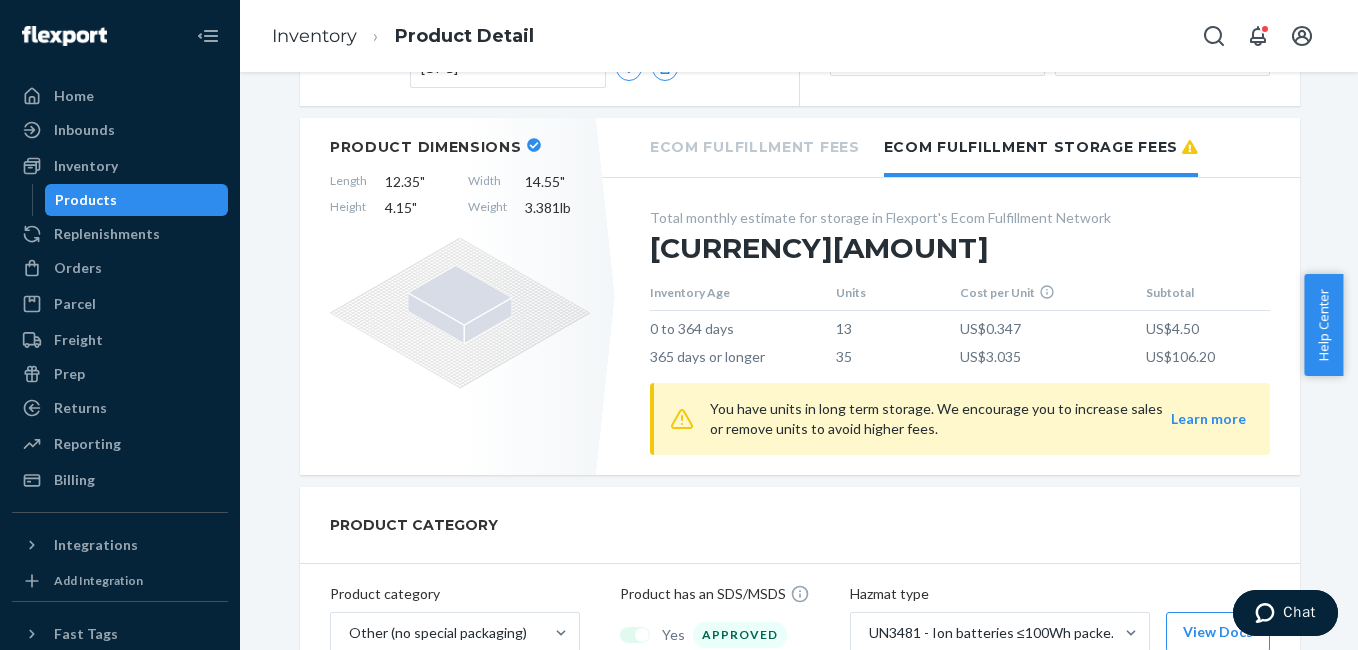 drag, startPoint x: 1169, startPoint y: 357, endPoint x: 1101, endPoint y: 357, distance: 68 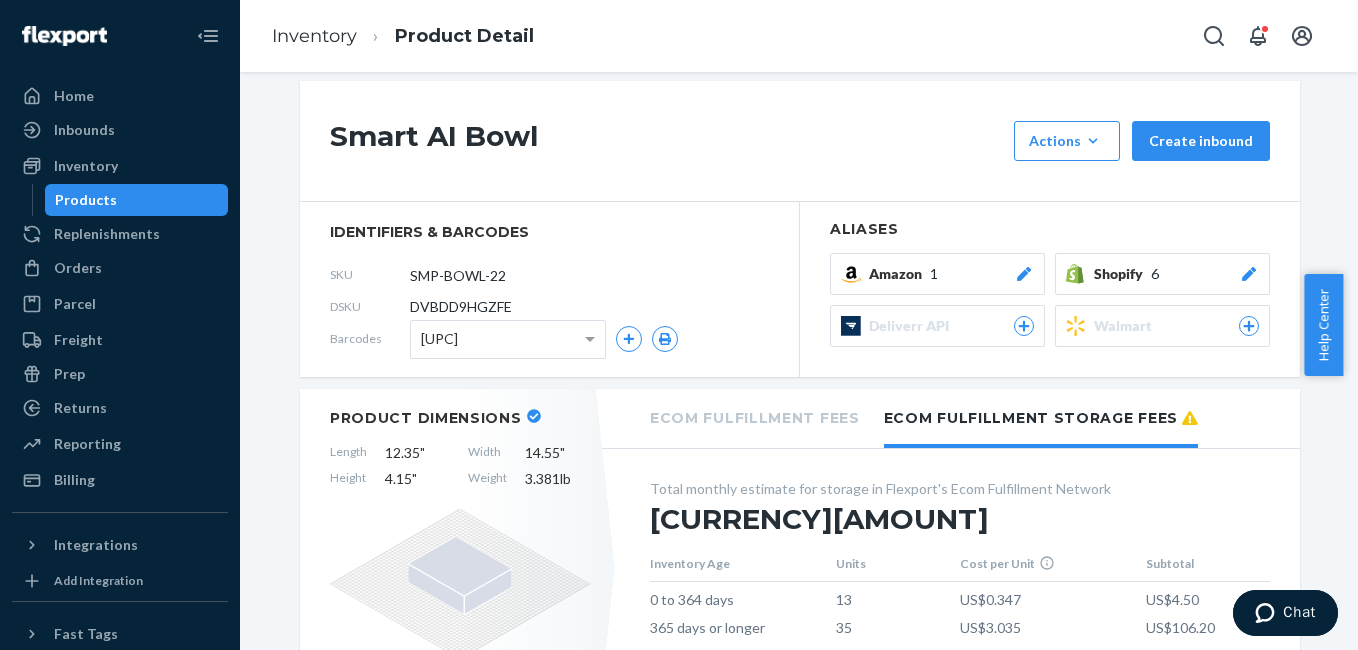 scroll, scrollTop: 0, scrollLeft: 0, axis: both 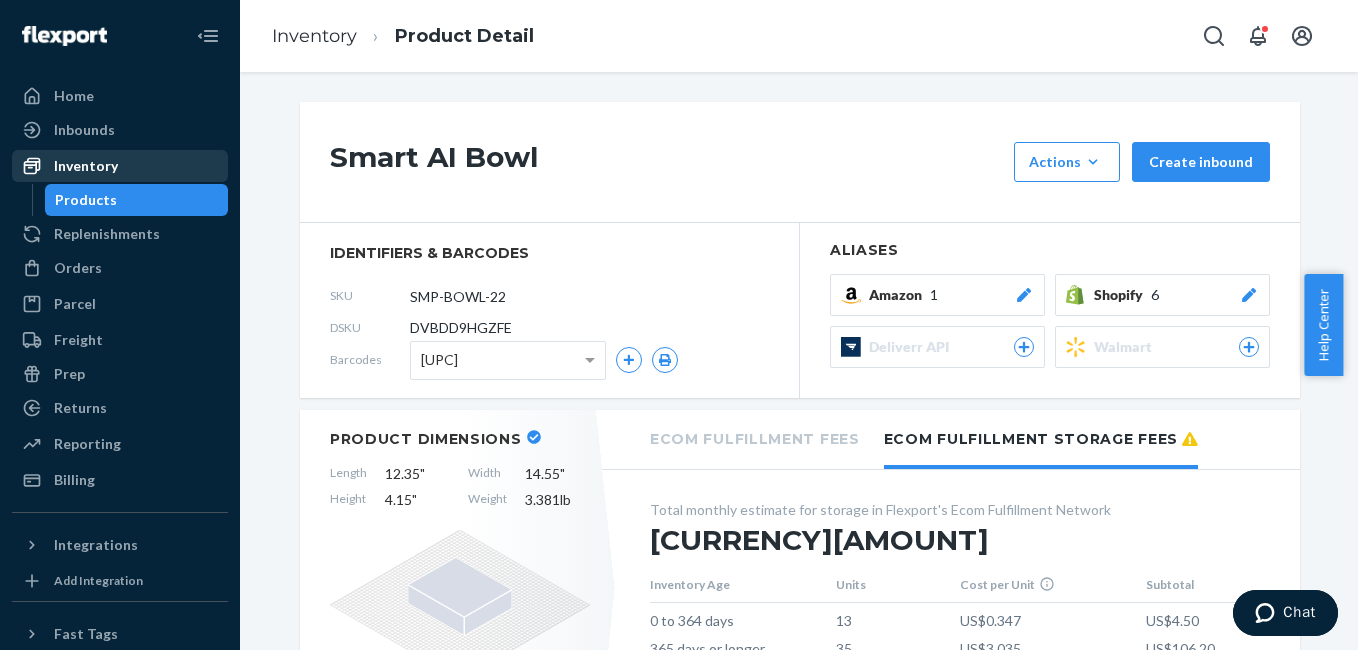 click on "Inventory" at bounding box center [86, 166] 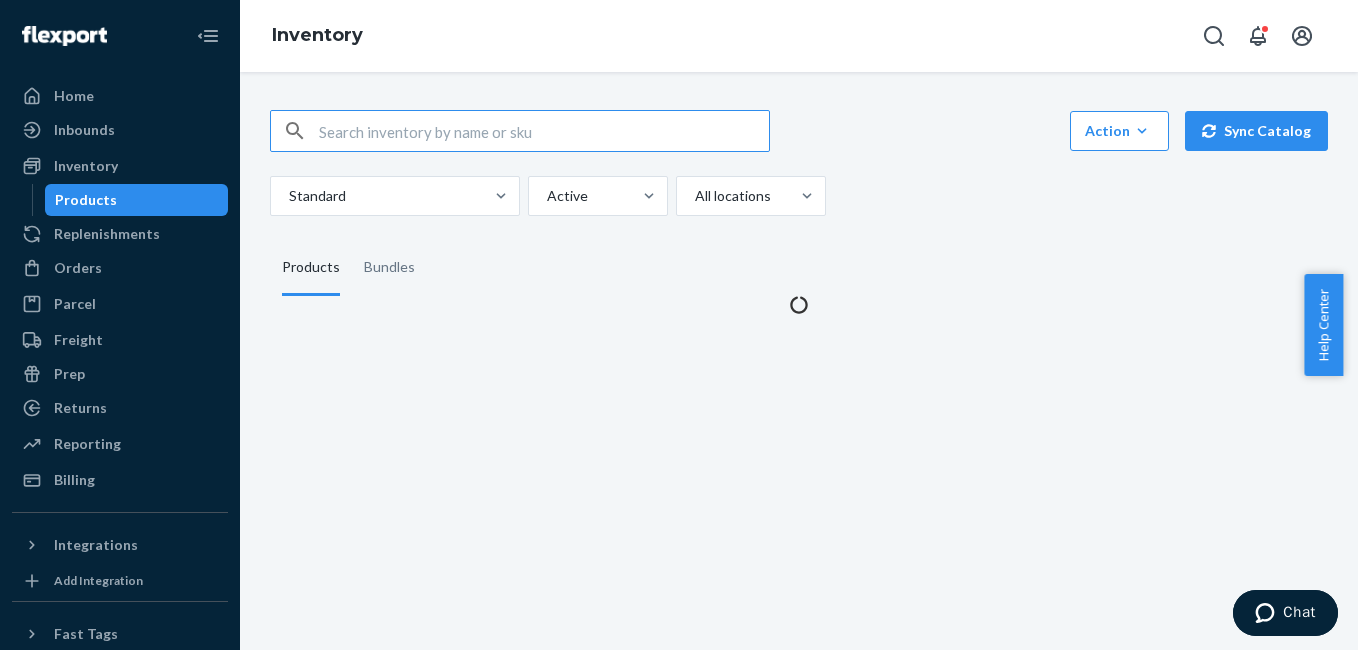 click at bounding box center (544, 131) 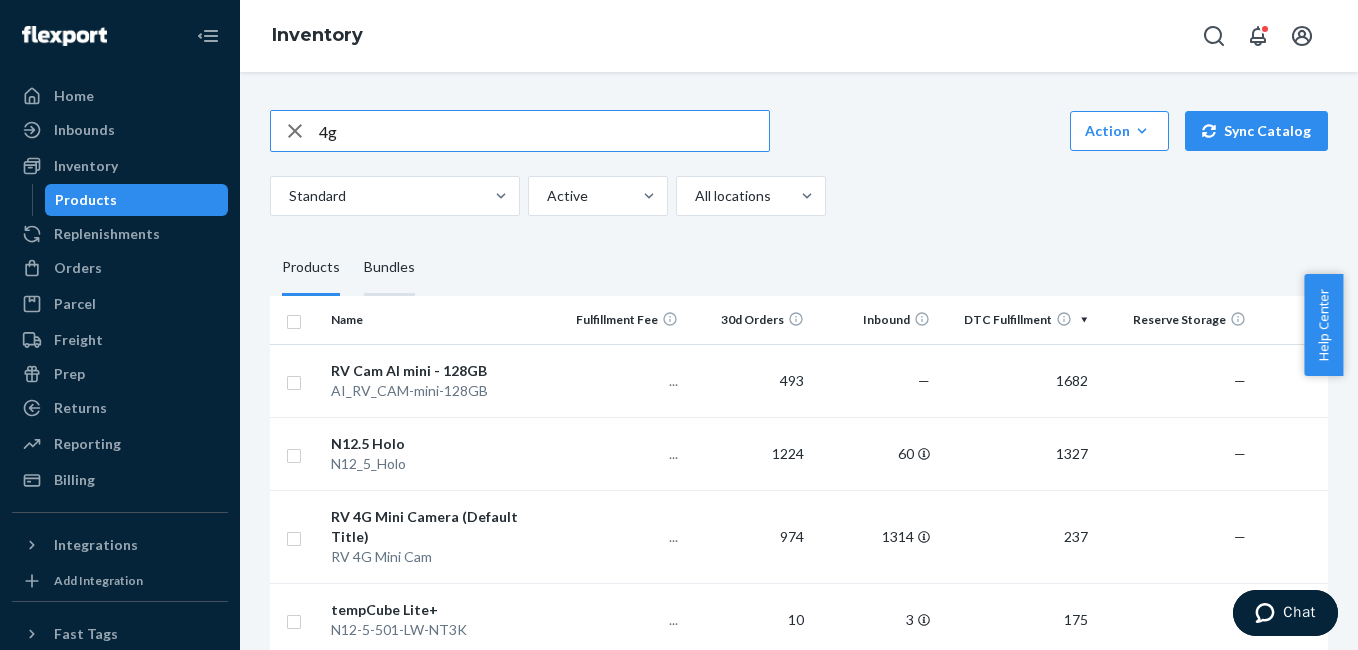 type on "4g" 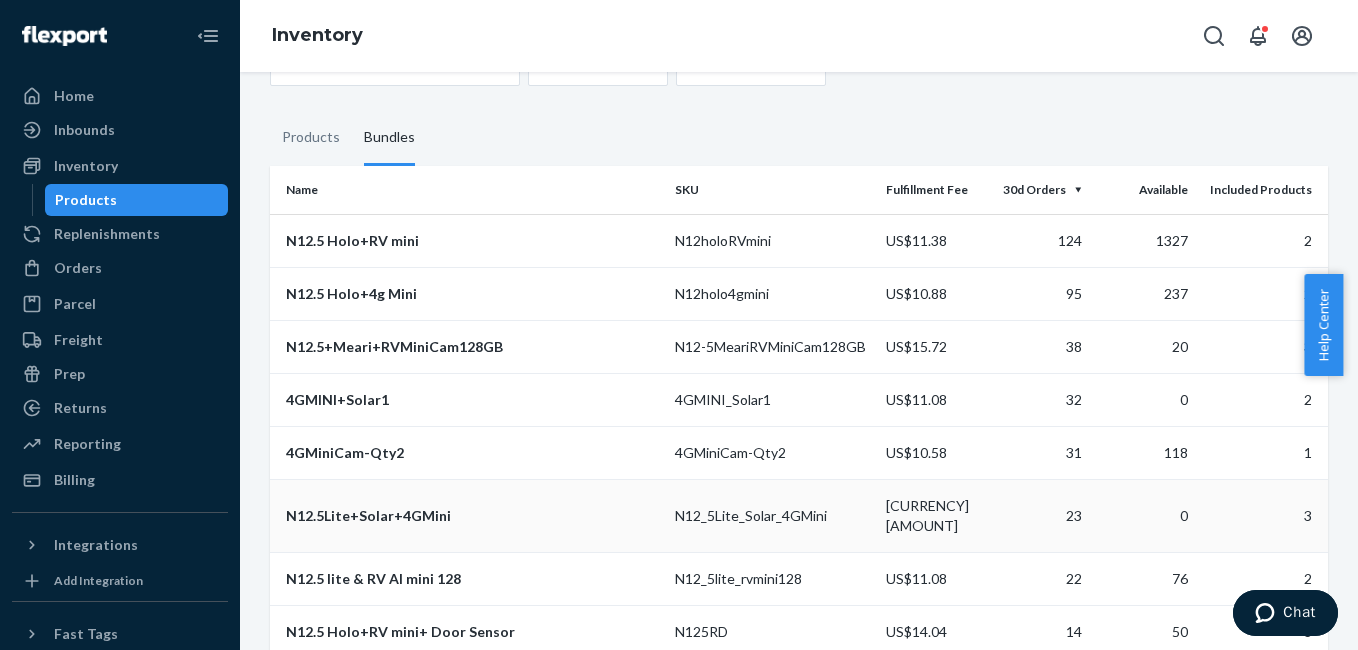 scroll, scrollTop: 133, scrollLeft: 0, axis: vertical 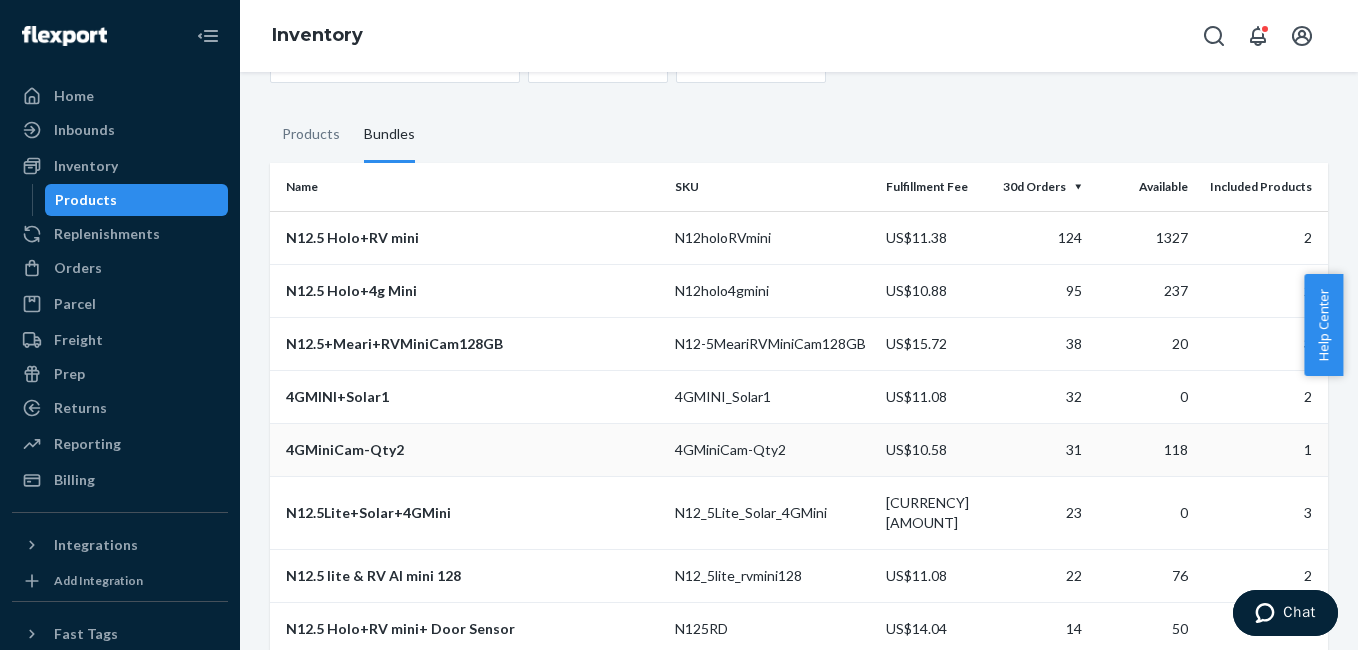 click on "4GMiniCam-Qty2" at bounding box center (472, 450) 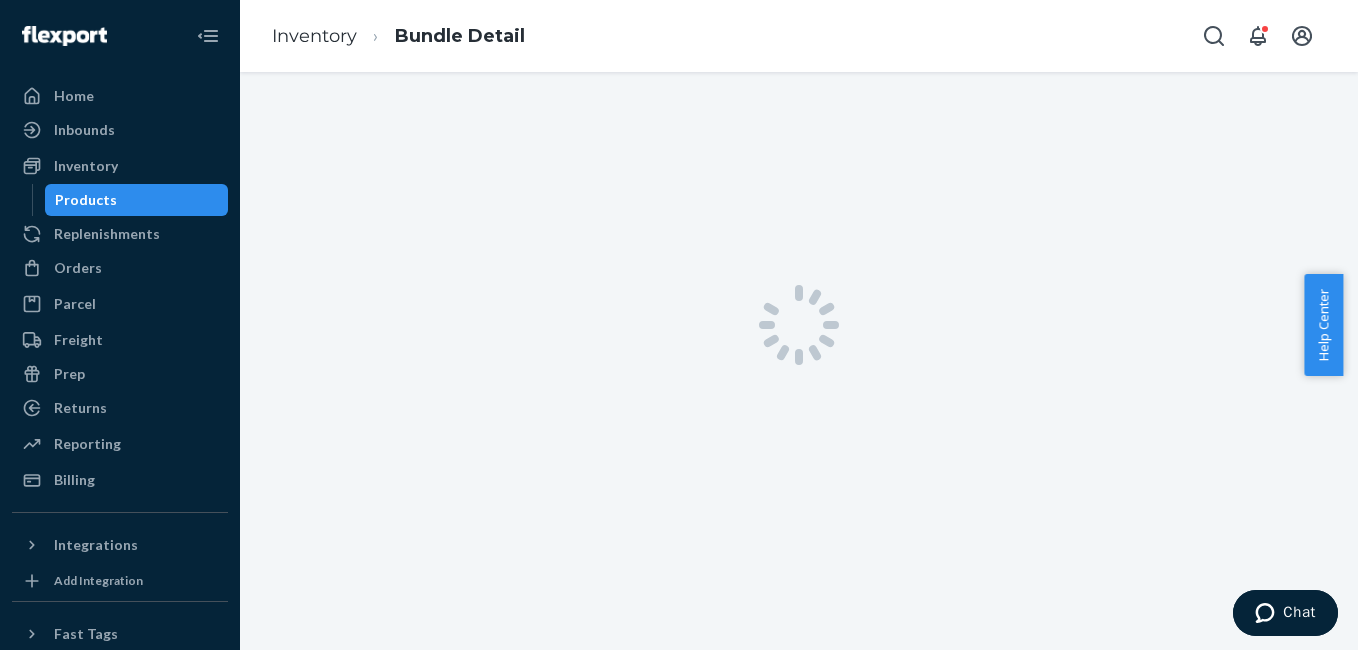 scroll, scrollTop: 0, scrollLeft: 0, axis: both 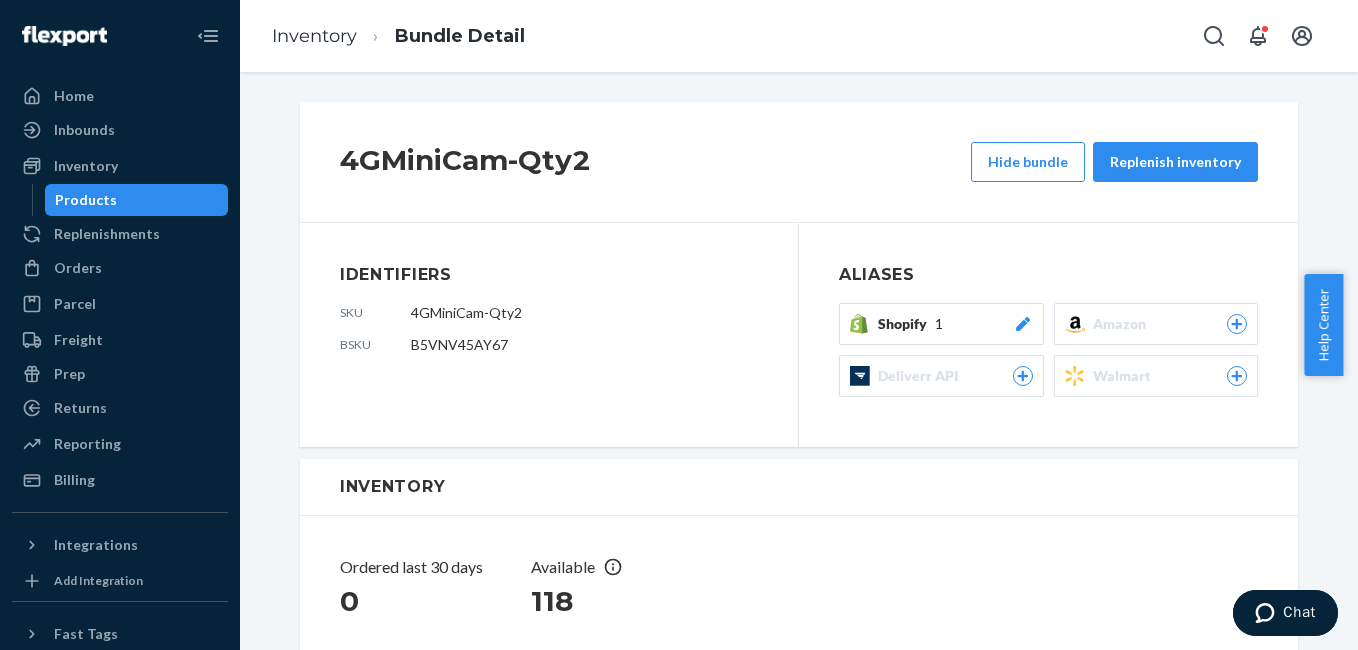 click at bounding box center [1023, 324] 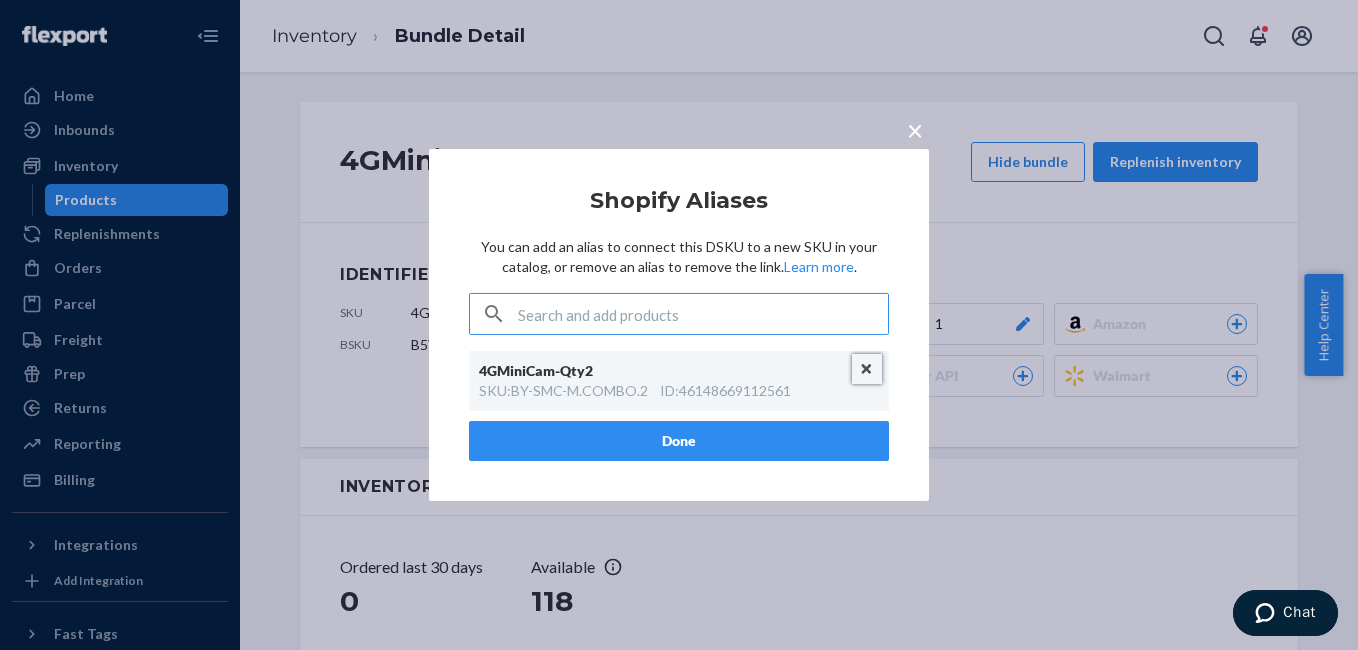 click at bounding box center (867, 369) 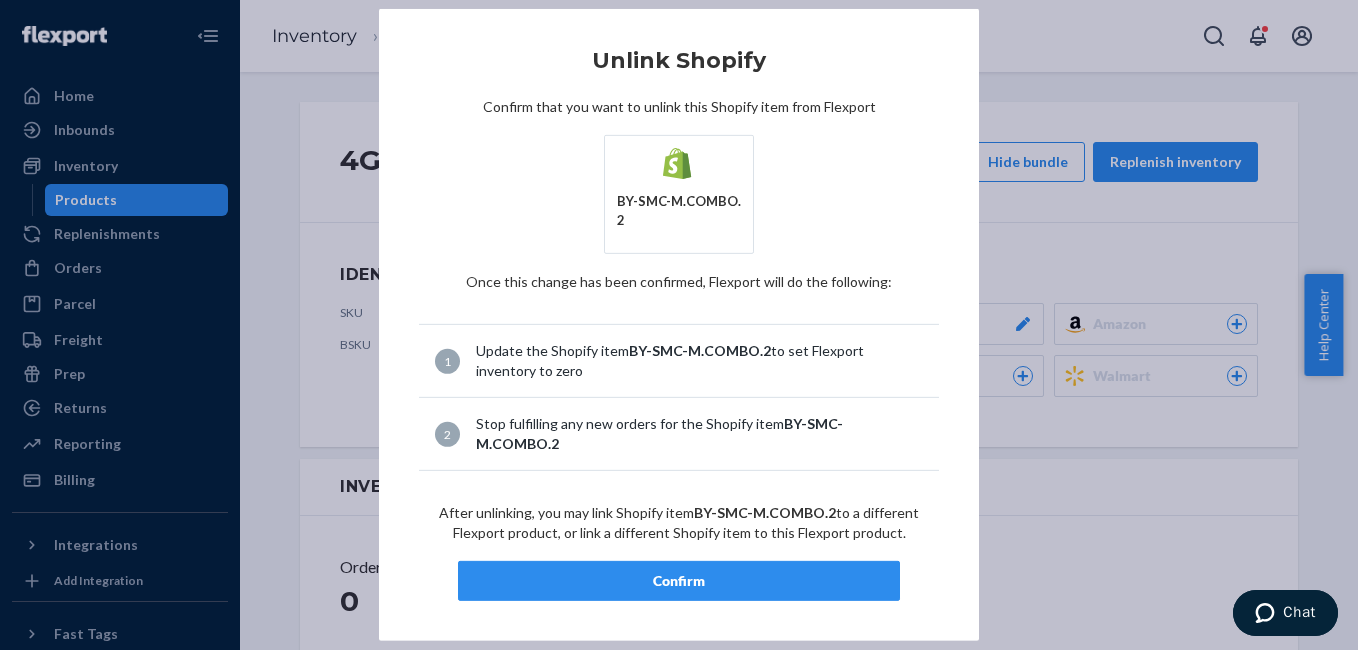 click on "Confirm" at bounding box center [679, 581] 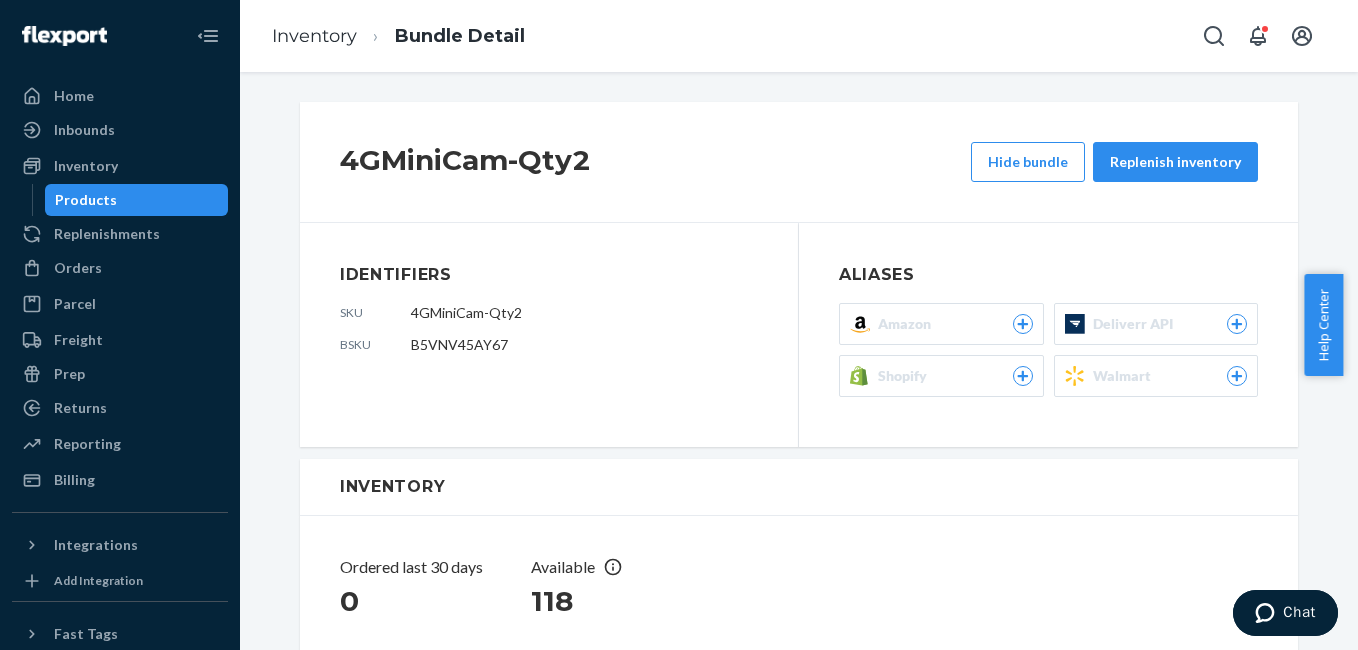 click on "API [PRODUCT] ([ID])" at bounding box center (799, 361) 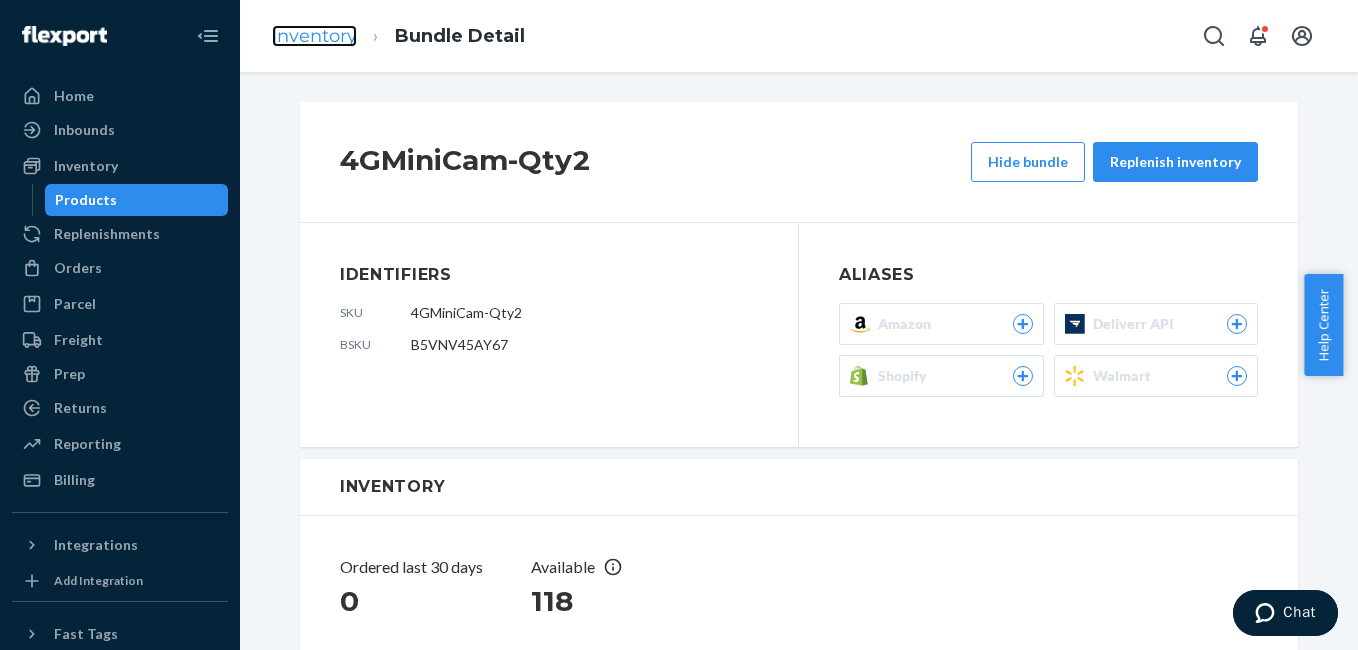 click on "Inventory" at bounding box center (314, 36) 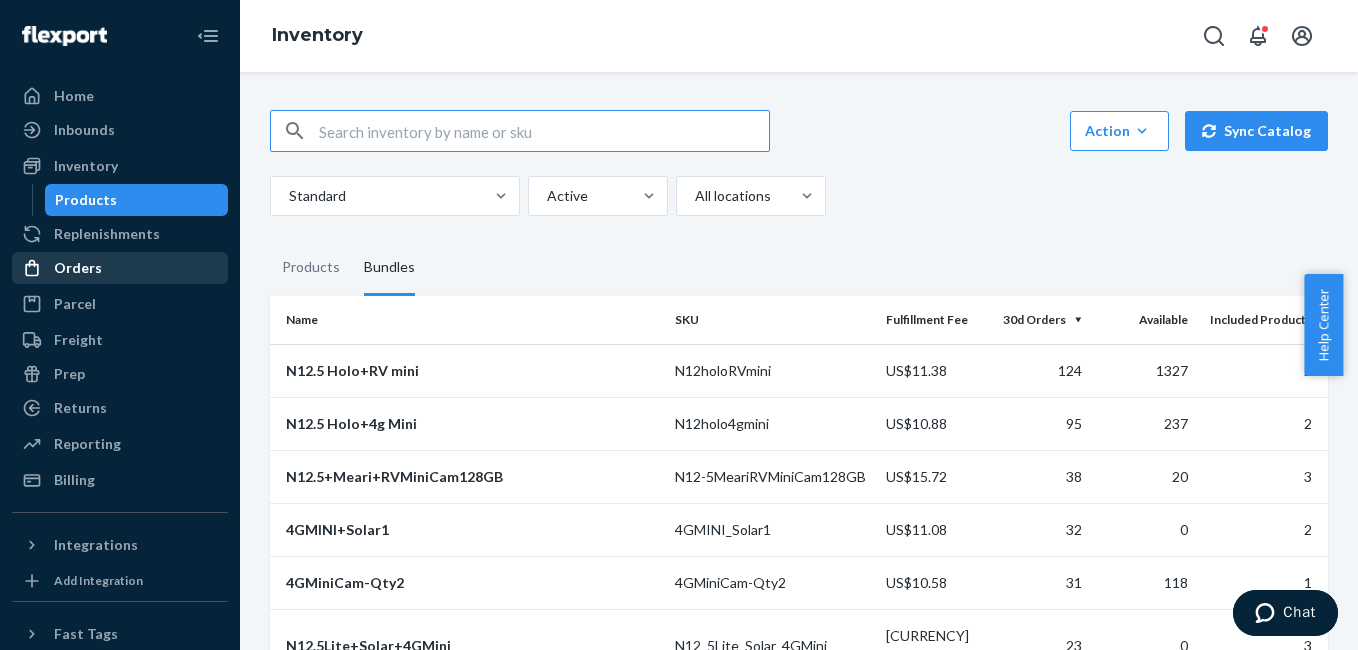 click on "Orders" at bounding box center [120, 268] 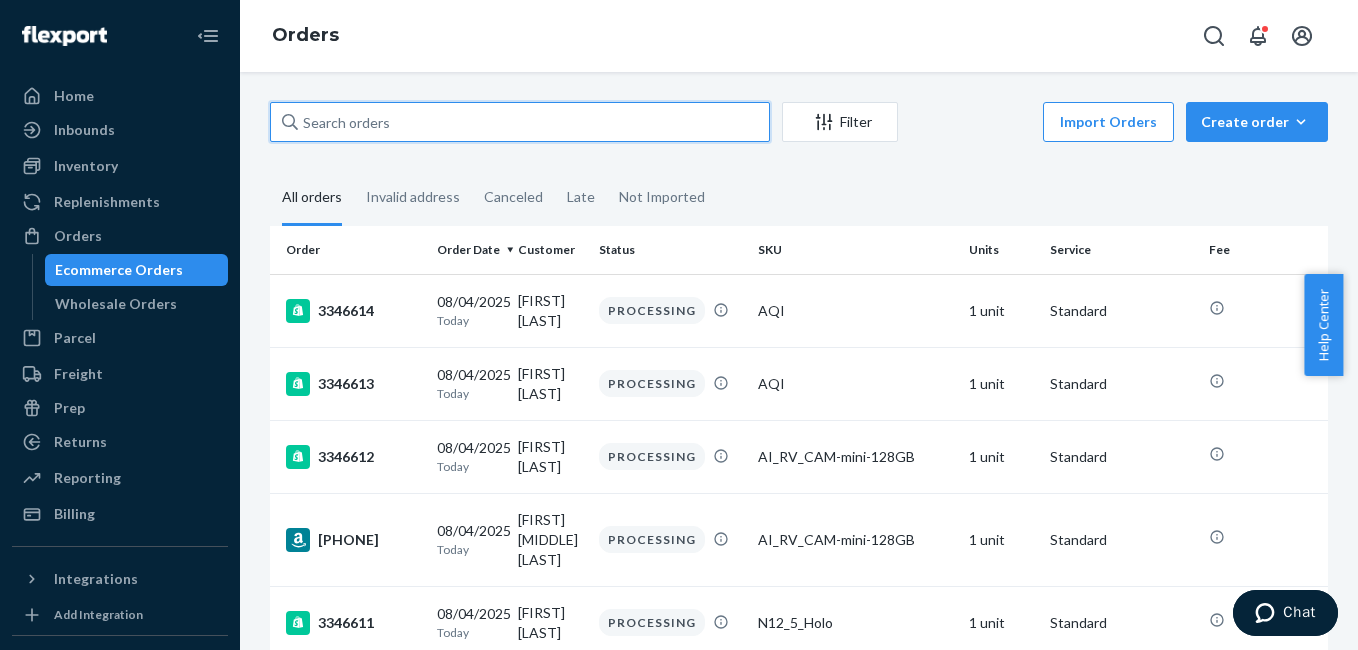 click at bounding box center [520, 122] 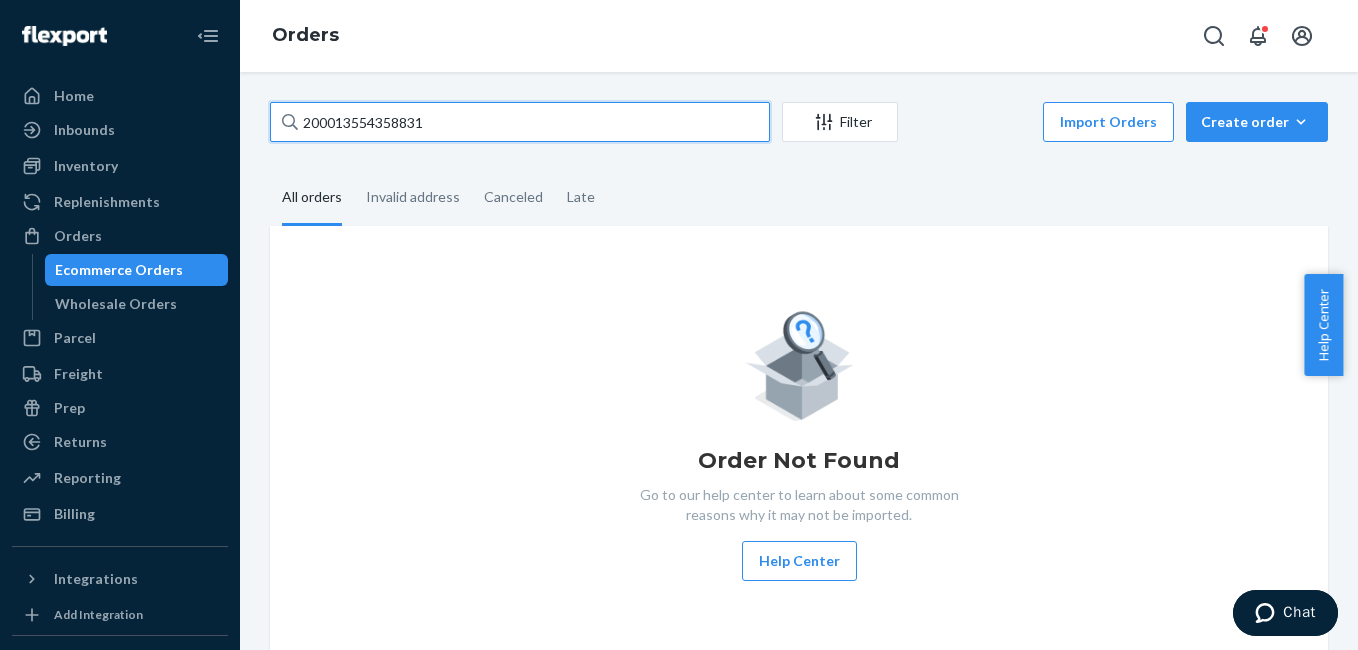 type on "200013554358831" 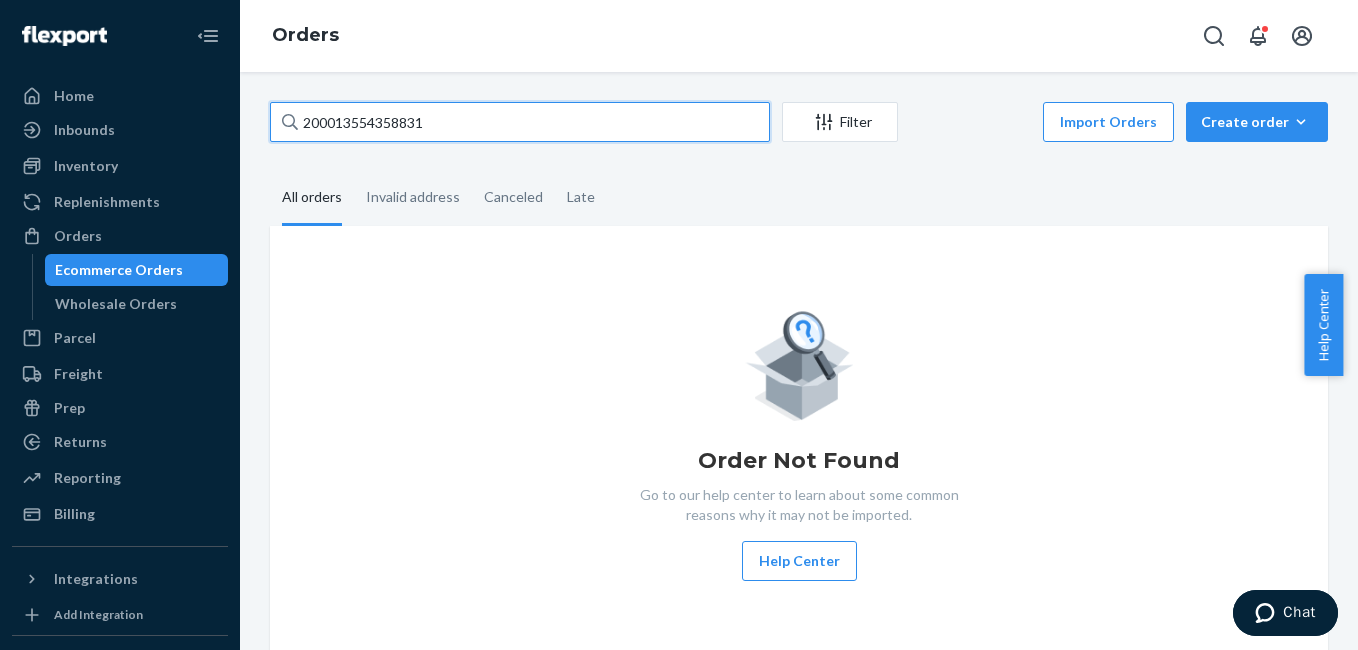 click on "200013554358831" at bounding box center (520, 122) 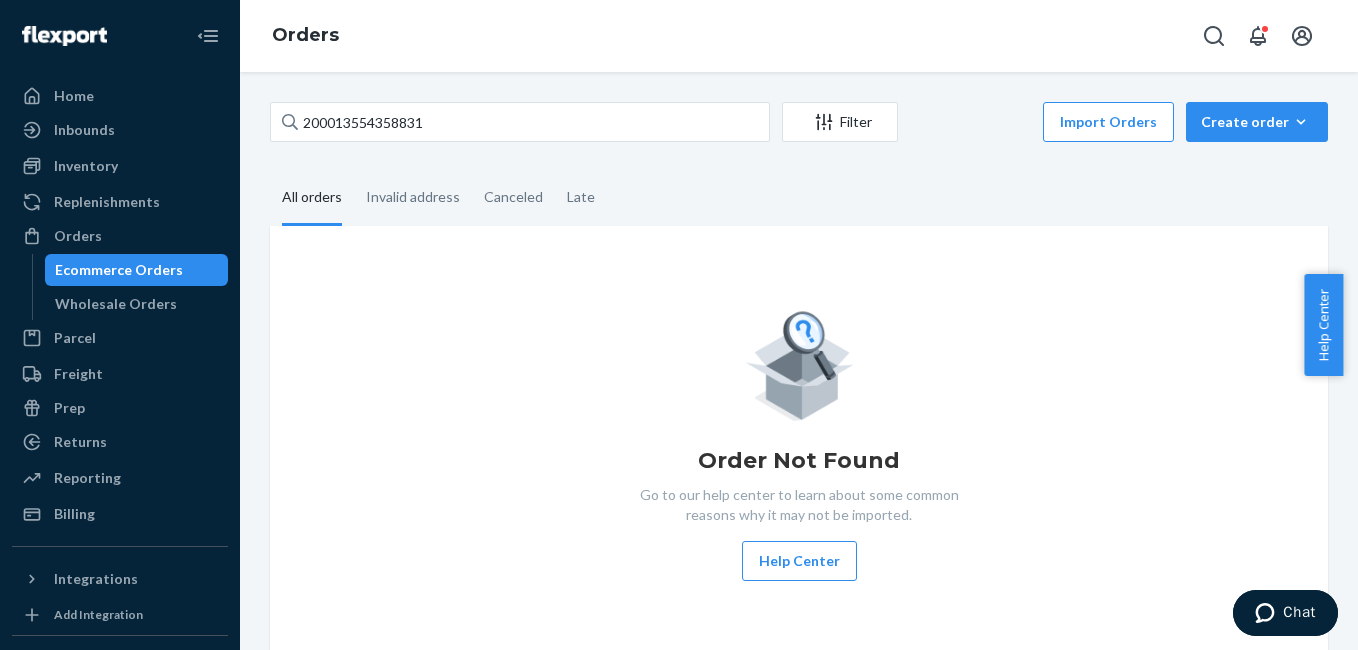 click 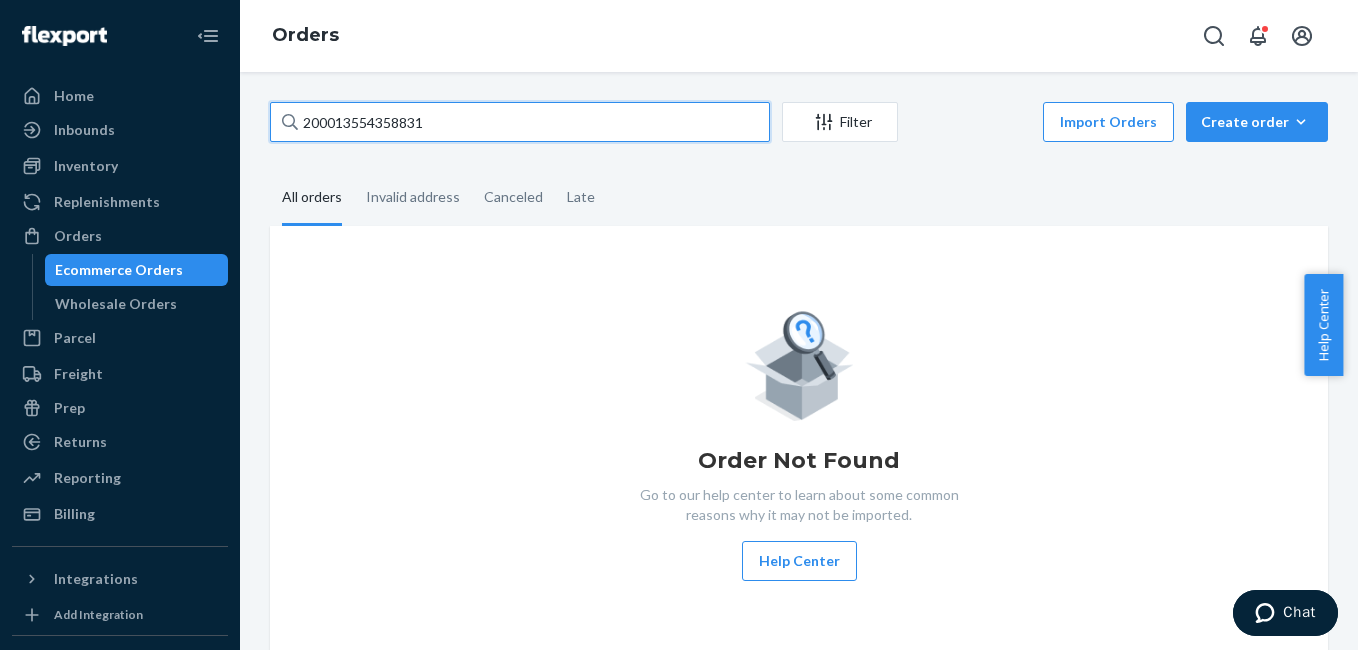 click on "200013554358831" at bounding box center (520, 122) 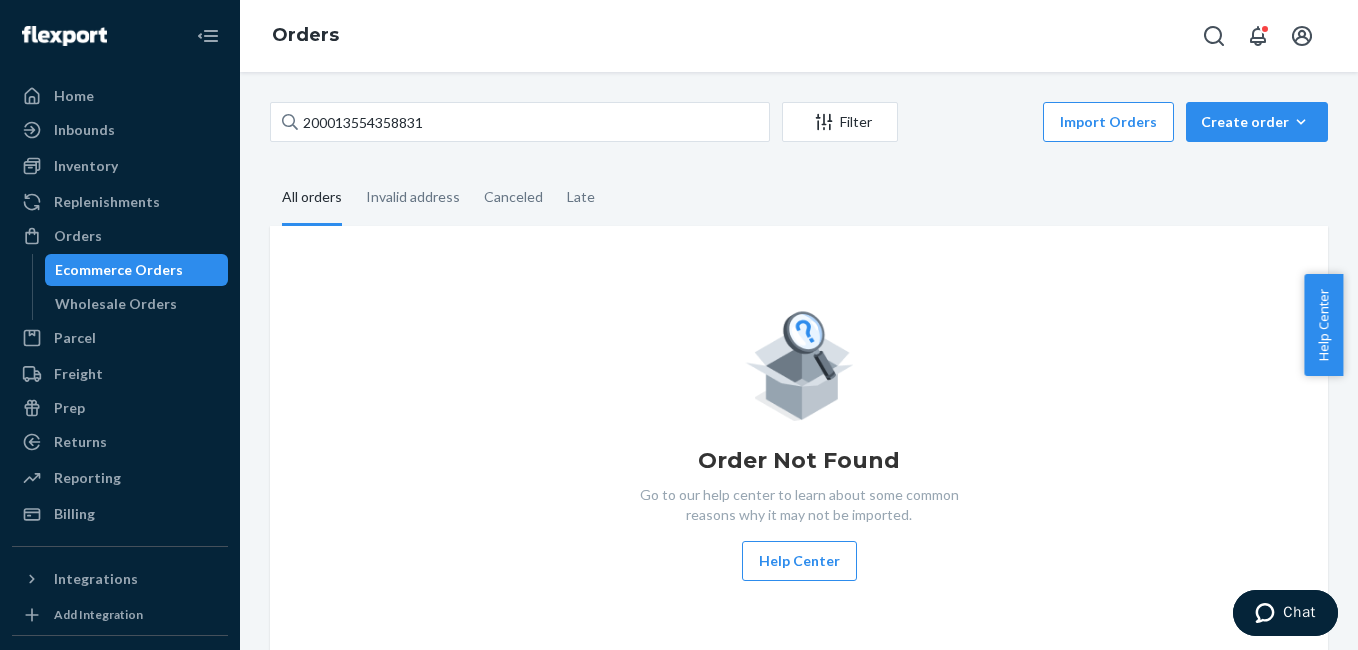 click 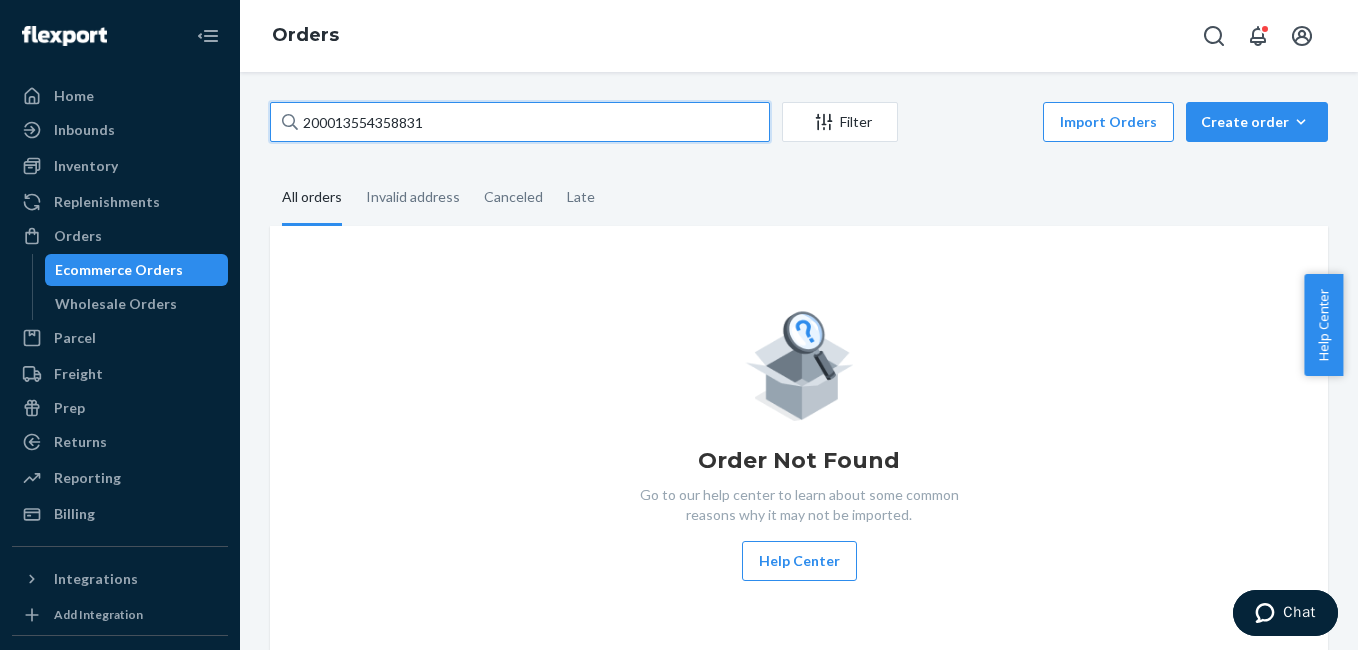 click on "200013554358831" at bounding box center [520, 122] 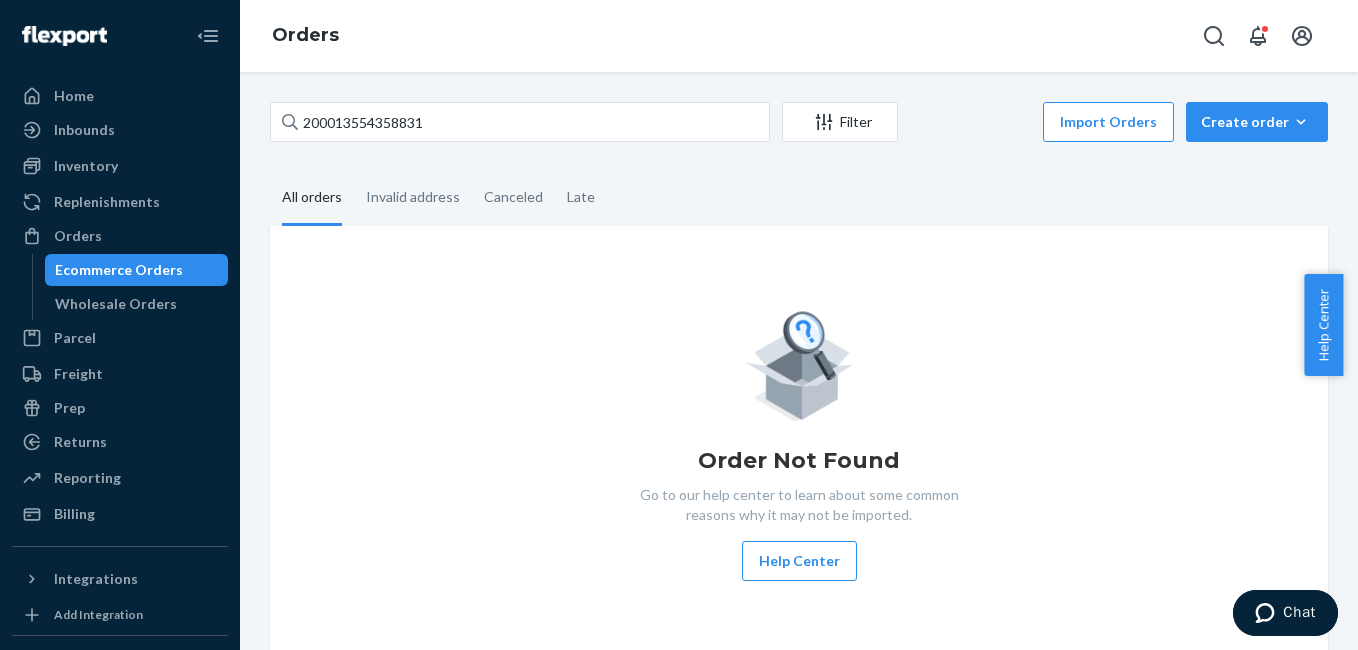 click 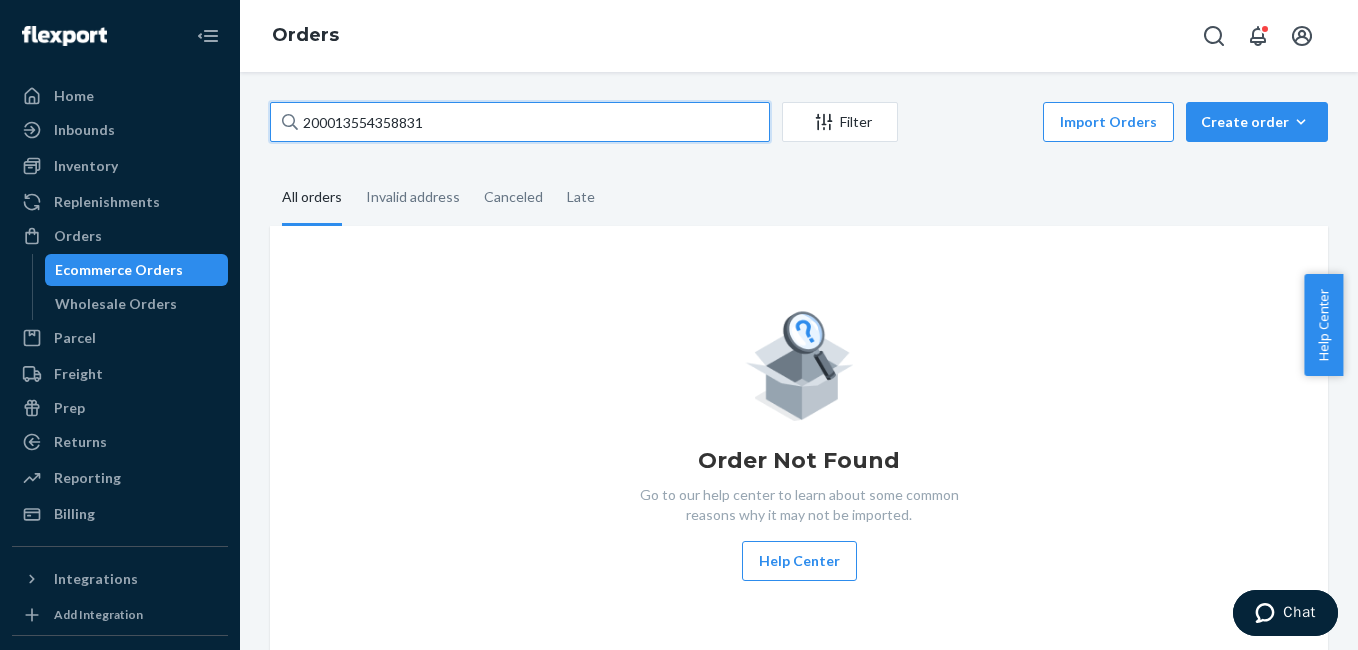 click on "200013554358831" at bounding box center (520, 122) 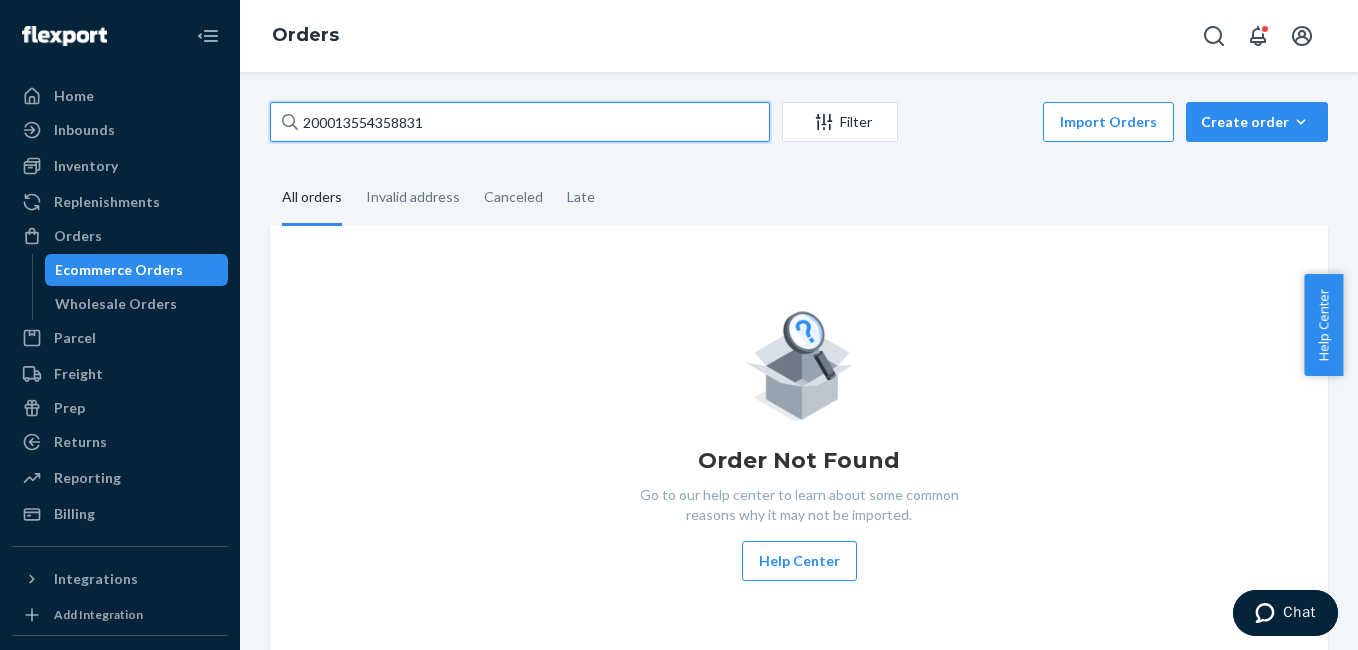 click on "200013554358831" at bounding box center (520, 122) 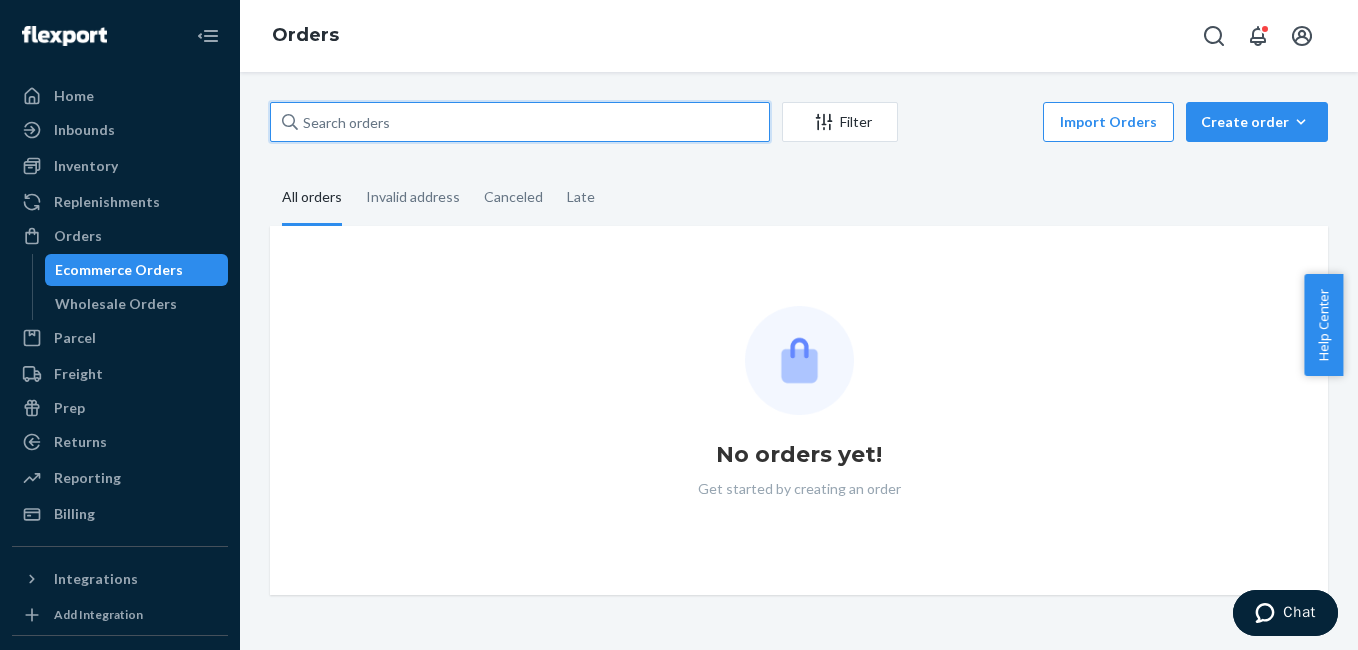 paste on "200013554358831" 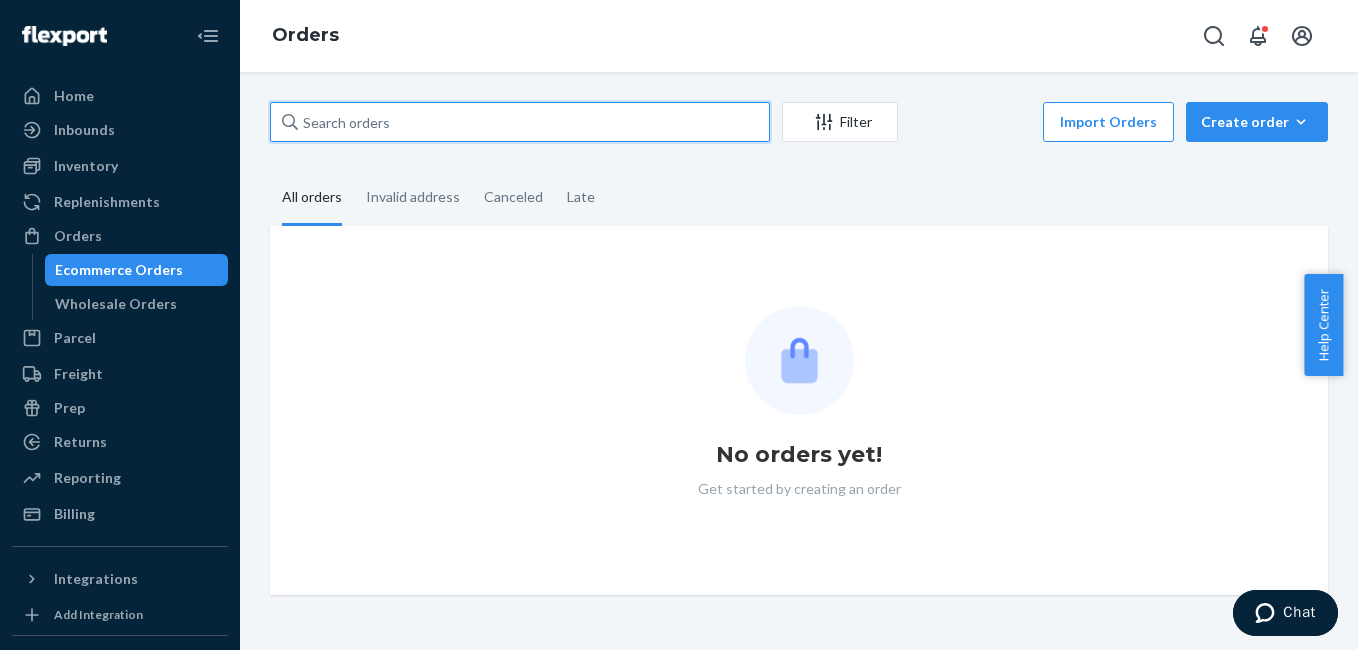 type on "200013554358831" 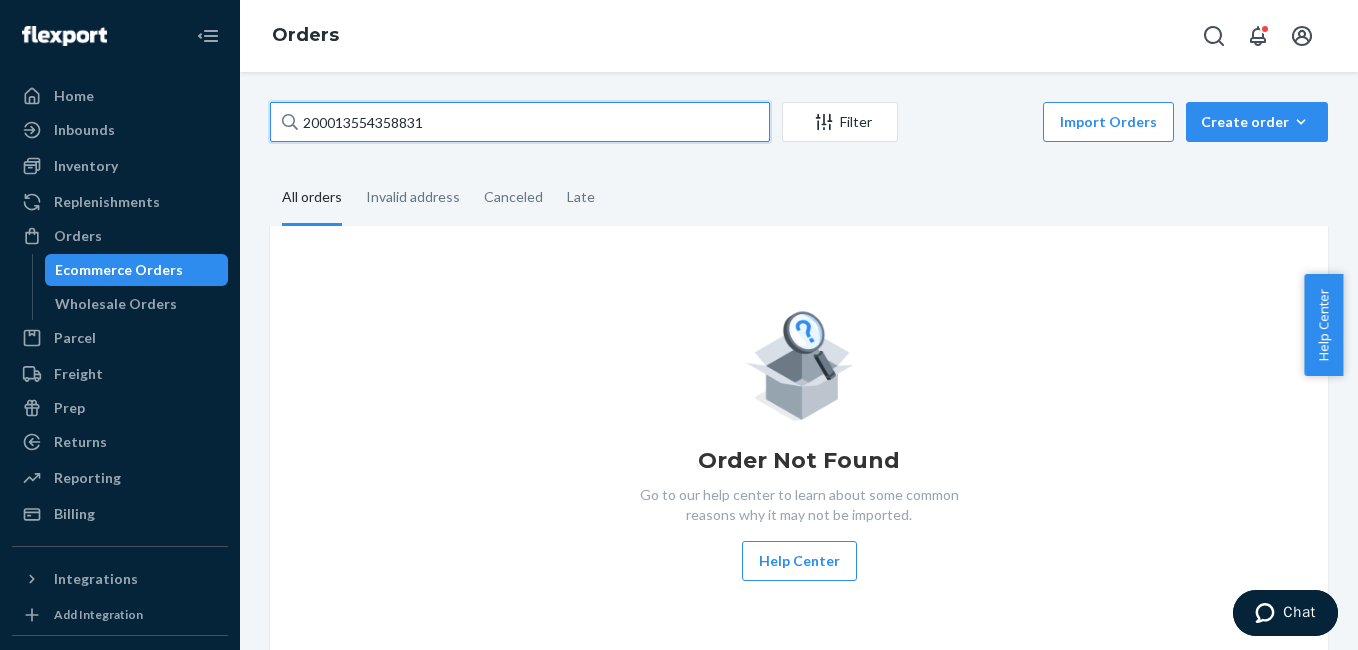 click on "200013554358831" at bounding box center (520, 122) 